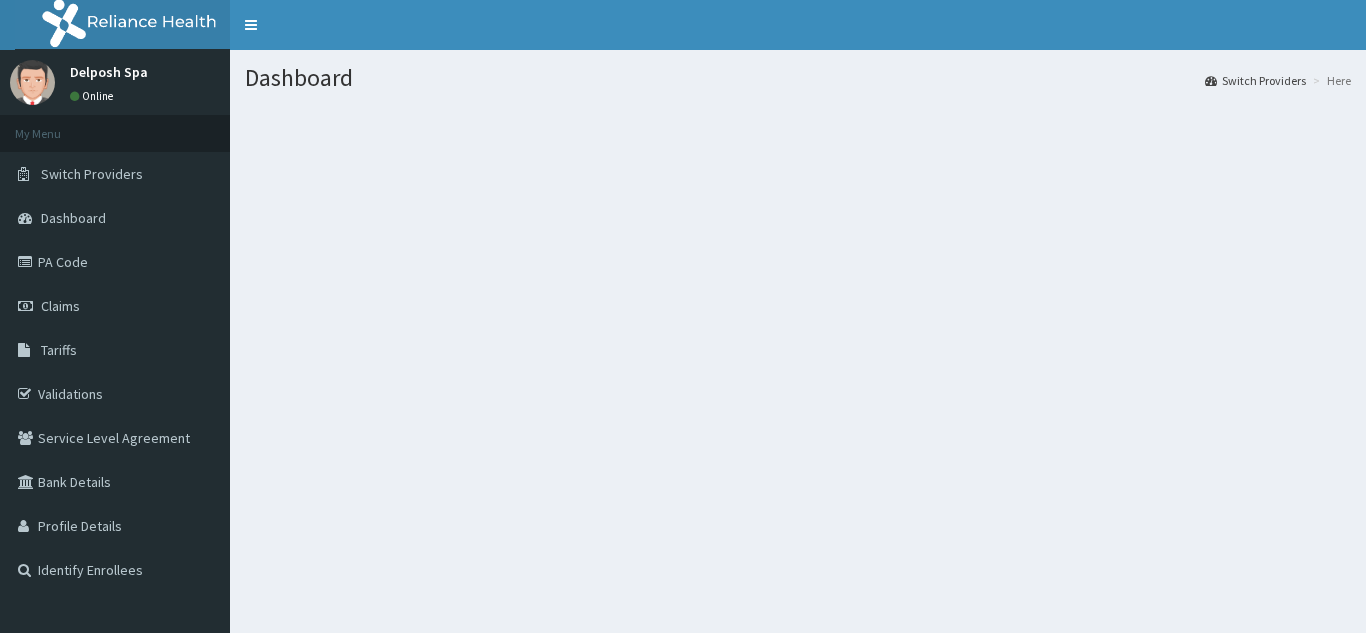 scroll, scrollTop: 0, scrollLeft: 0, axis: both 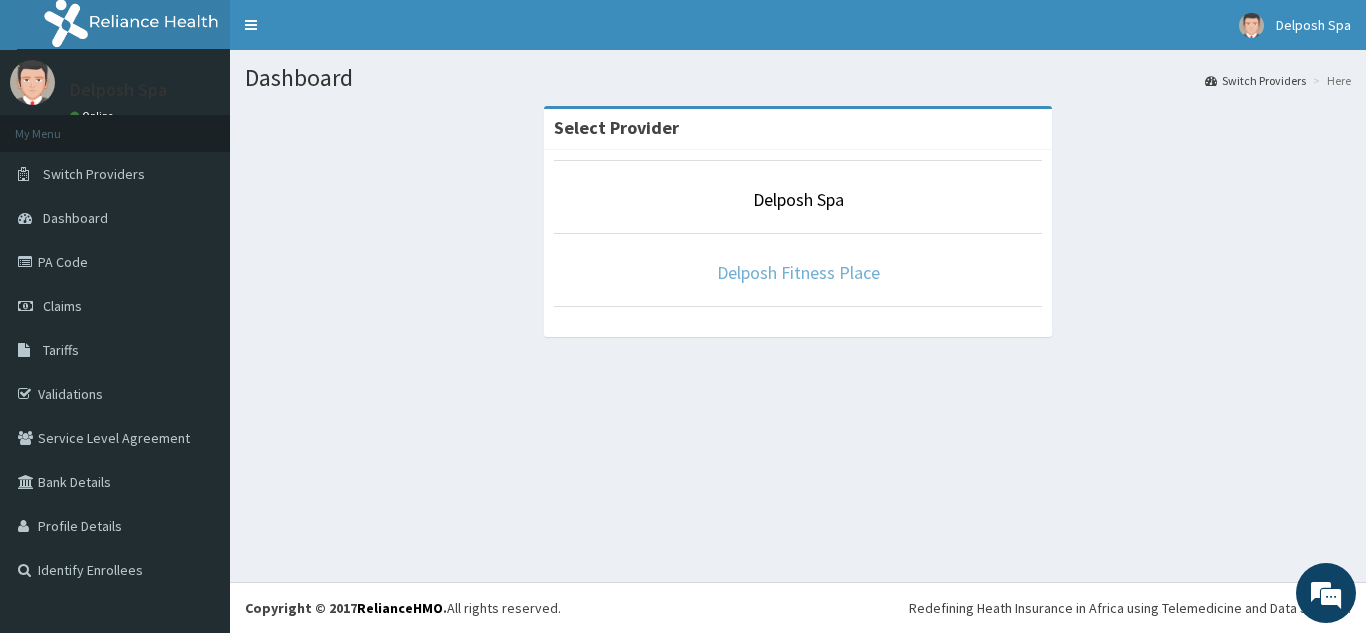 click on "Delposh Fitness Place" at bounding box center (798, 272) 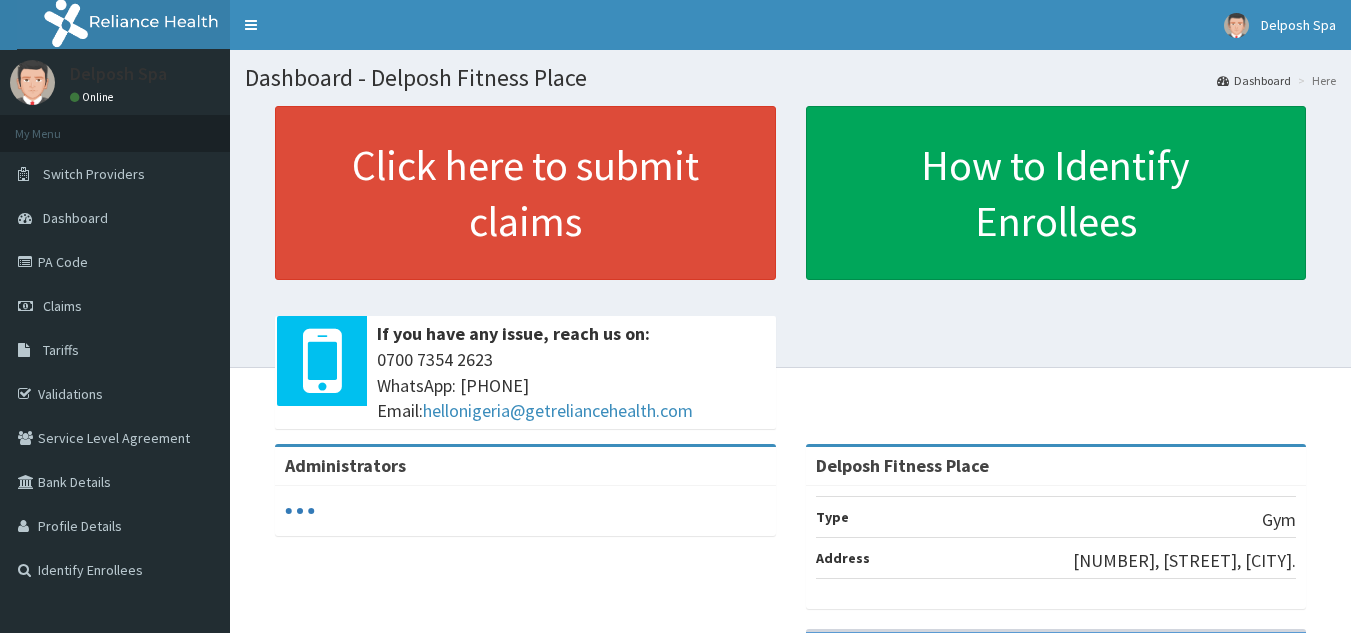 scroll, scrollTop: 0, scrollLeft: 0, axis: both 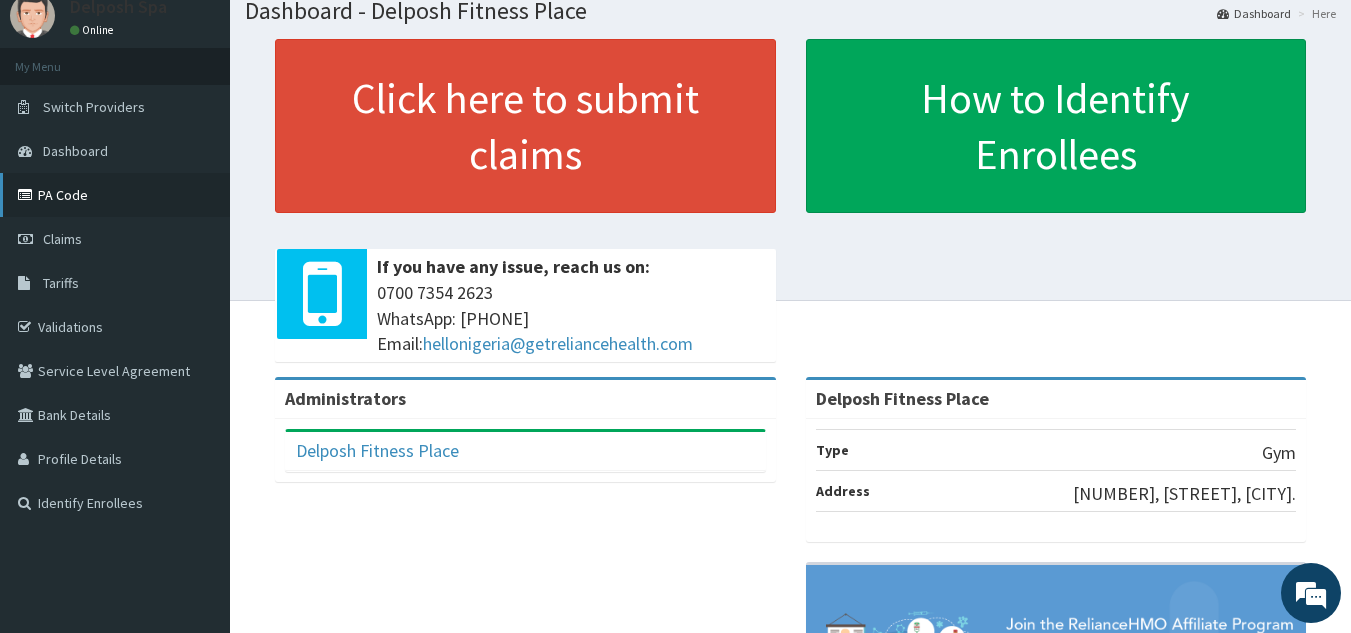 click on "PA Code" at bounding box center [115, 195] 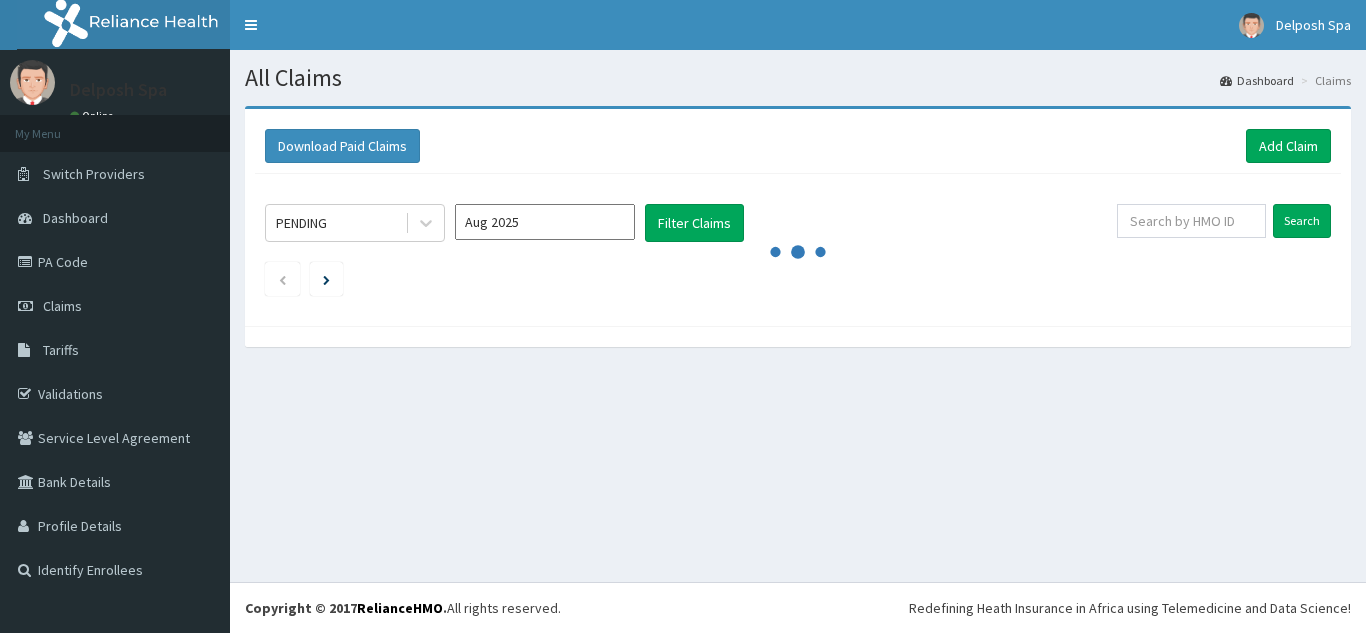 scroll, scrollTop: 0, scrollLeft: 0, axis: both 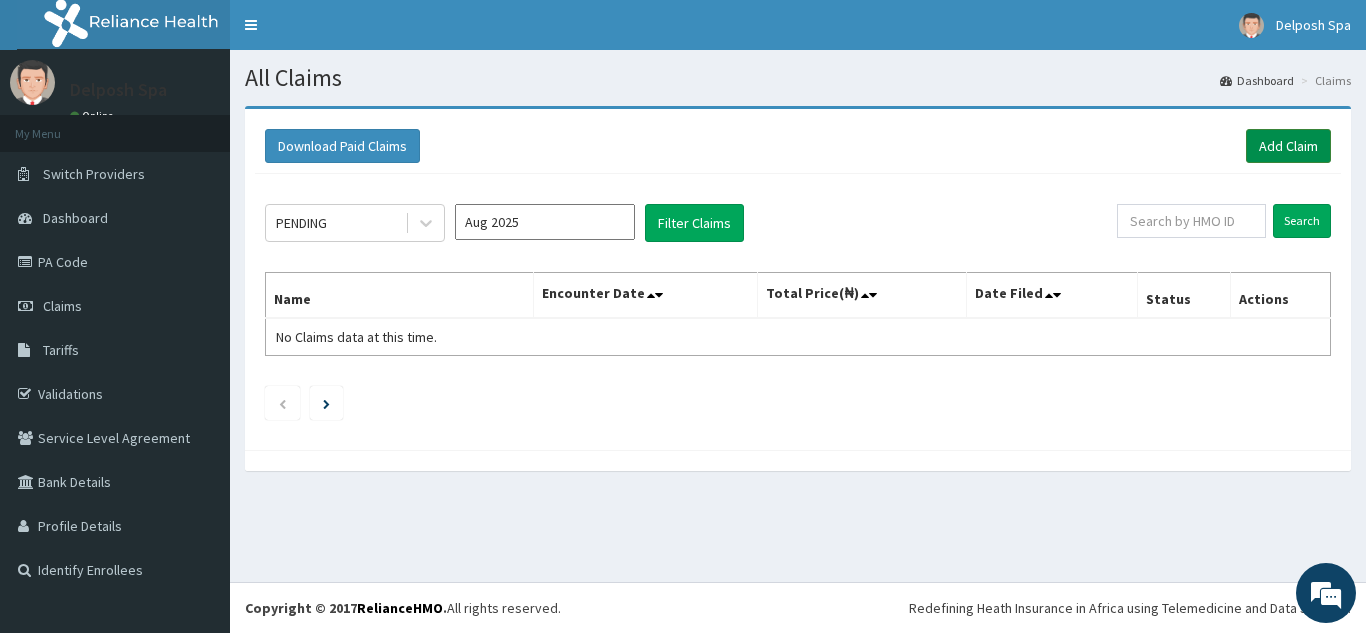 click on "Add Claim" at bounding box center [1288, 146] 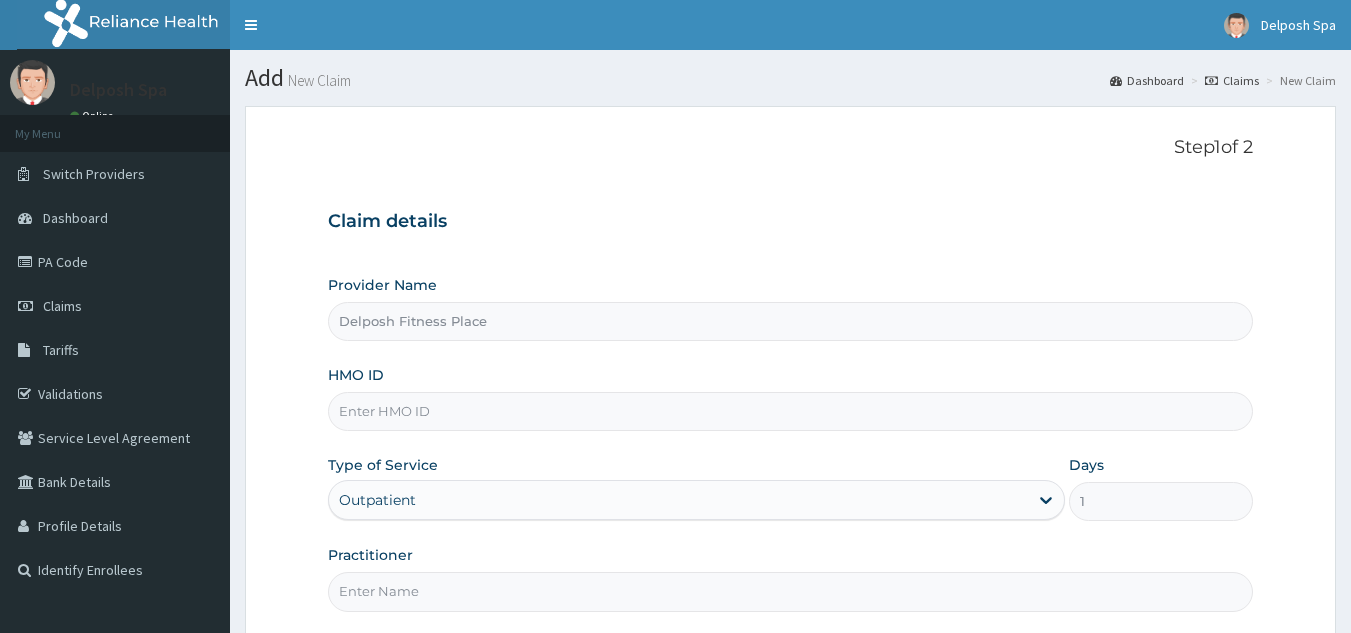scroll, scrollTop: 0, scrollLeft: 0, axis: both 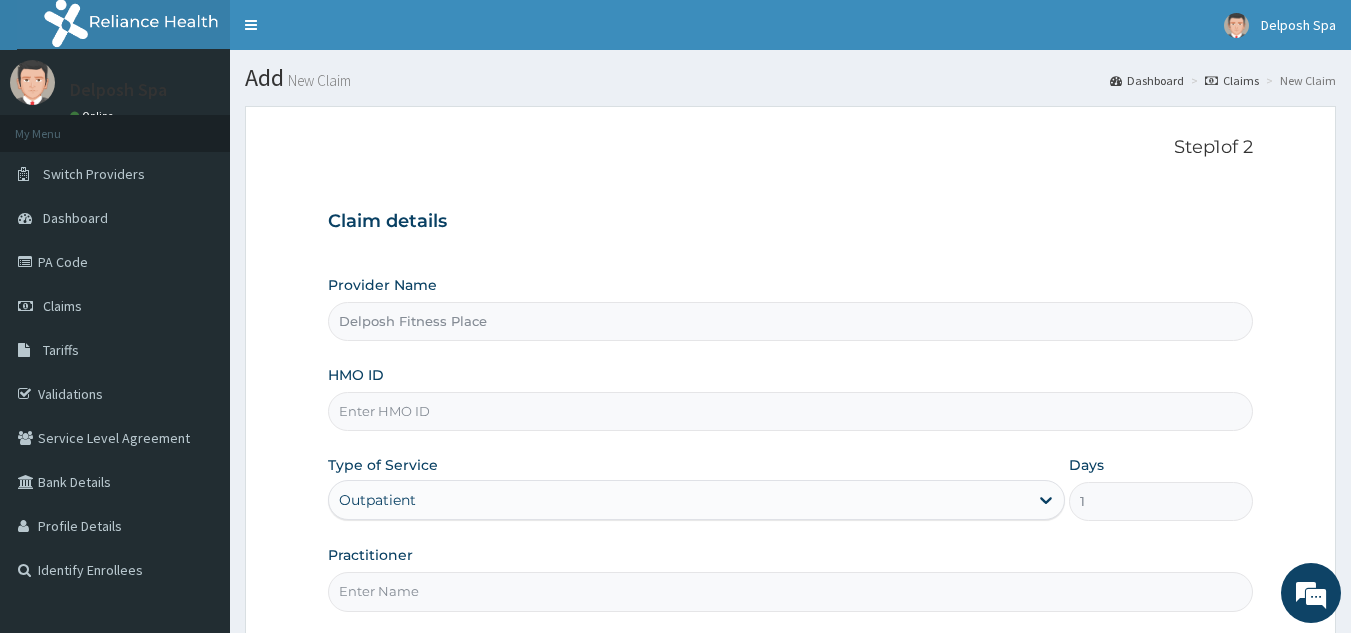 click on "HMO ID" at bounding box center (791, 411) 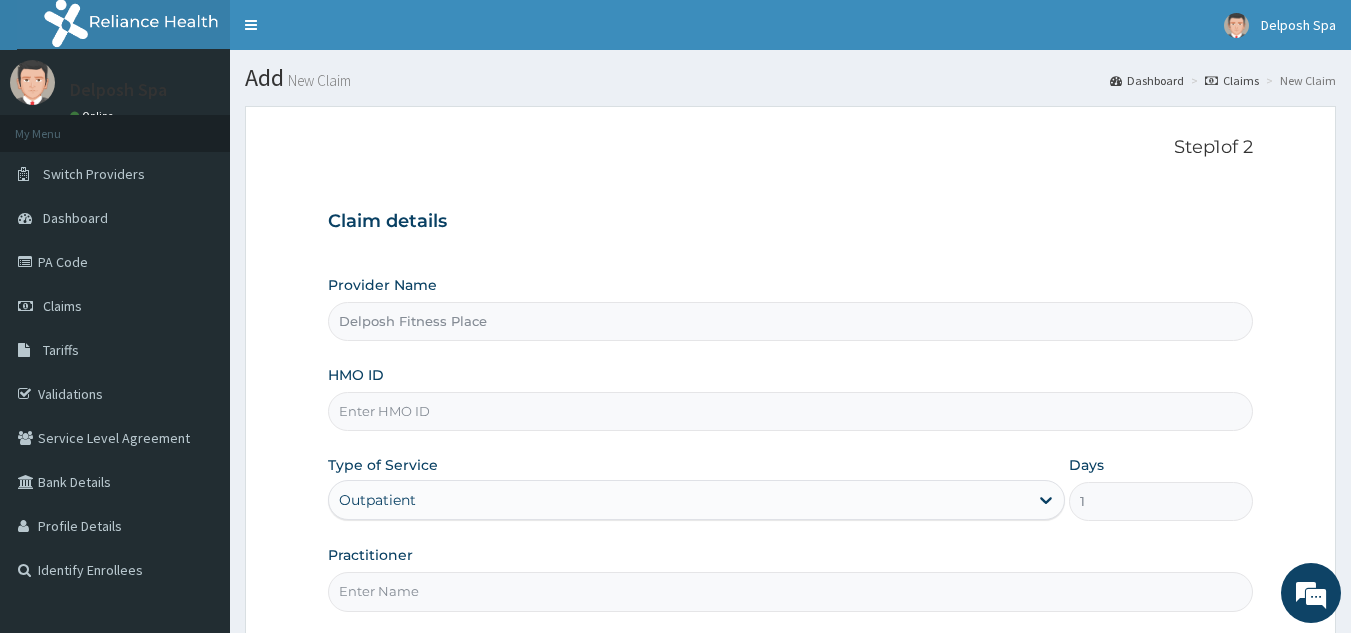 paste on "LTI/10063/A" 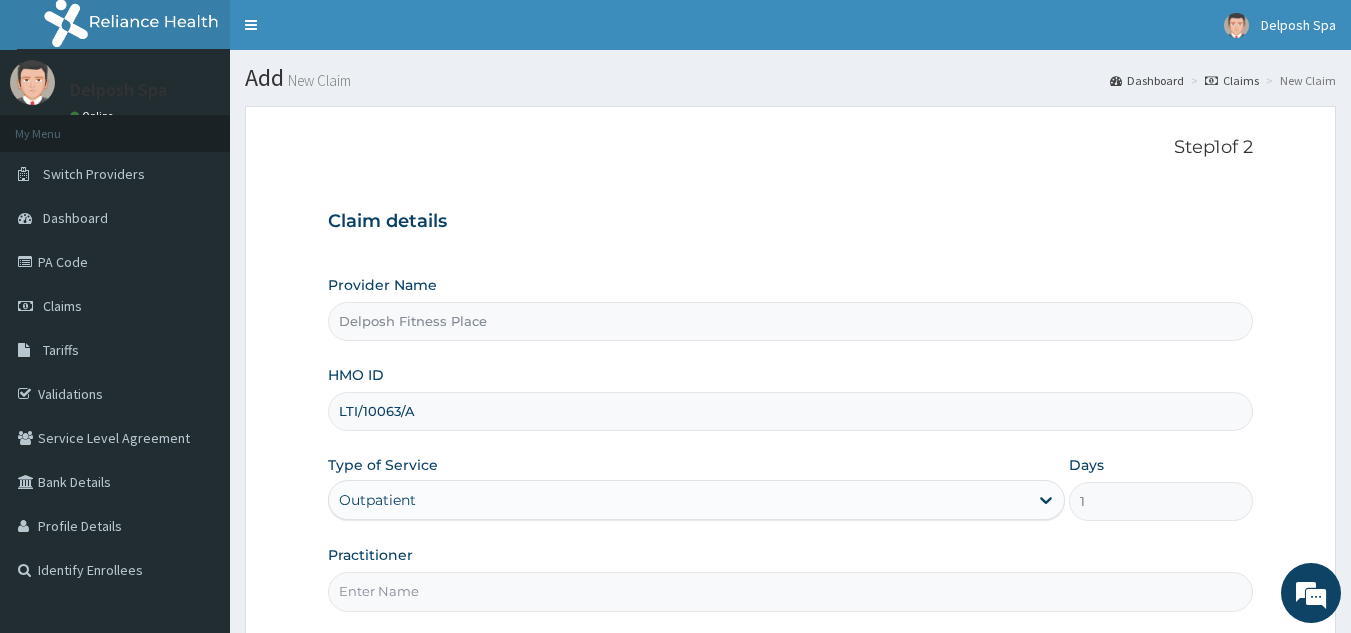 type on "LTI/10063/A" 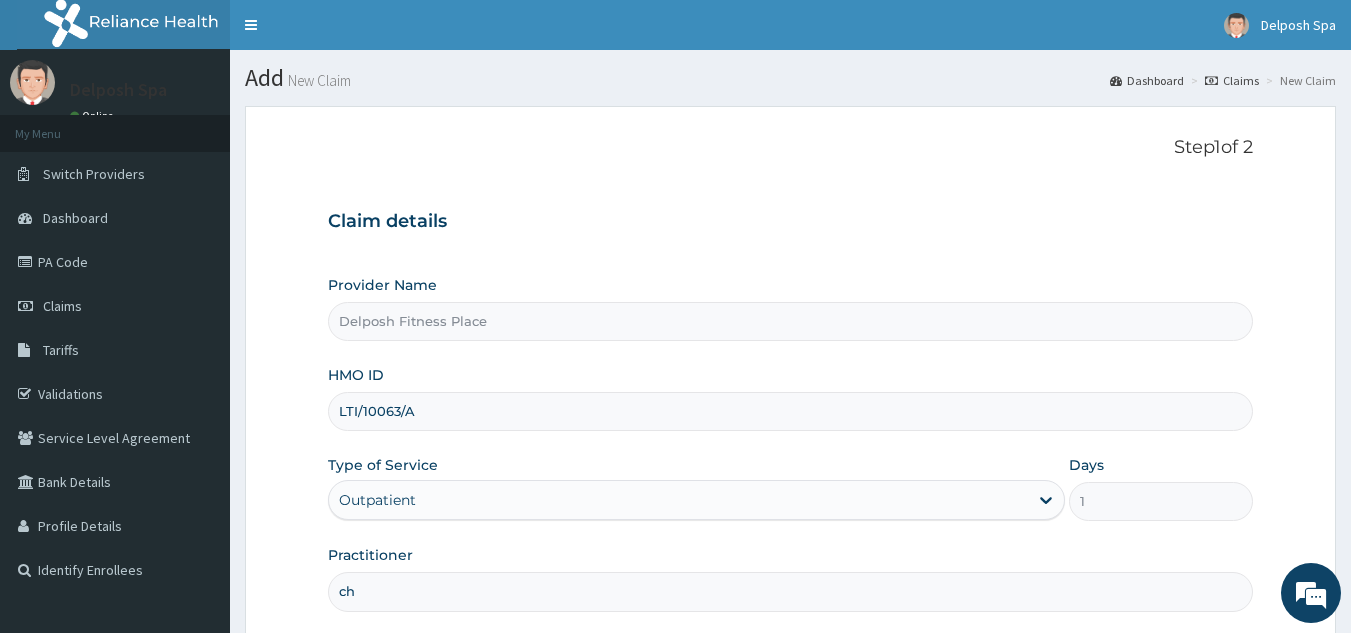 type on "c" 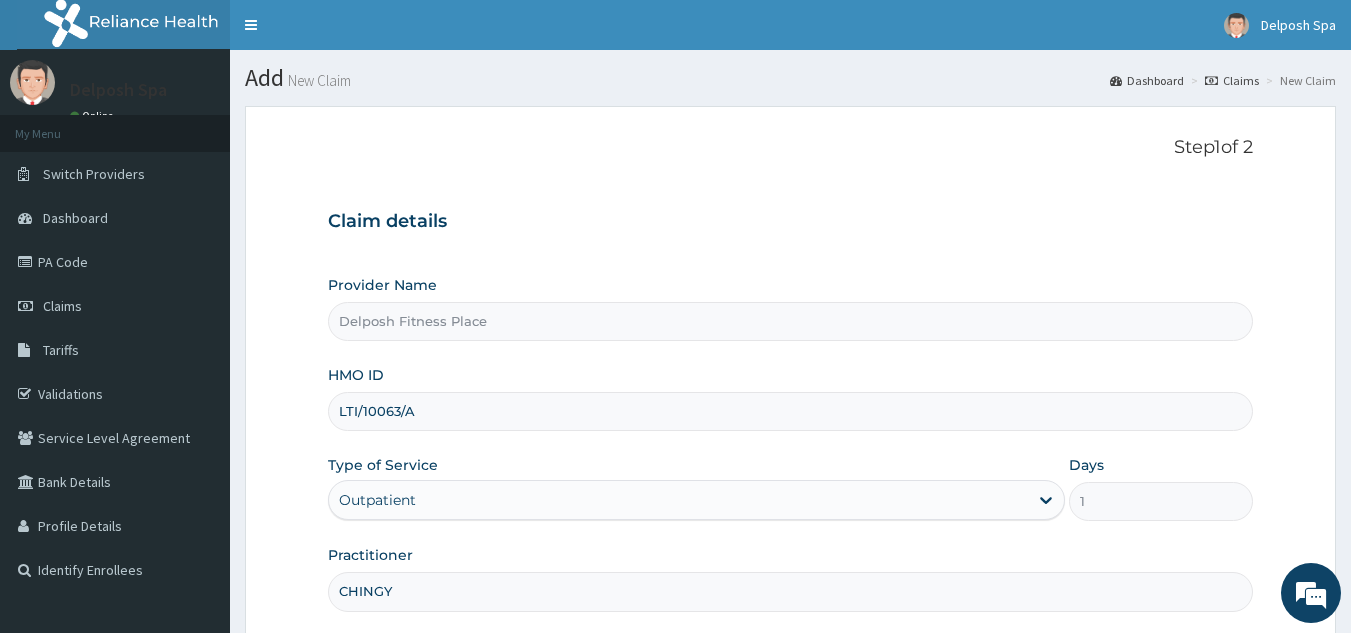 scroll, scrollTop: 0, scrollLeft: 0, axis: both 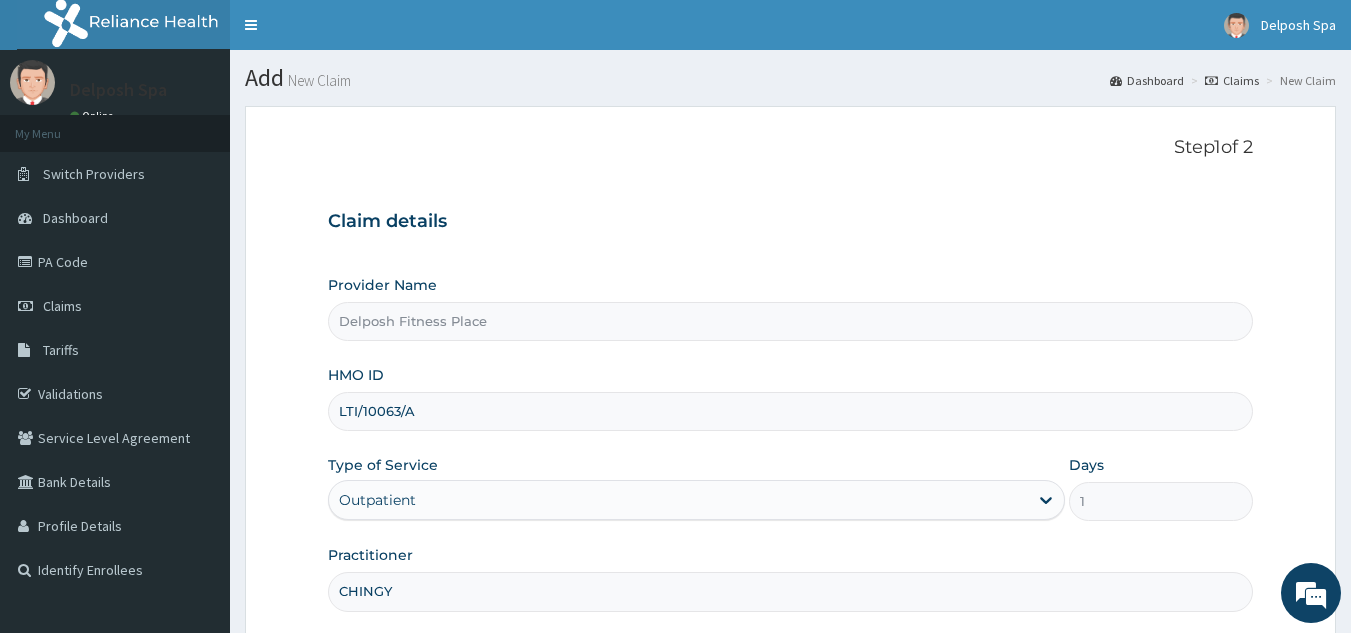 type on "CHINGY" 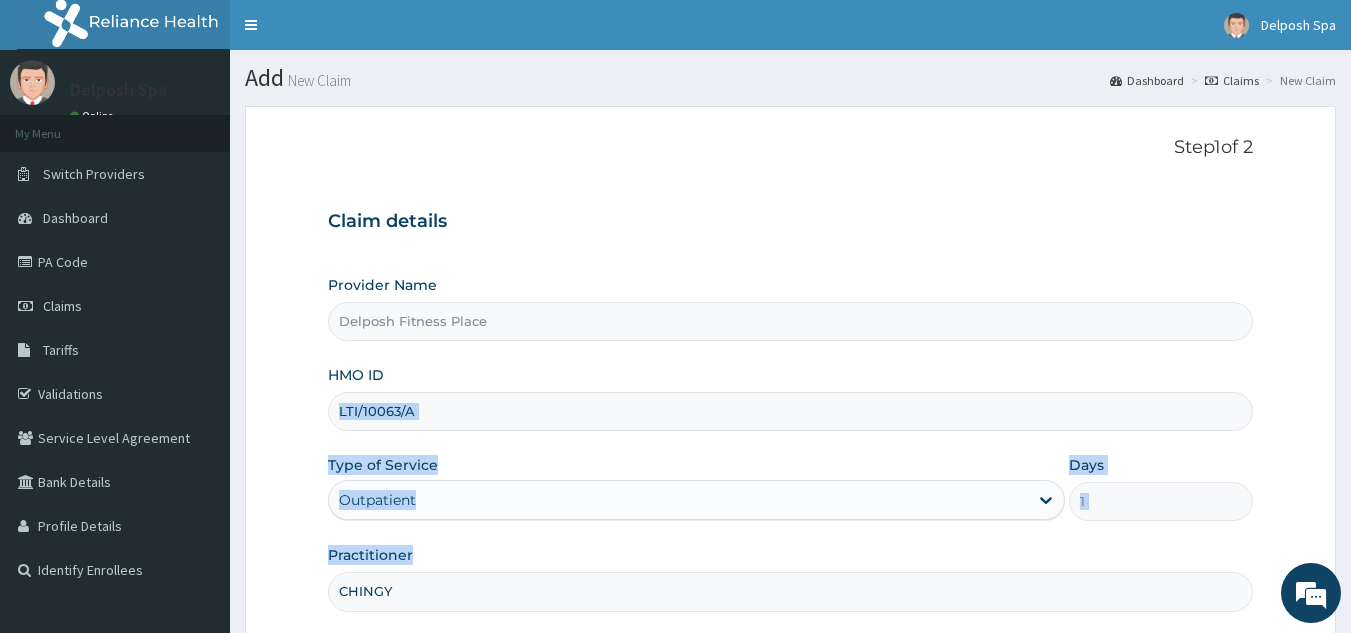drag, startPoint x: 1349, startPoint y: 441, endPoint x: 1365, endPoint y: 545, distance: 105.22357 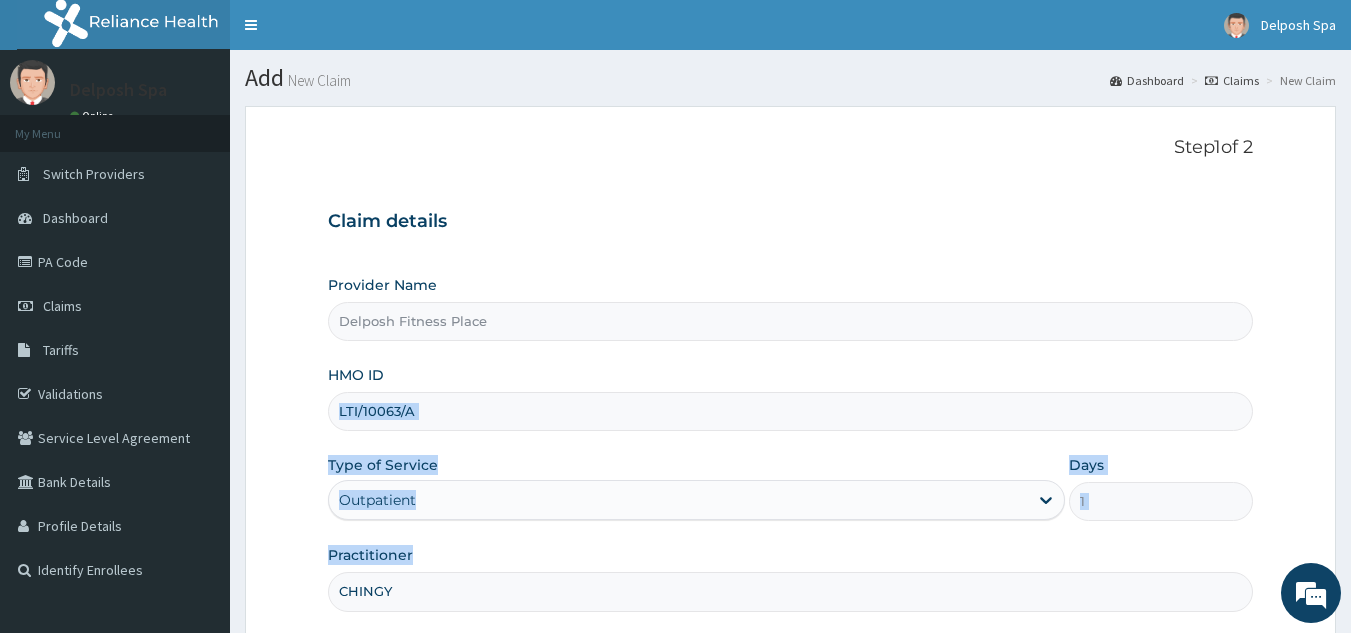 click on "R EL
Toggle navigation
Delposh Spa Delposh Spa - acctdelposh@hotmail.com Member since  April 7, 2025 at 2:10:18 PM   Profile Sign out" at bounding box center (675, 411) 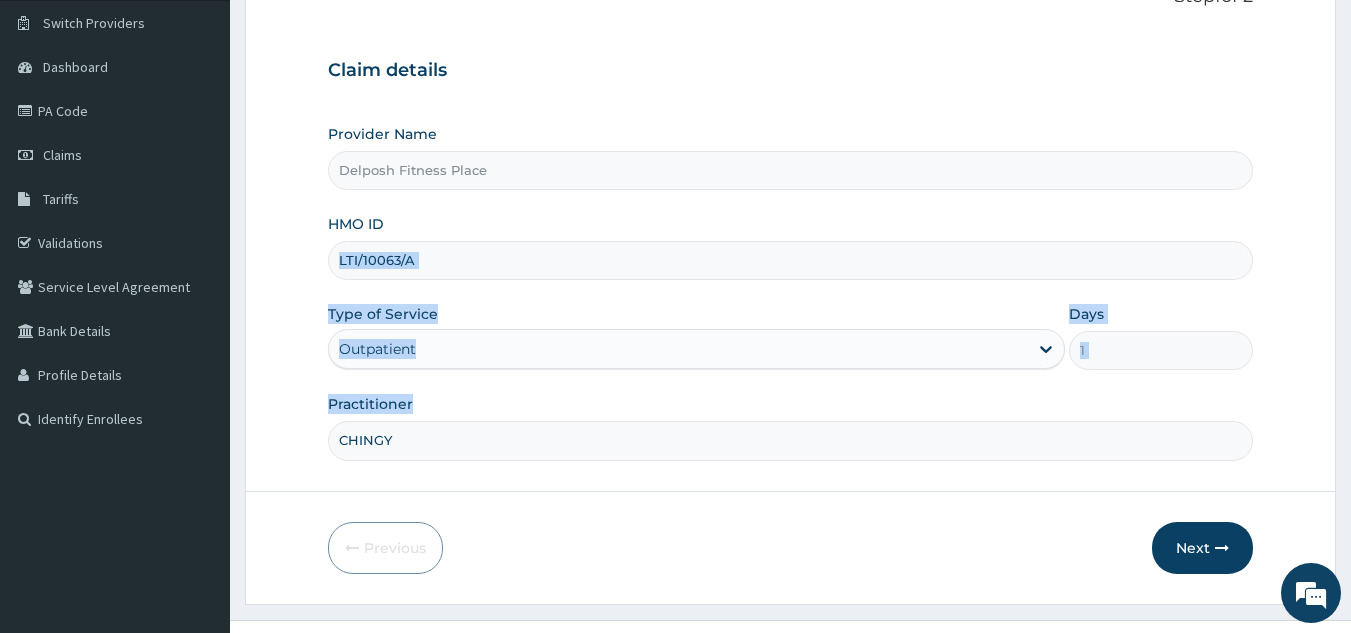 scroll, scrollTop: 189, scrollLeft: 0, axis: vertical 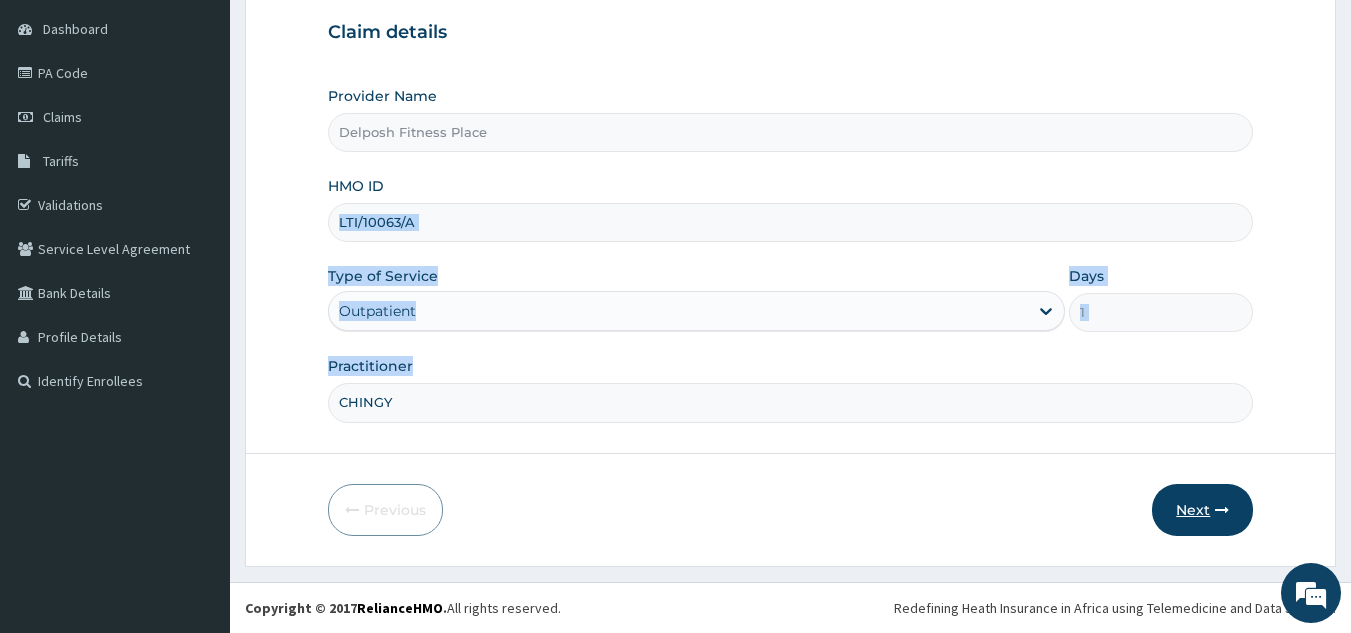 click on "Next" at bounding box center [1202, 510] 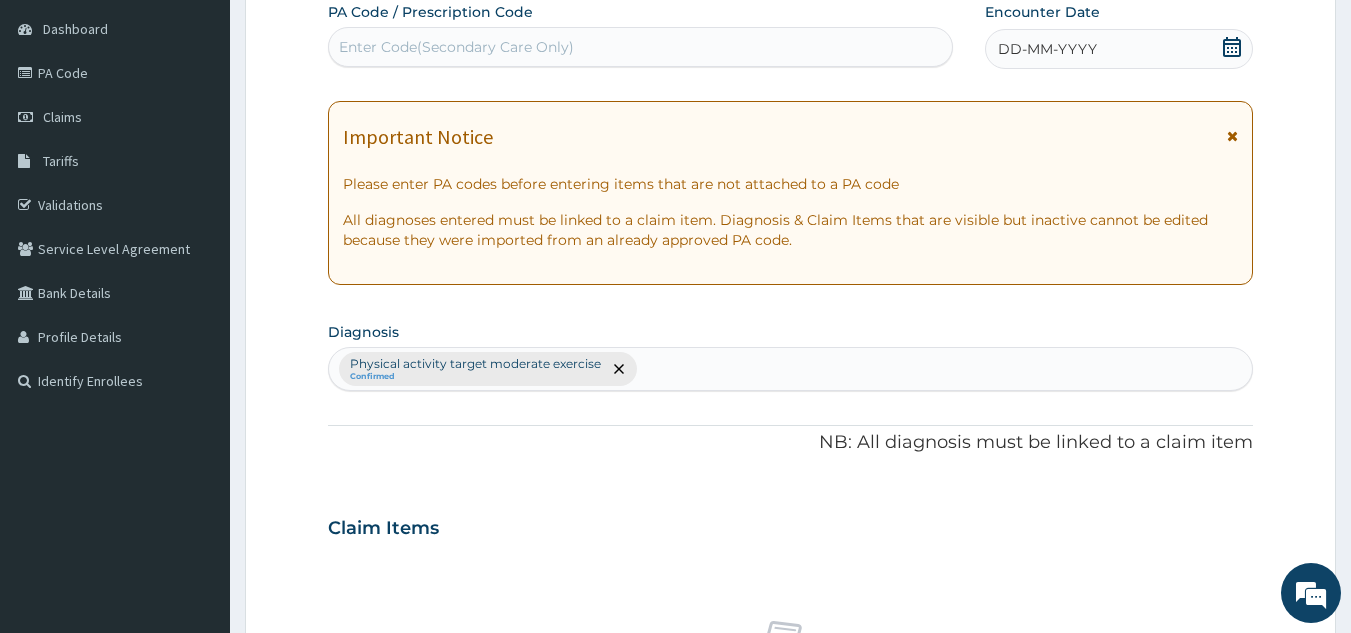 click on "Enter Code(Secondary Care Only)" at bounding box center [456, 47] 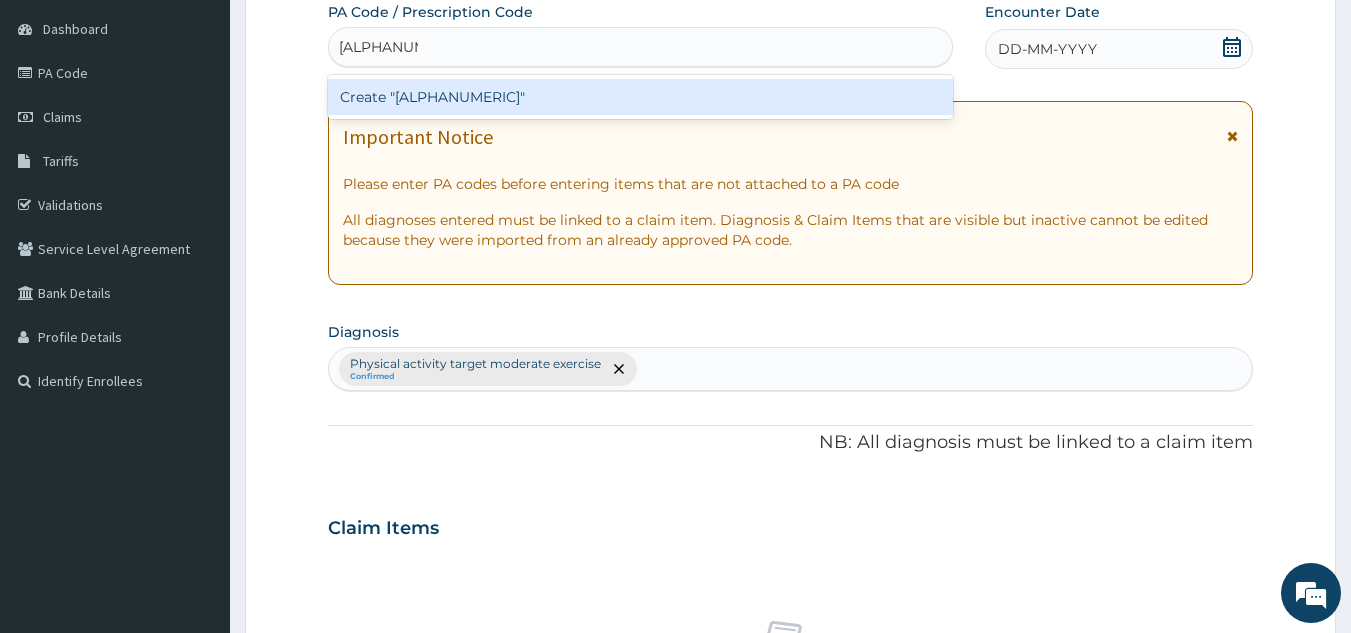 click on "Create "[STATE_CODE]/A062F9"" at bounding box center (641, 97) 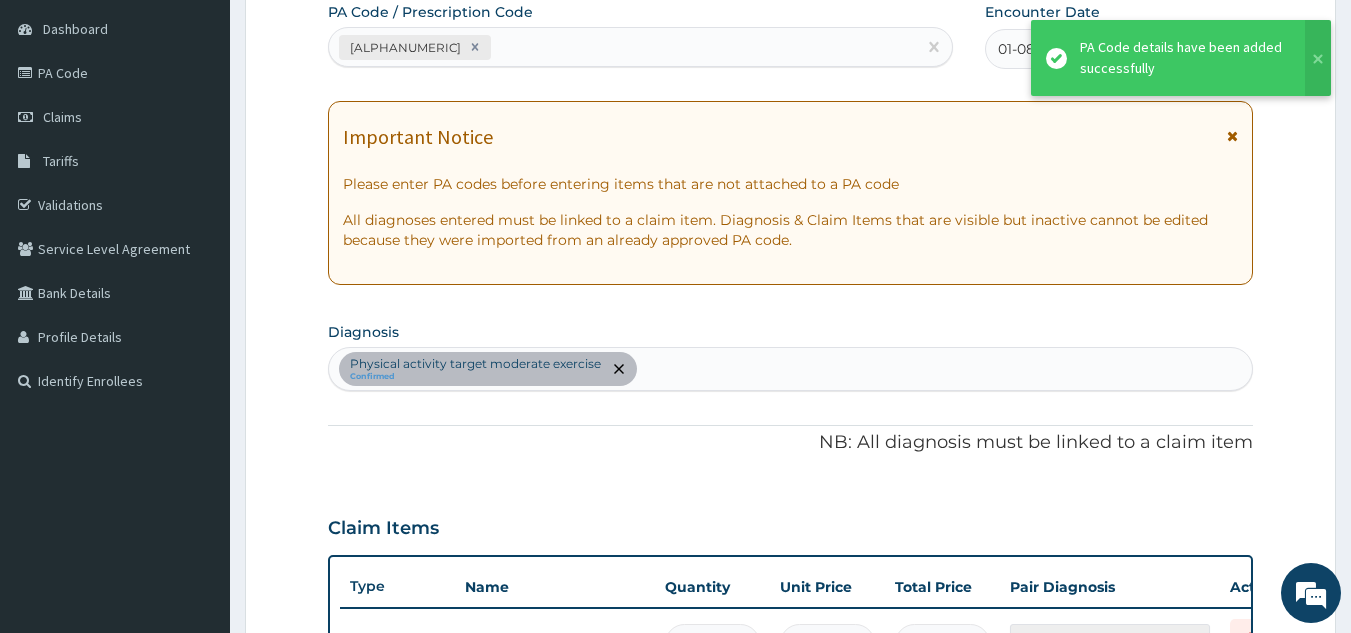 scroll, scrollTop: 219, scrollLeft: 0, axis: vertical 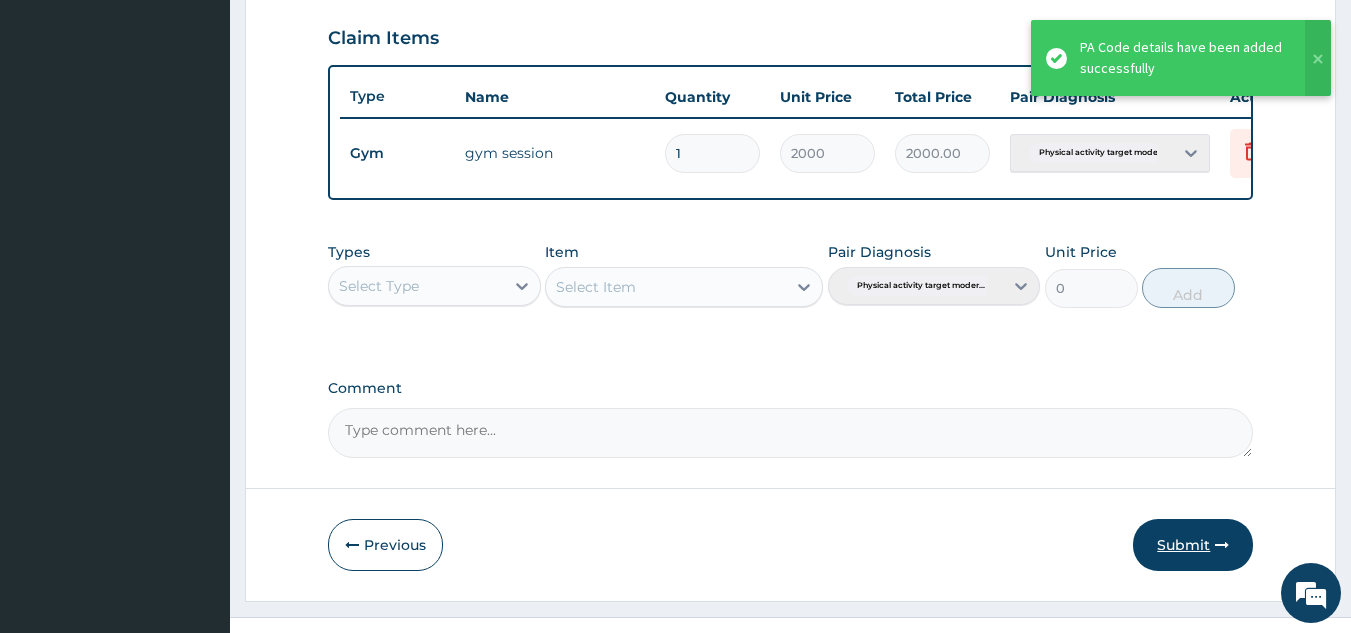 click on "Submit" at bounding box center [1193, 545] 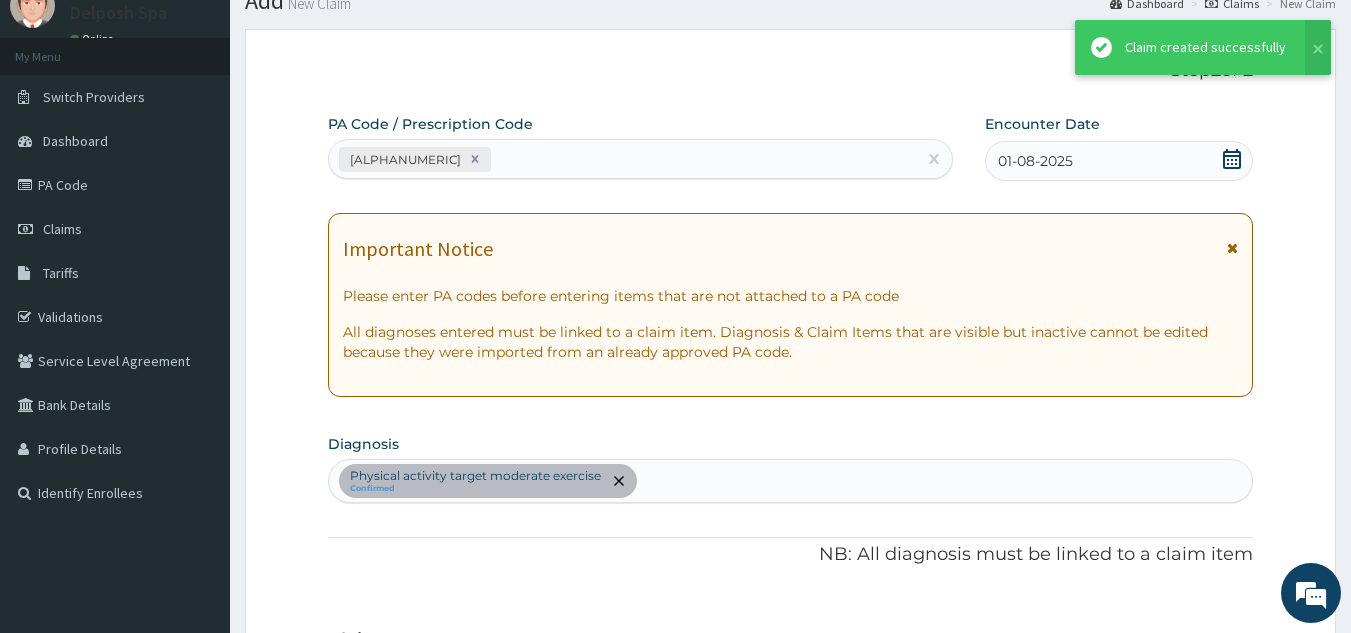 scroll, scrollTop: 679, scrollLeft: 0, axis: vertical 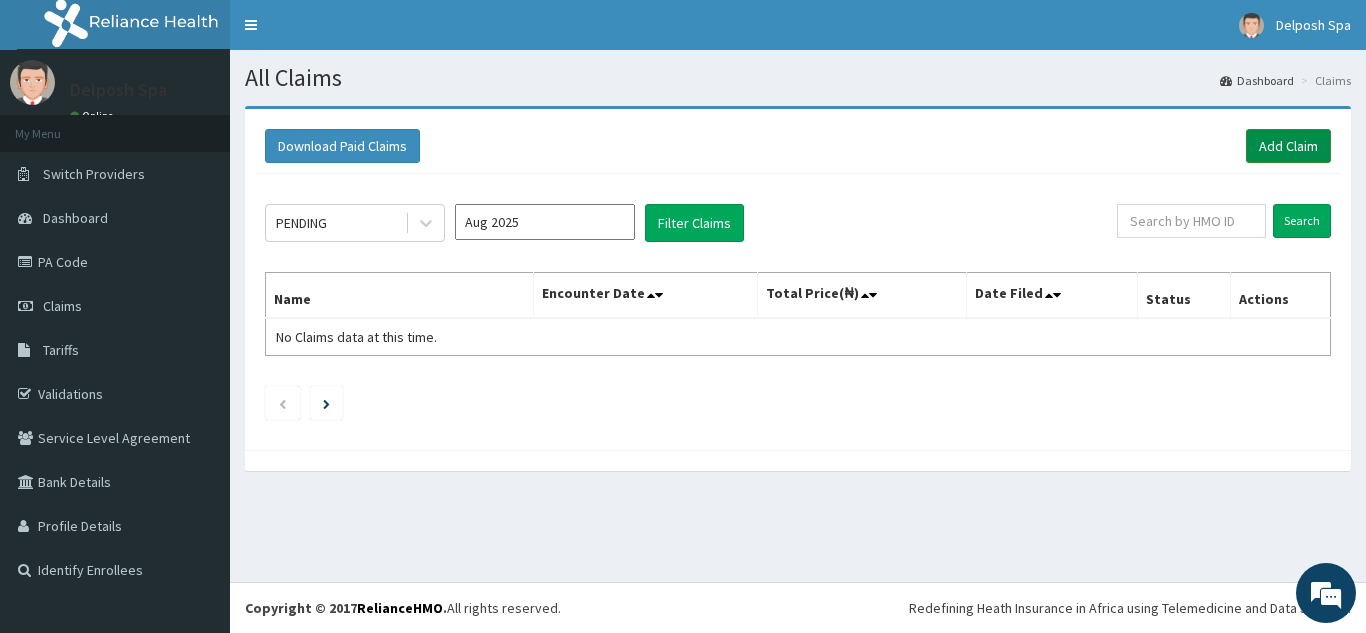 click on "Add Claim" at bounding box center (1288, 146) 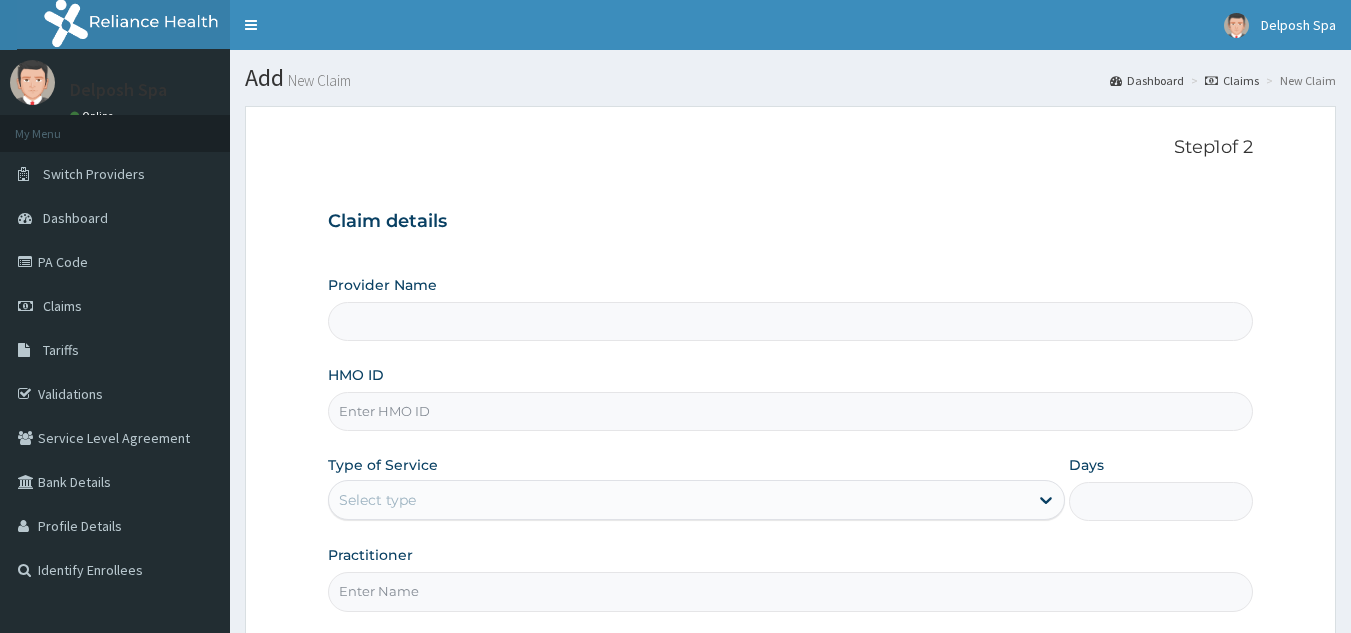scroll, scrollTop: 0, scrollLeft: 0, axis: both 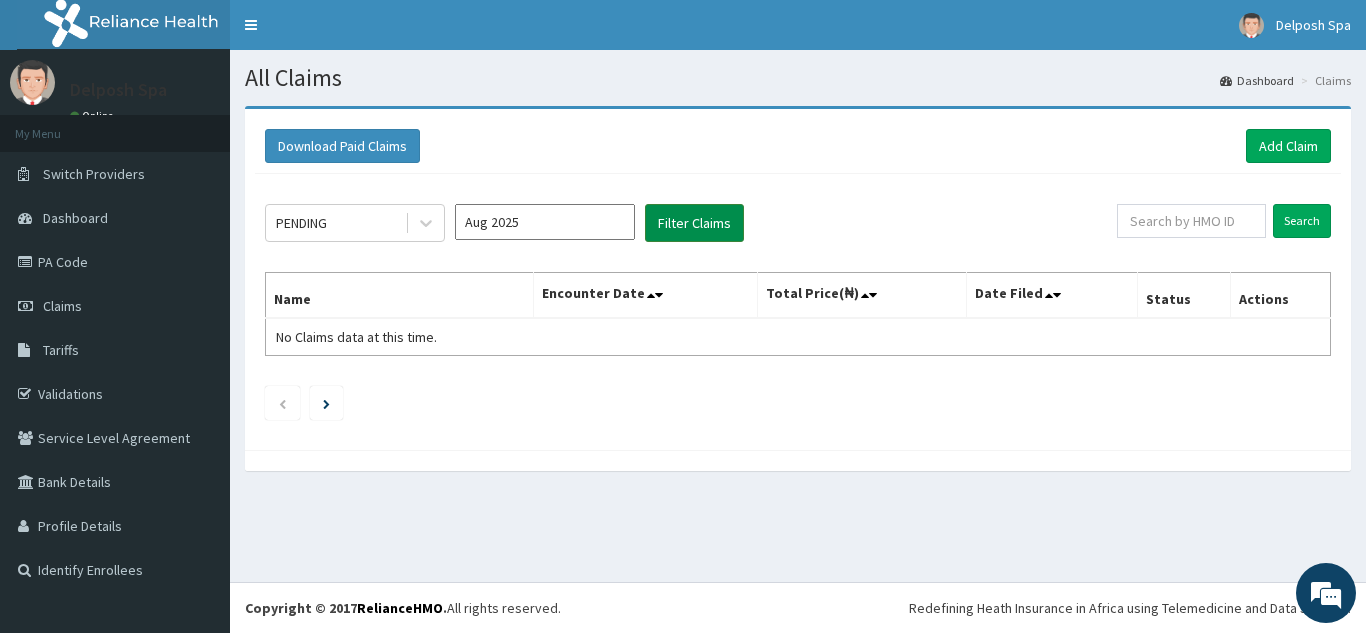 click on "Filter Claims" at bounding box center [694, 223] 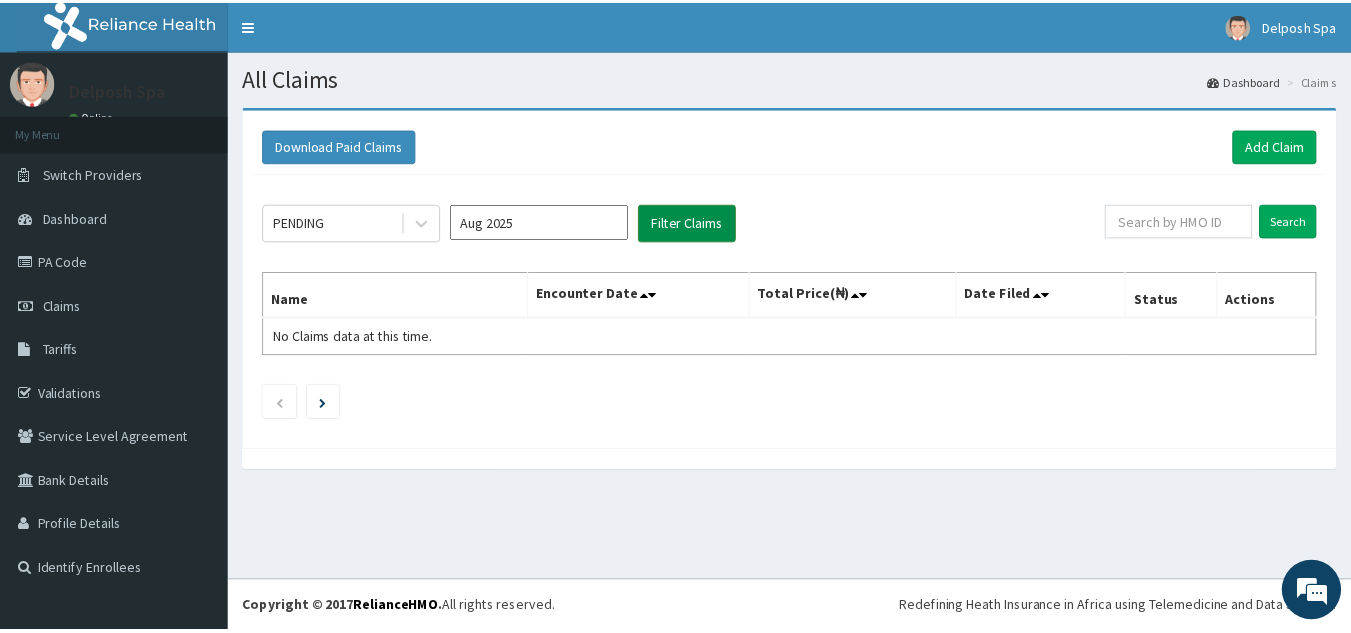 scroll, scrollTop: 0, scrollLeft: 0, axis: both 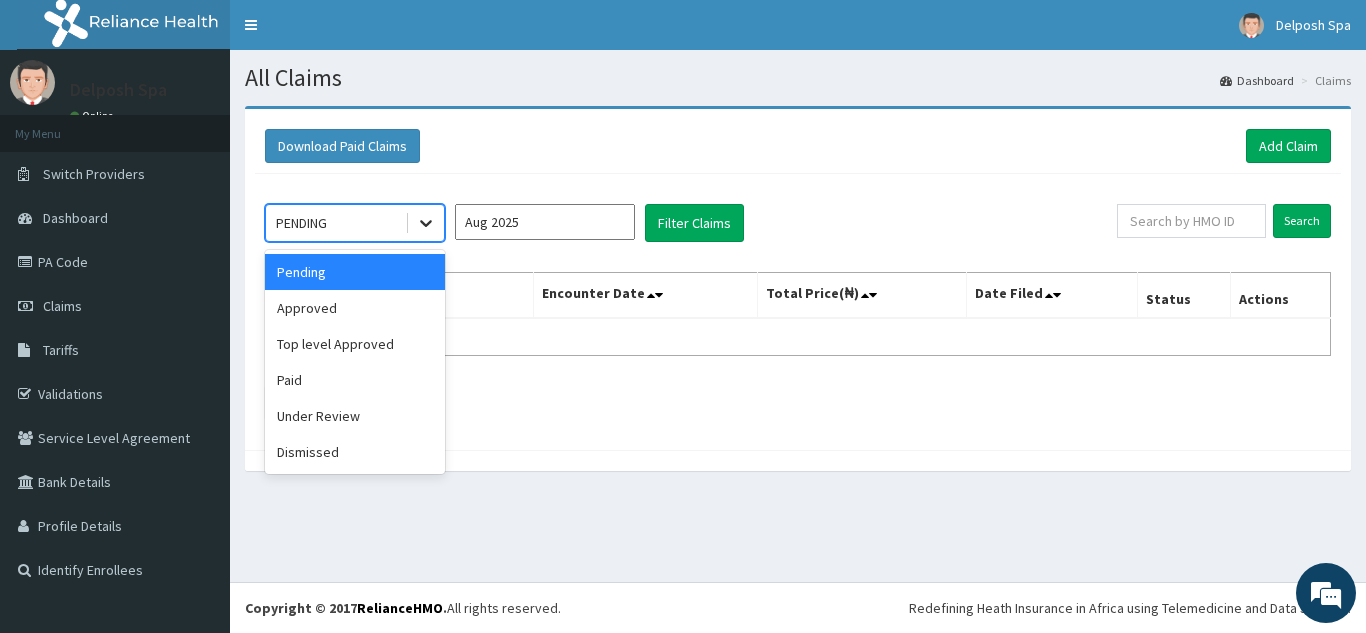 click 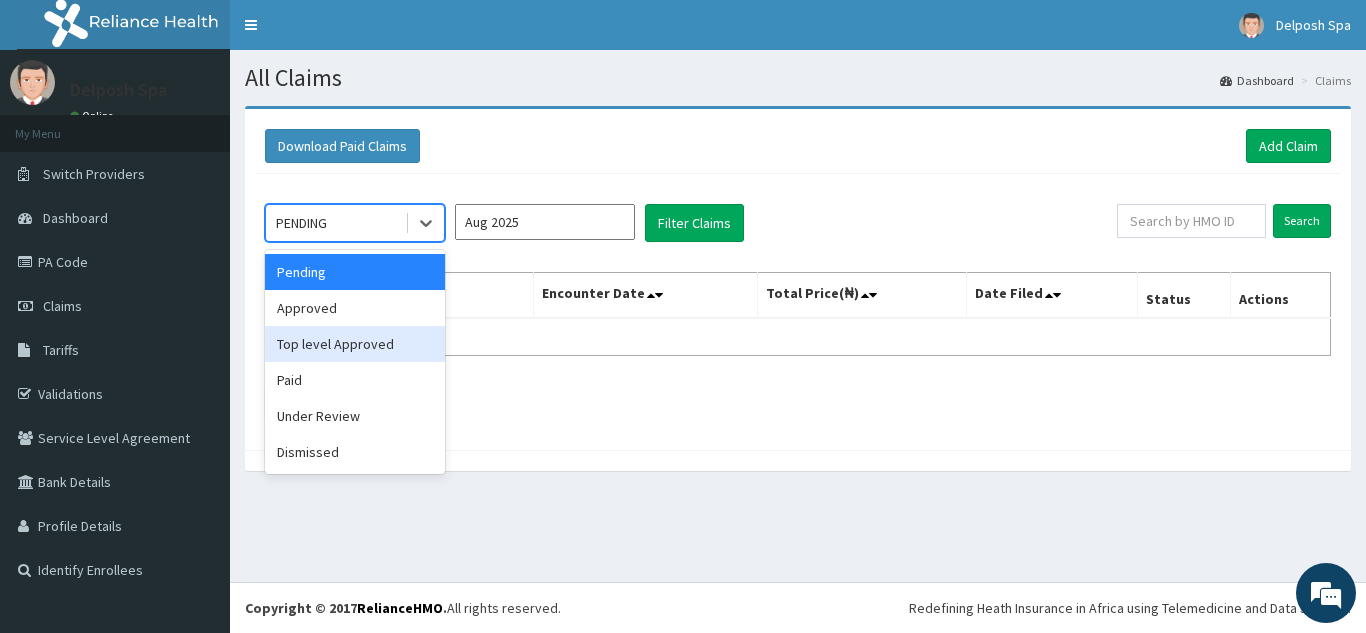 click on "Top level Approved" at bounding box center (355, 344) 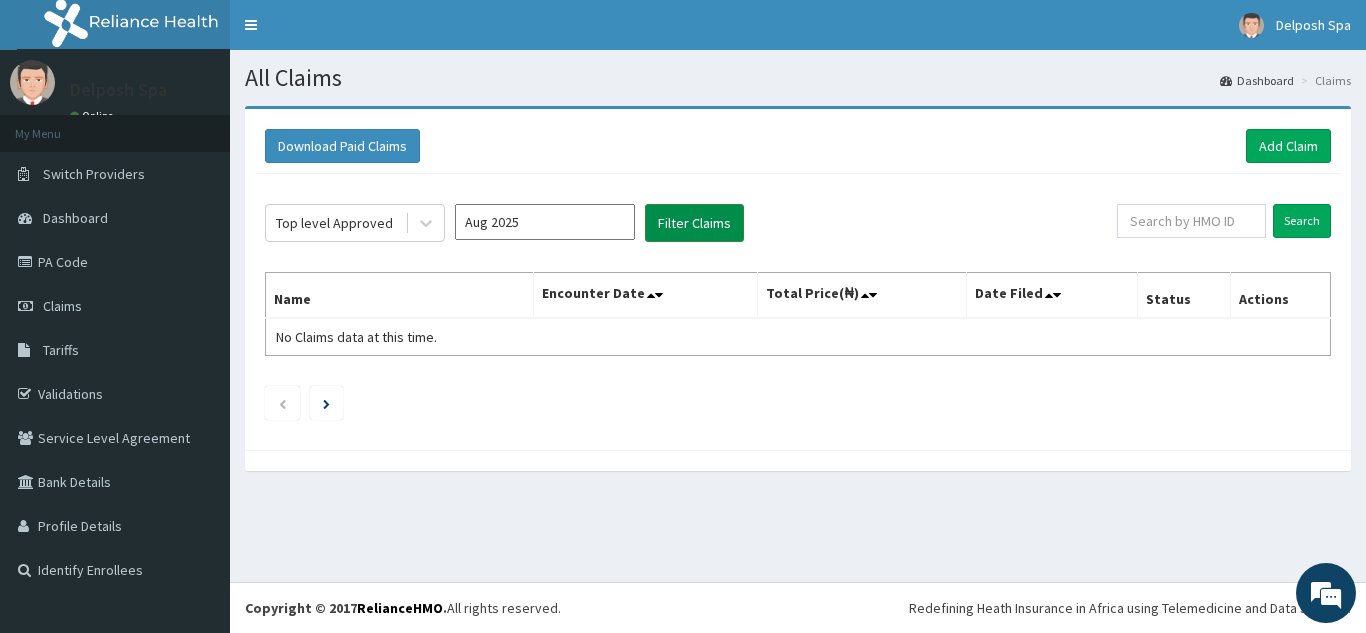 click on "Filter Claims" at bounding box center [694, 223] 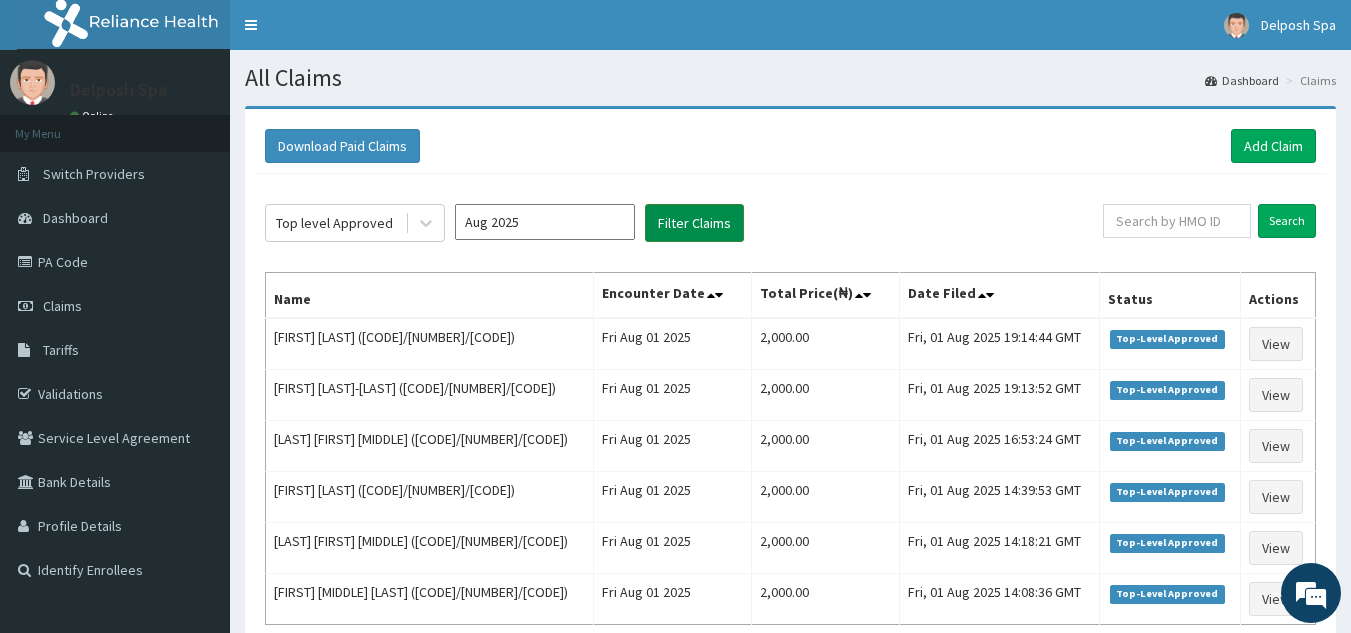 click on "Filter Claims" at bounding box center (694, 223) 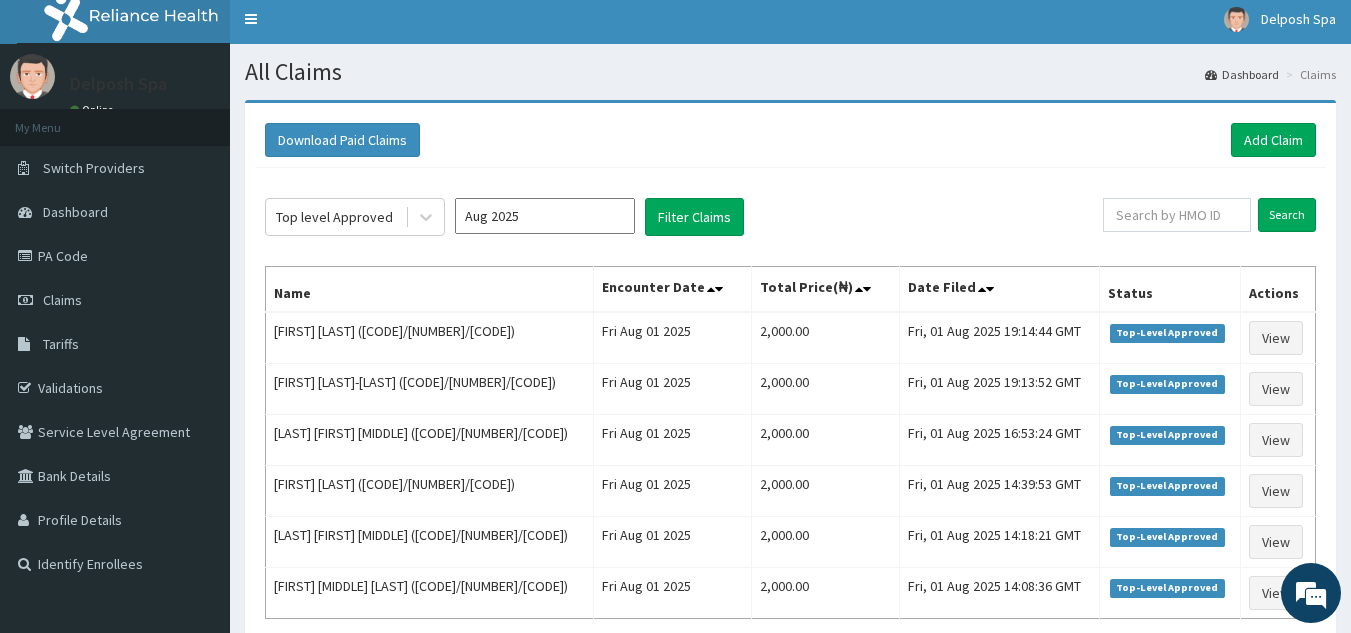 scroll, scrollTop: 0, scrollLeft: 0, axis: both 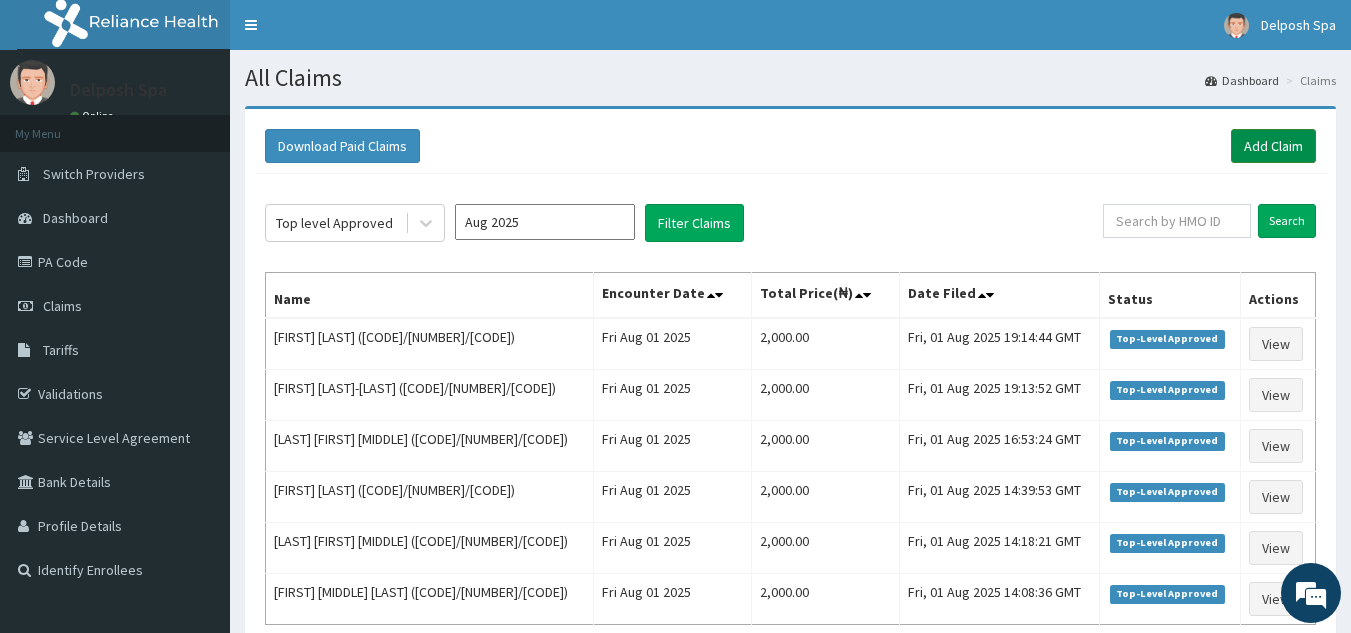 click on "Add Claim" at bounding box center (1273, 146) 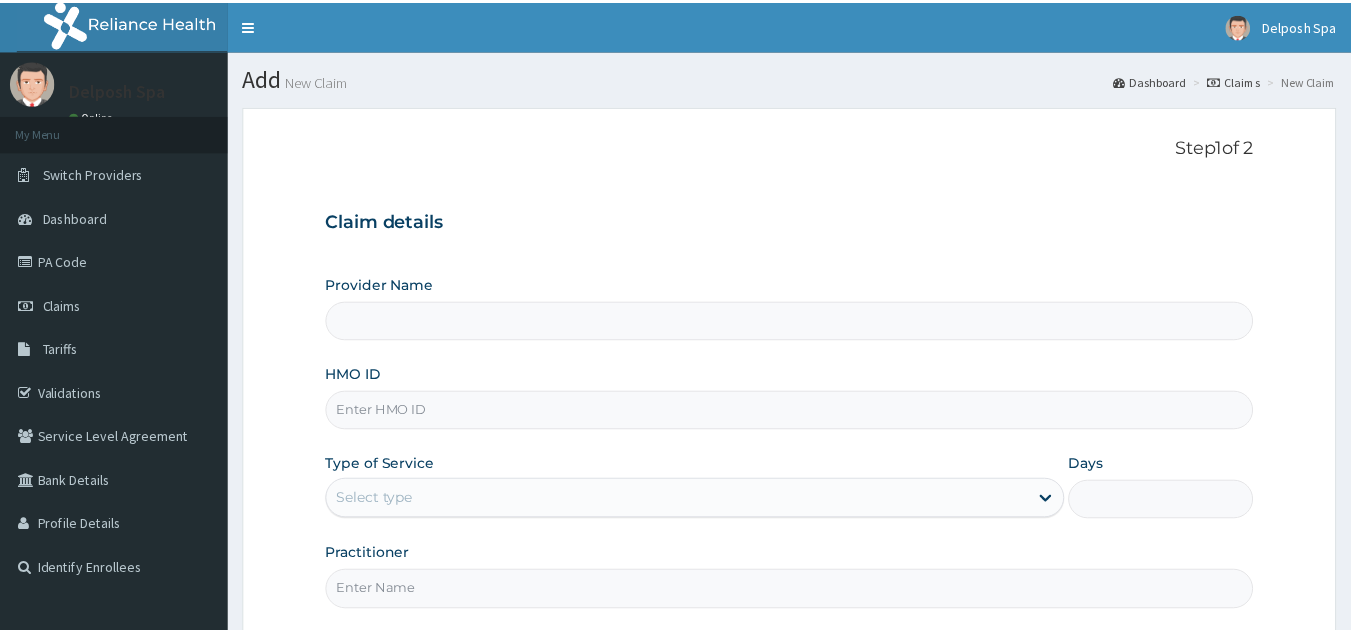 scroll, scrollTop: 0, scrollLeft: 0, axis: both 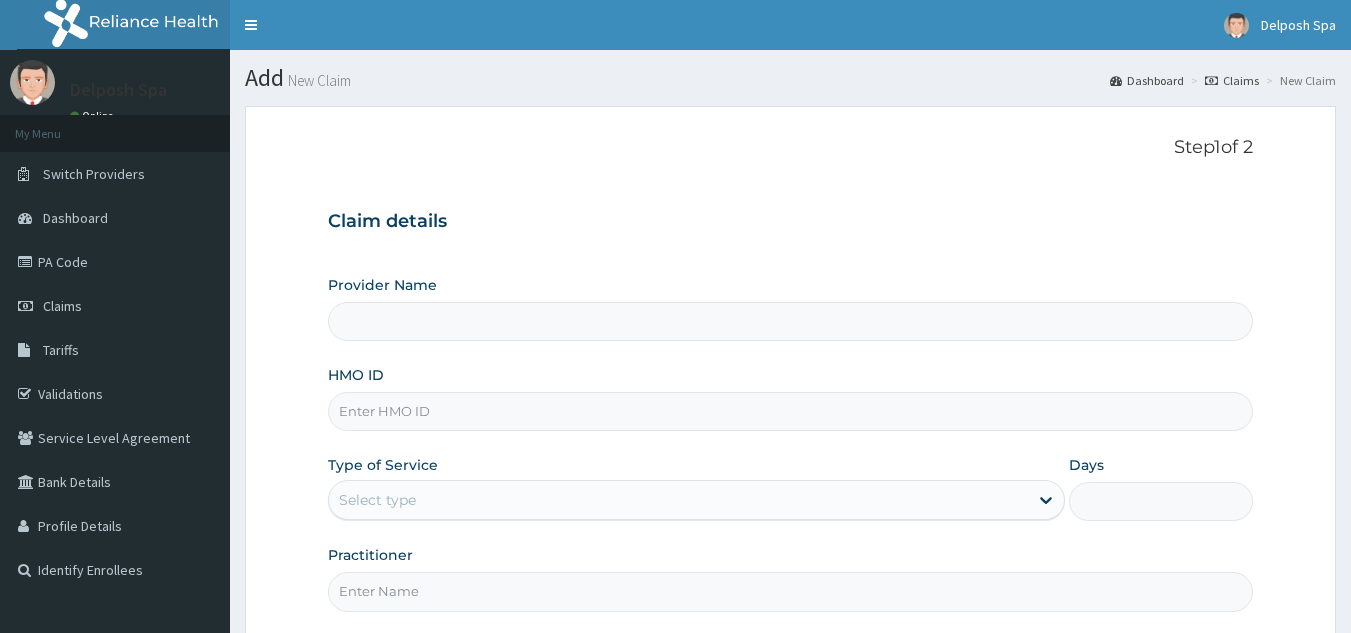 type on "Delposh Fitness Place" 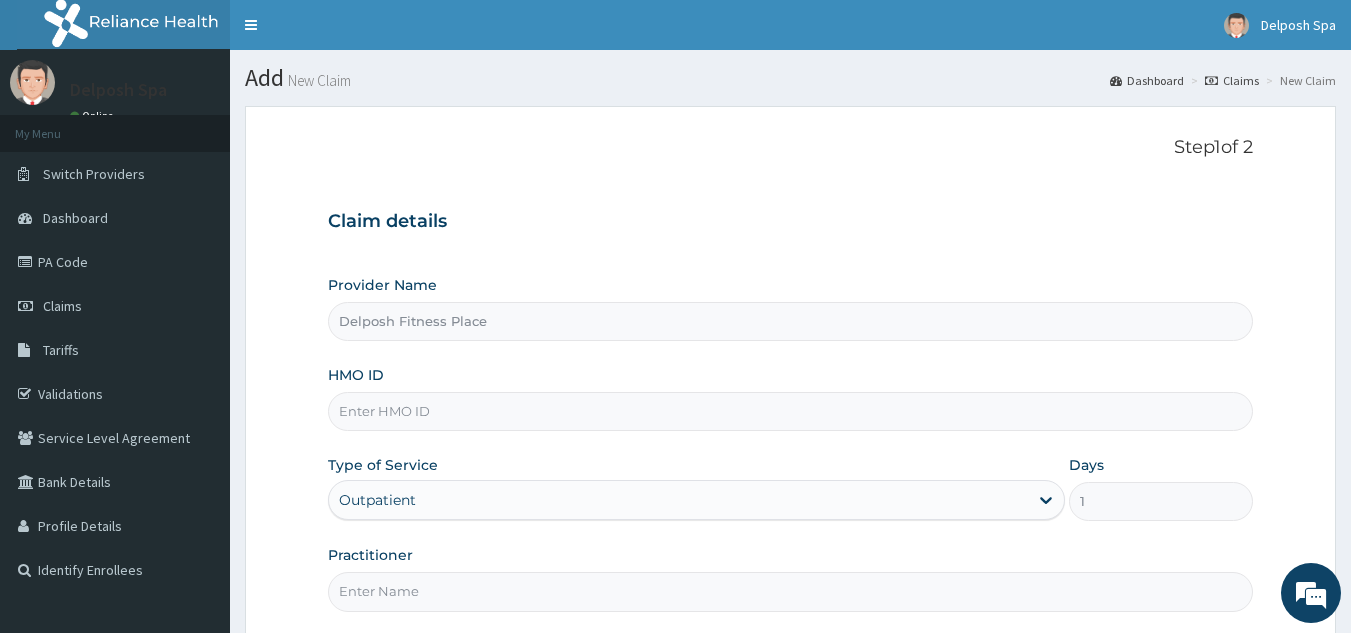 click on "HMO ID" at bounding box center [791, 411] 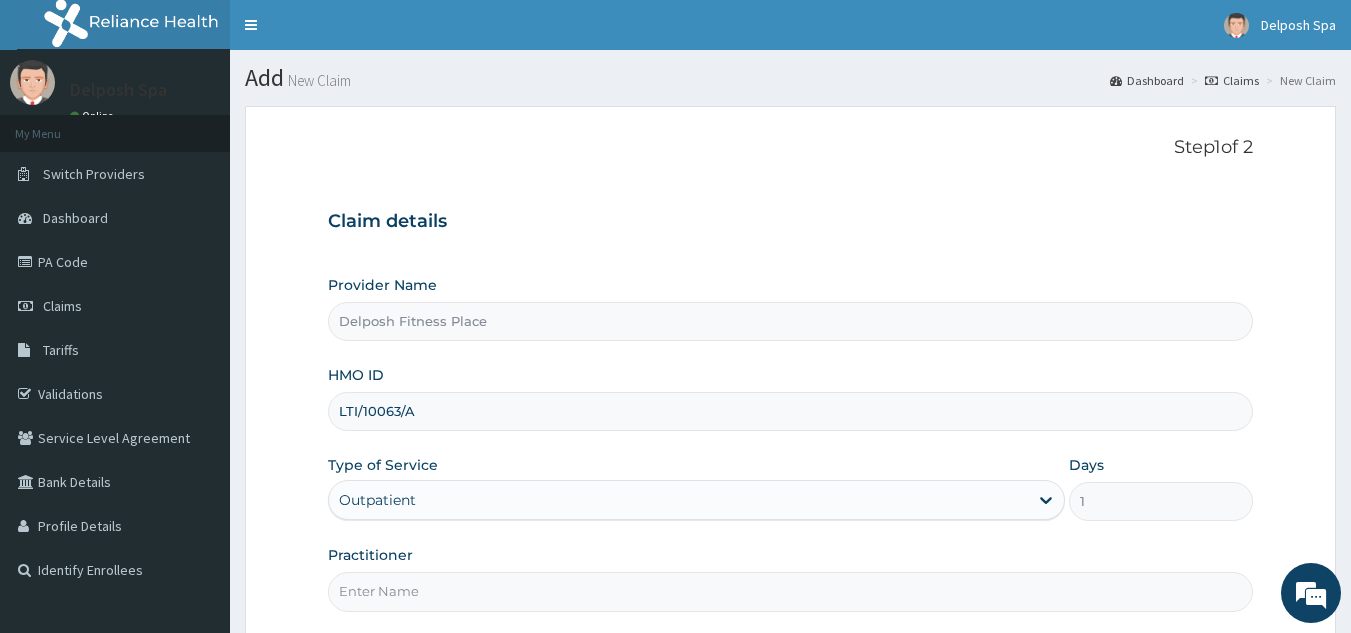type on "LTI/10063/A" 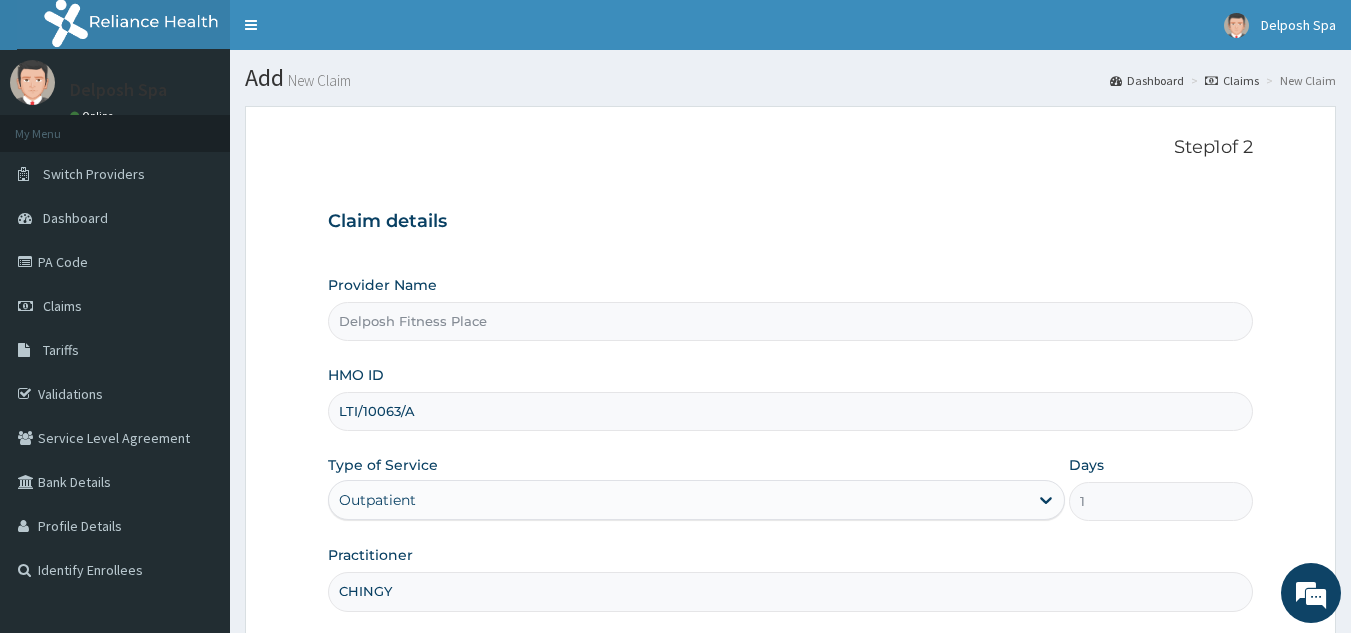 scroll, scrollTop: 0, scrollLeft: 0, axis: both 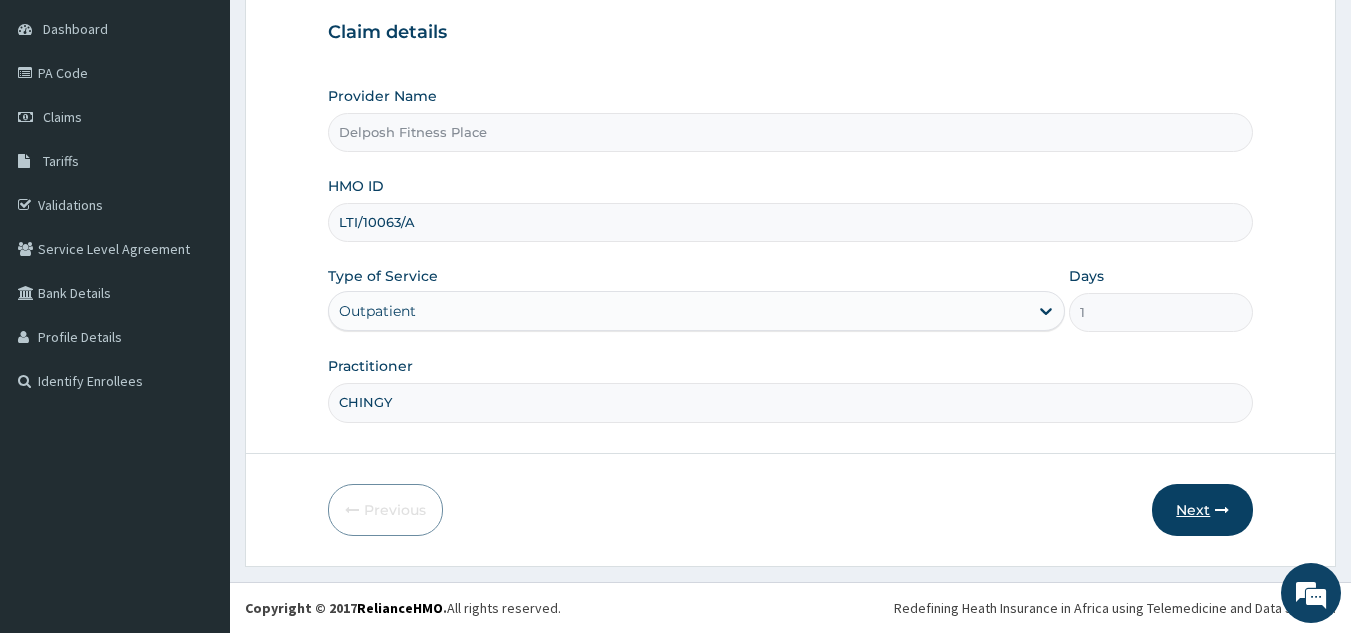 type on "CHINGY" 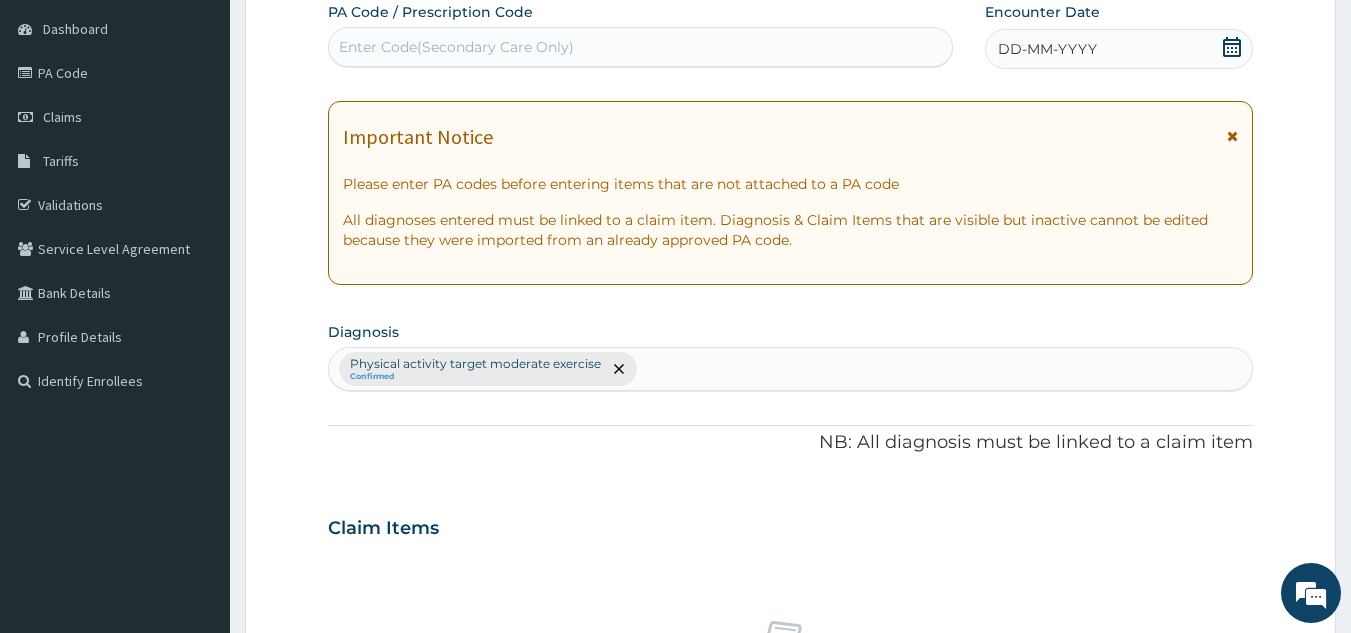 click on "Enter Code(Secondary Care Only)" at bounding box center [641, 47] 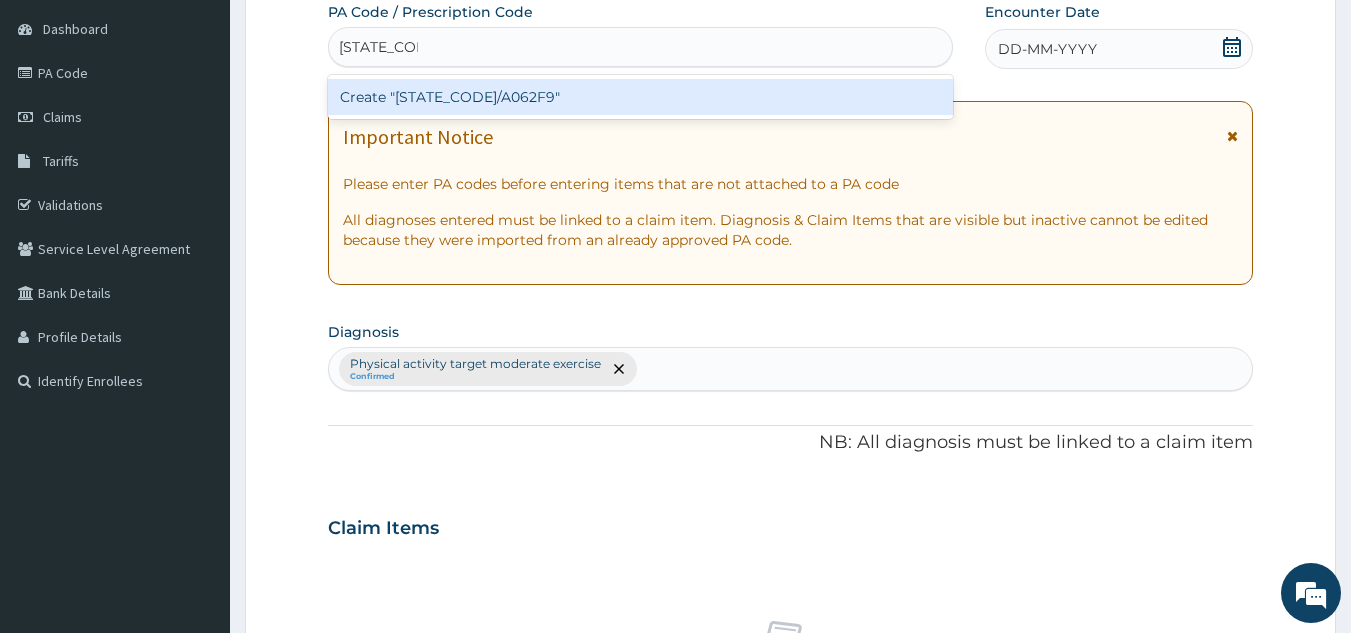 click on "Create "PA/A062F9"" at bounding box center [641, 97] 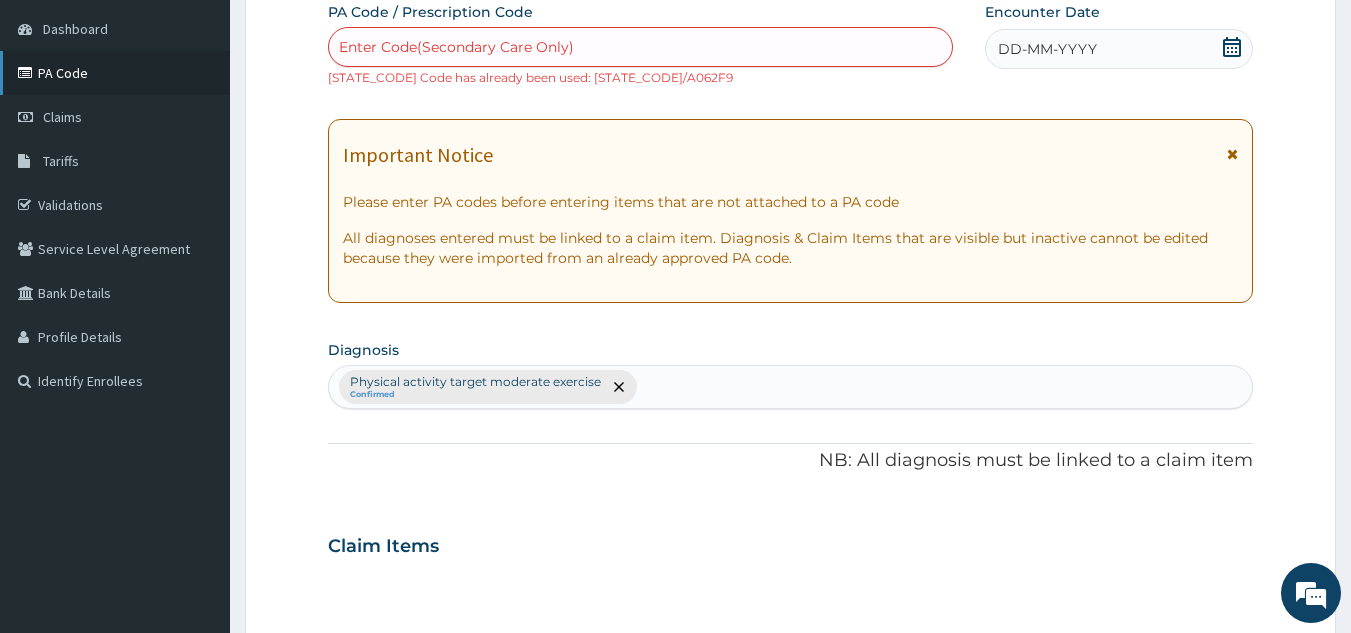 click on "PA Code" at bounding box center (115, 73) 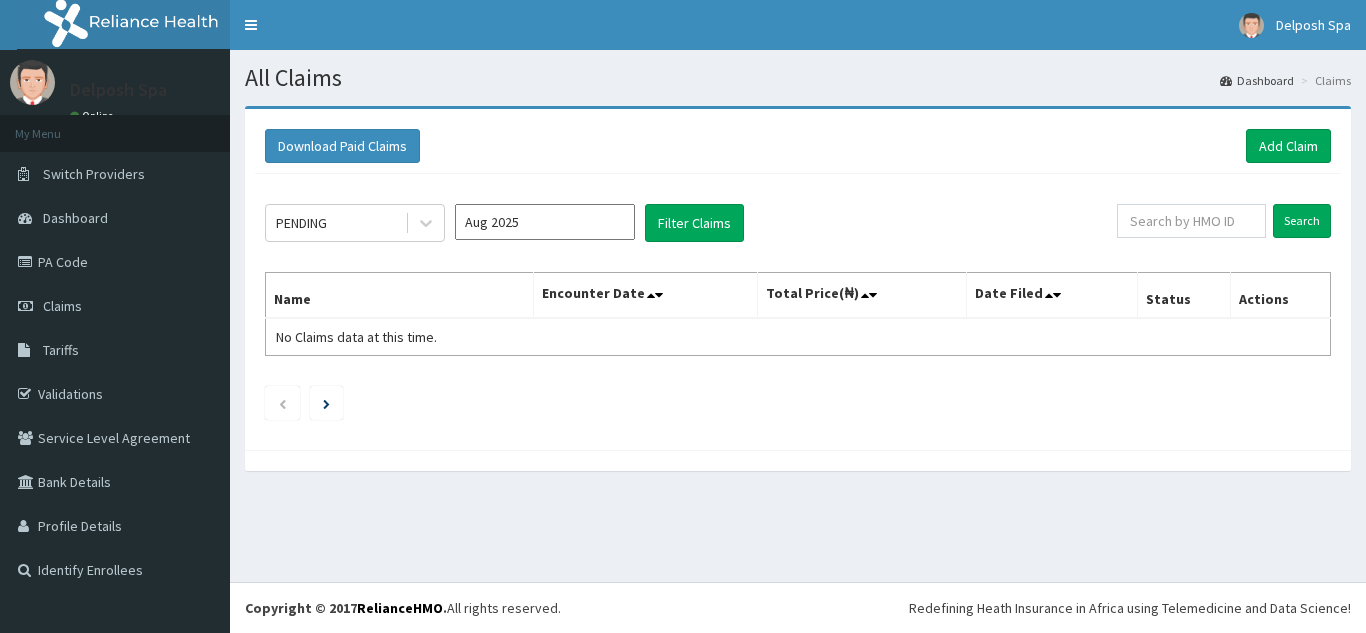 scroll, scrollTop: 0, scrollLeft: 0, axis: both 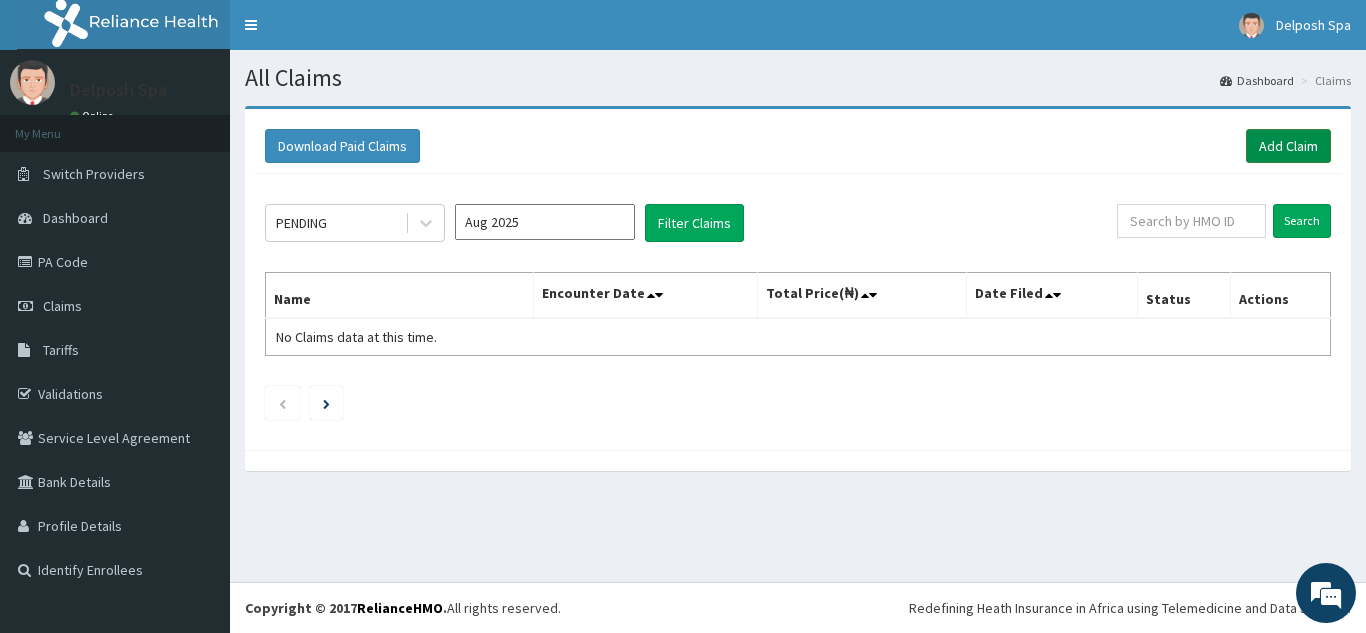 click on "Add Claim" at bounding box center [1288, 146] 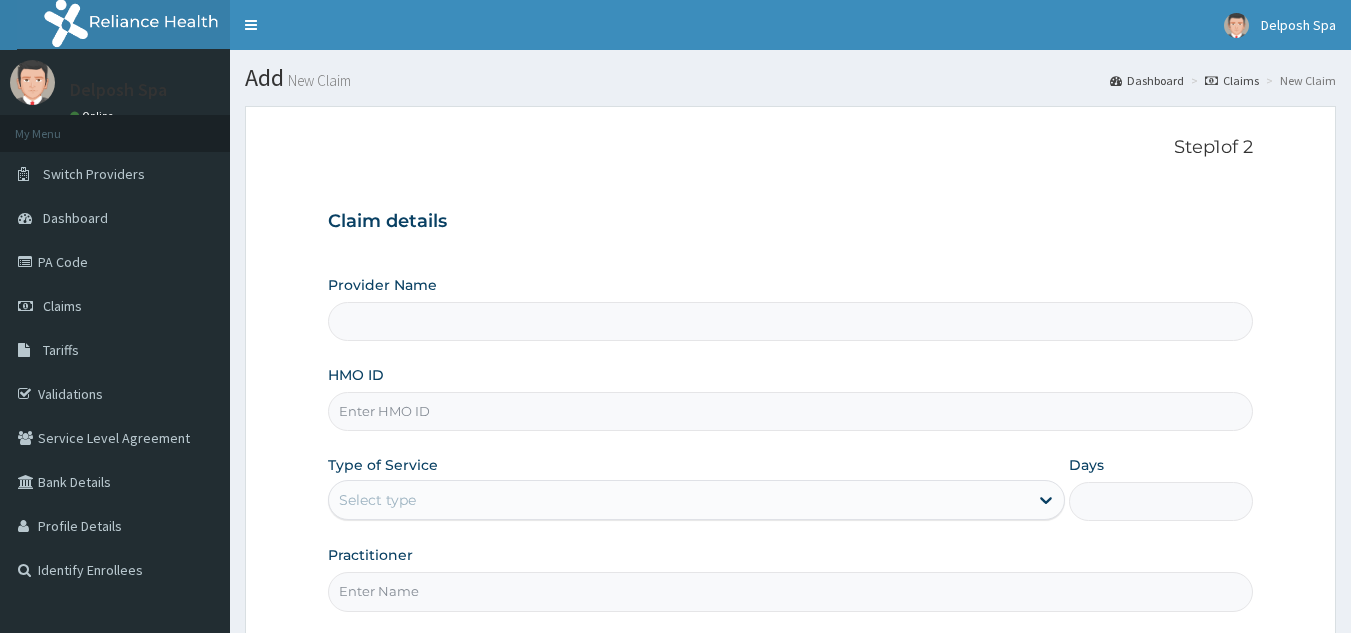 scroll, scrollTop: 0, scrollLeft: 0, axis: both 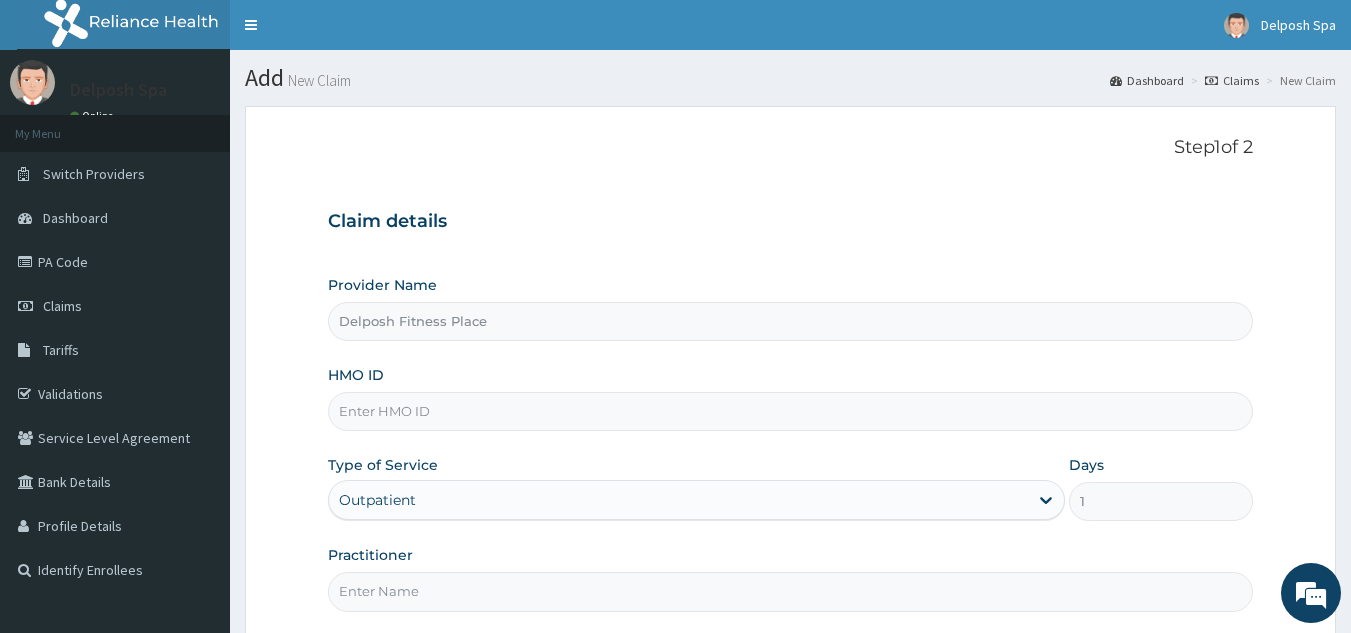 click on "HMO ID" at bounding box center [791, 411] 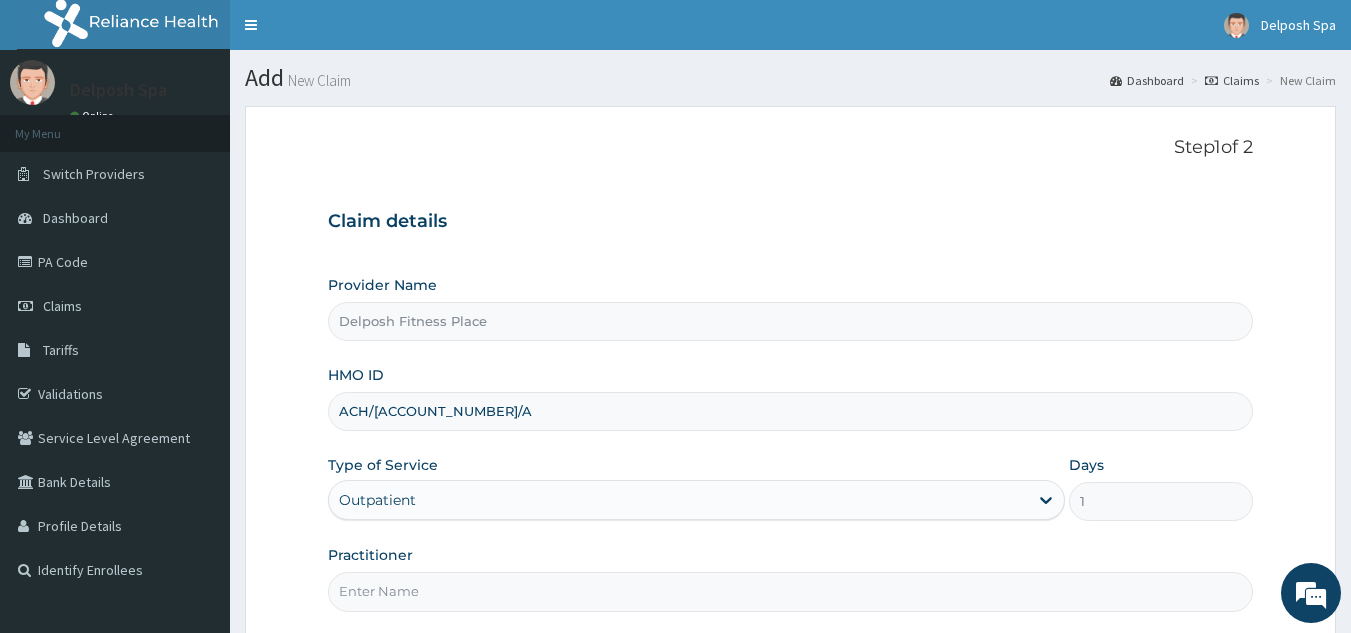 type on "ACH/10470/A" 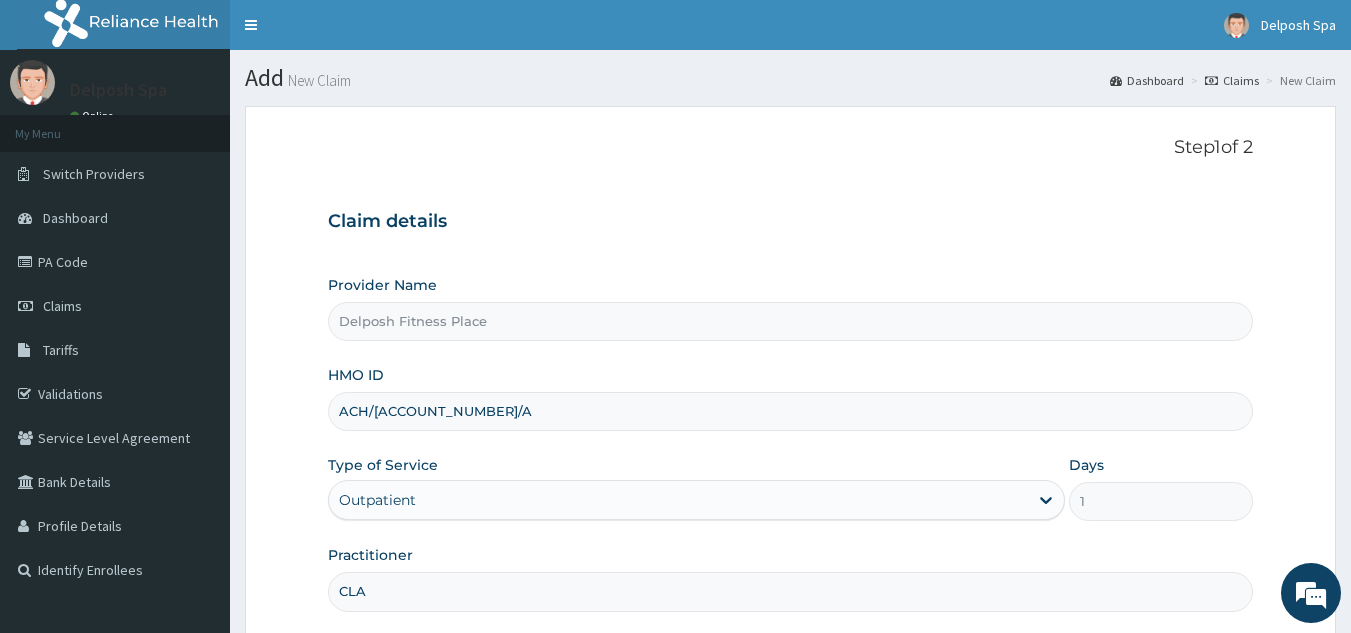 scroll, scrollTop: 0, scrollLeft: 0, axis: both 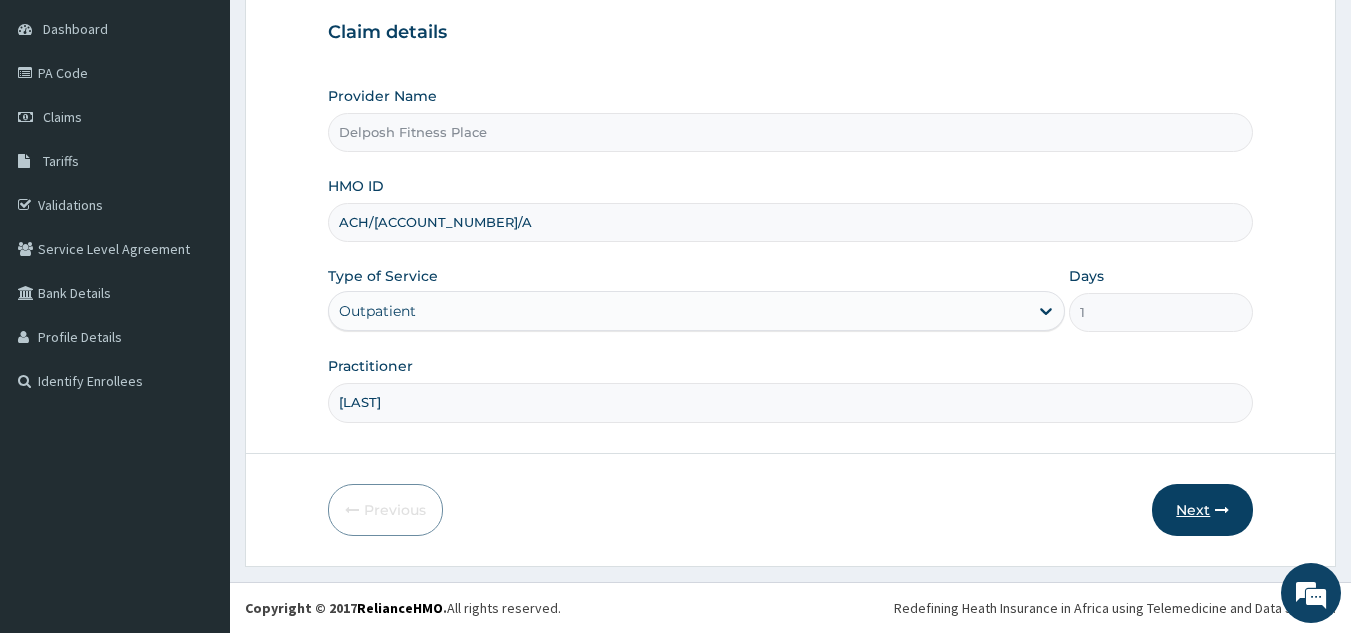 type on "CLARKSON" 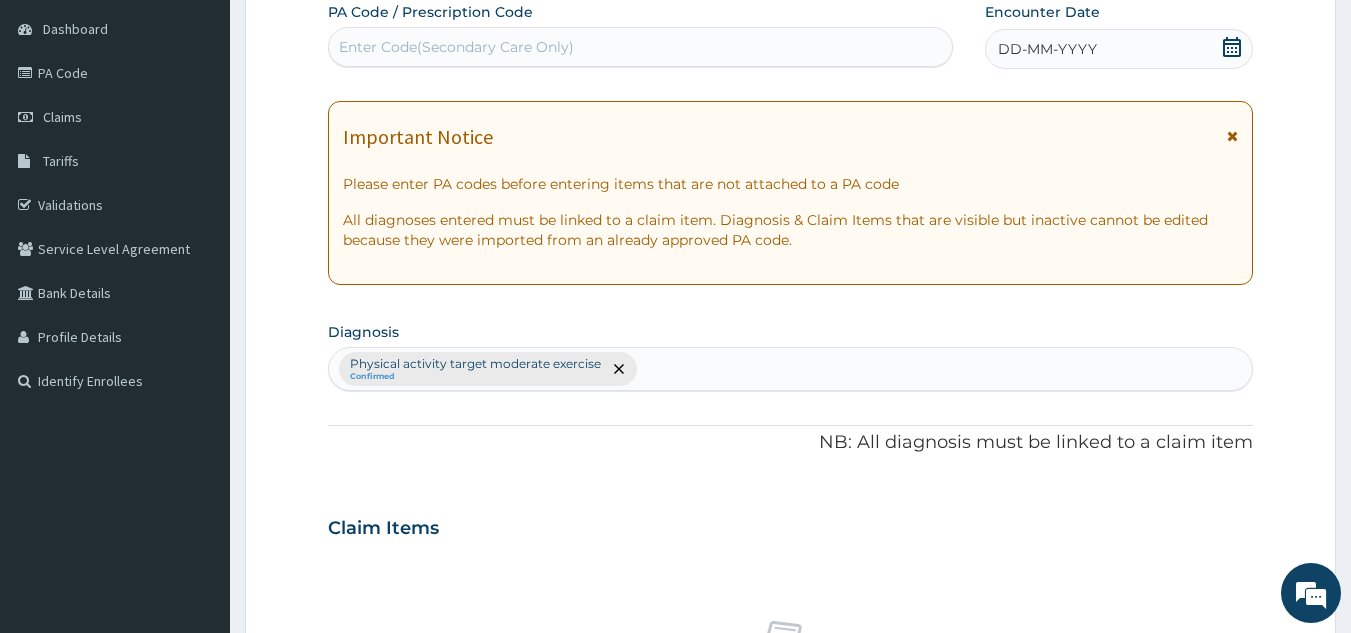 click on "Enter Code(Secondary Care Only)" at bounding box center (641, 47) 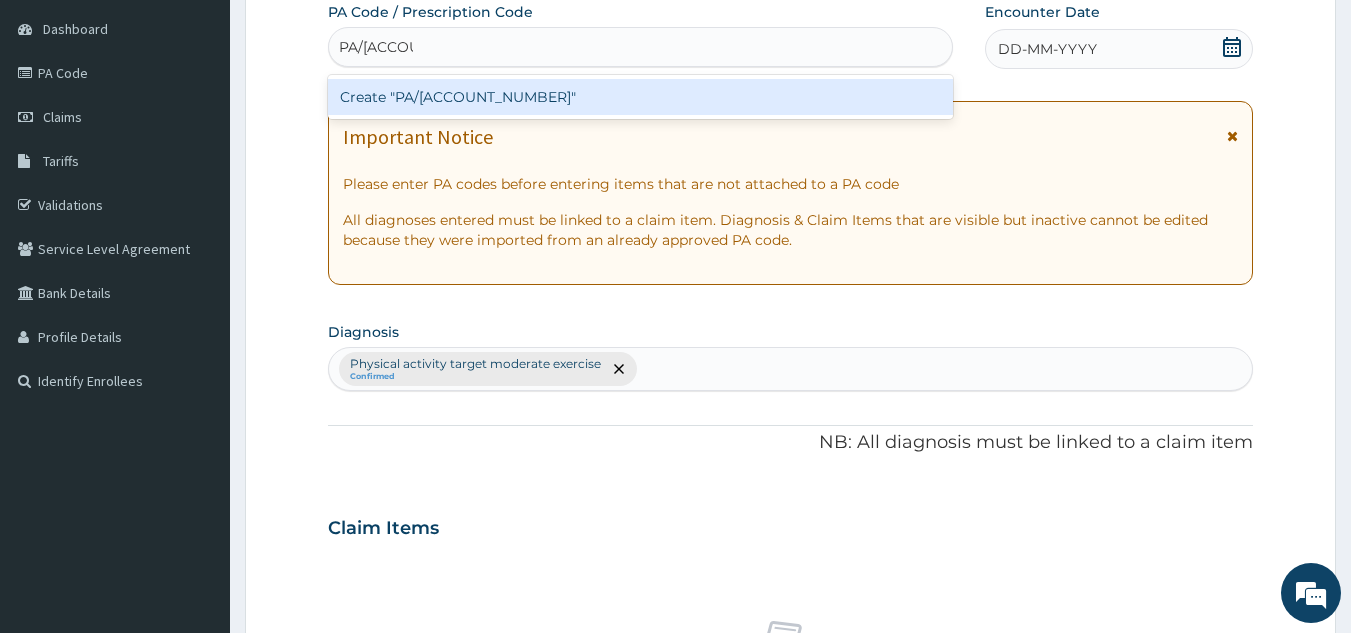 type on "PA/3F43F1" 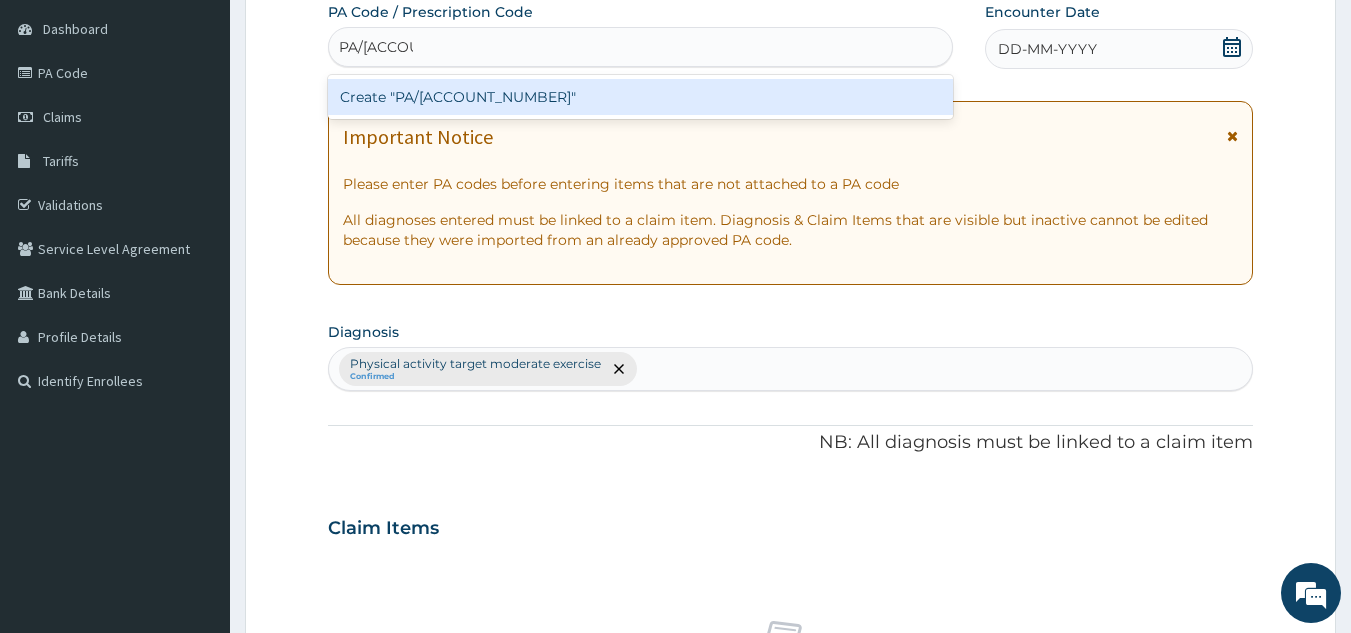 click on "Create "PA/3F43F1"" at bounding box center (641, 97) 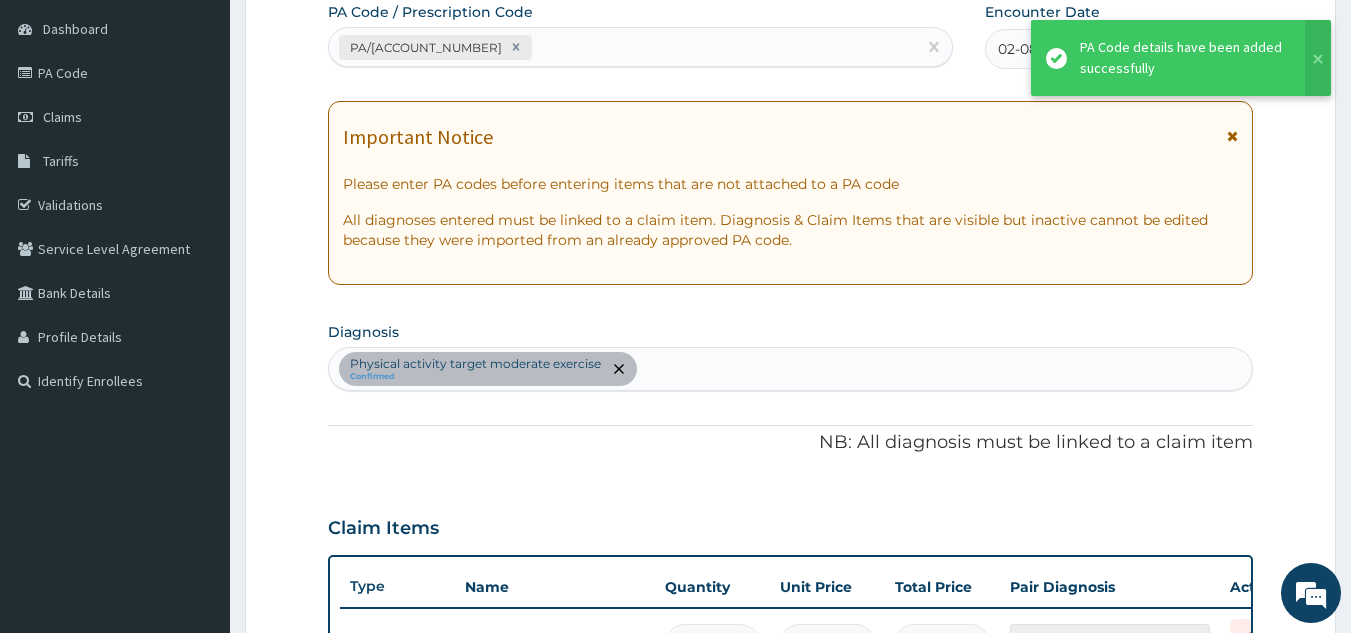 scroll, scrollTop: 219, scrollLeft: 0, axis: vertical 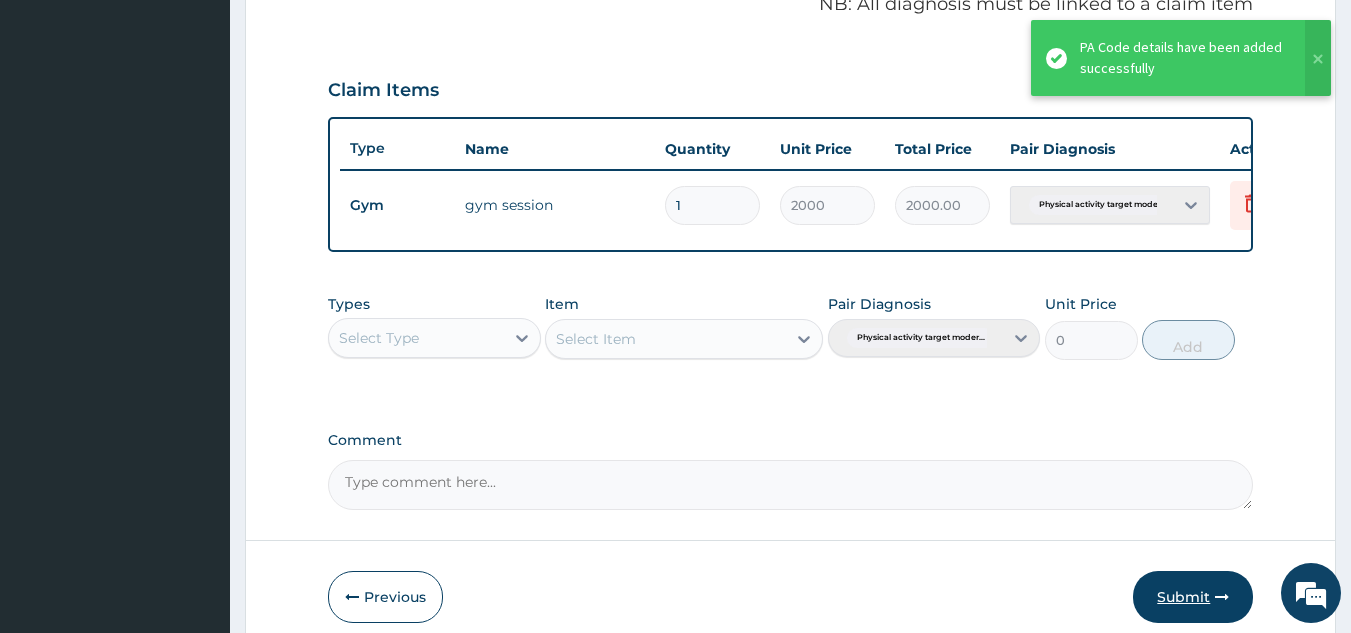 click on "Submit" at bounding box center (1193, 597) 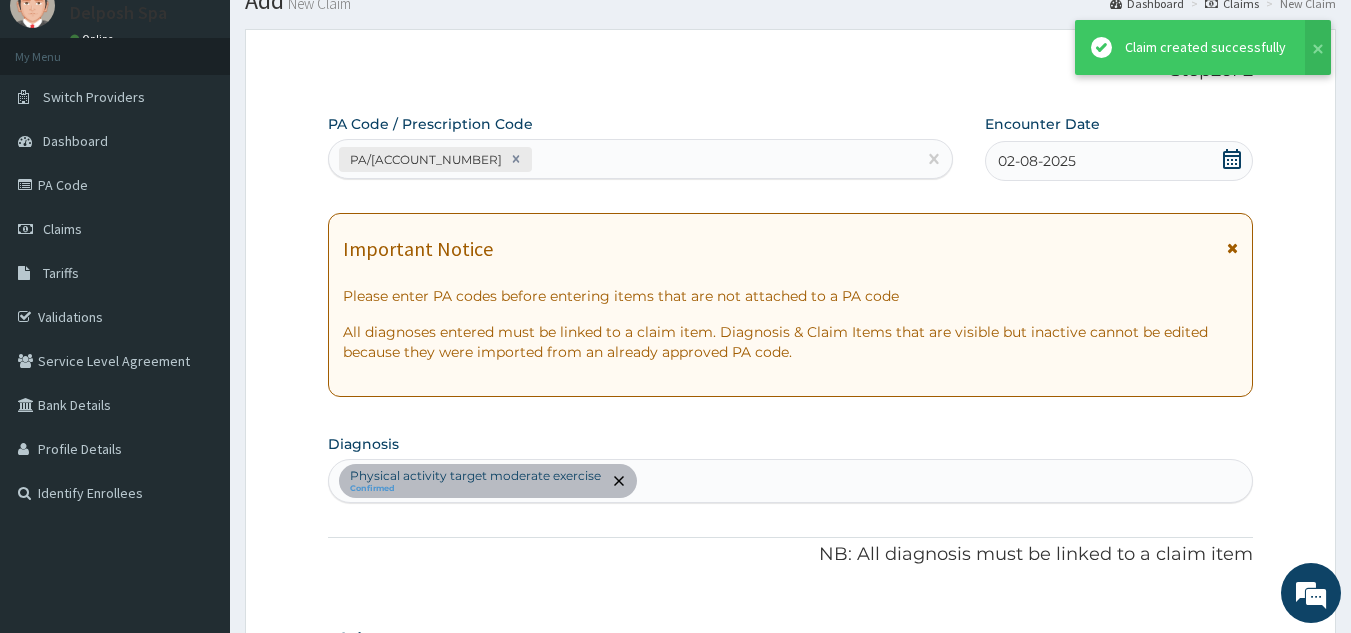 scroll, scrollTop: 627, scrollLeft: 0, axis: vertical 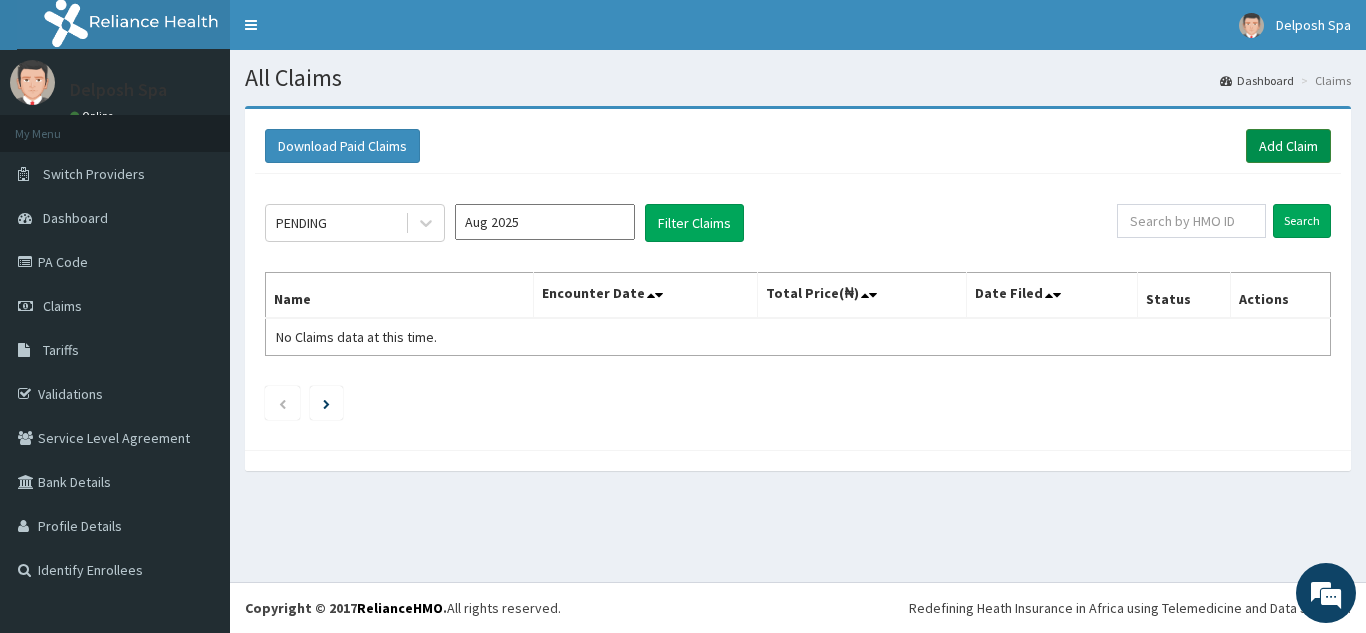click on "Add Claim" at bounding box center (1288, 146) 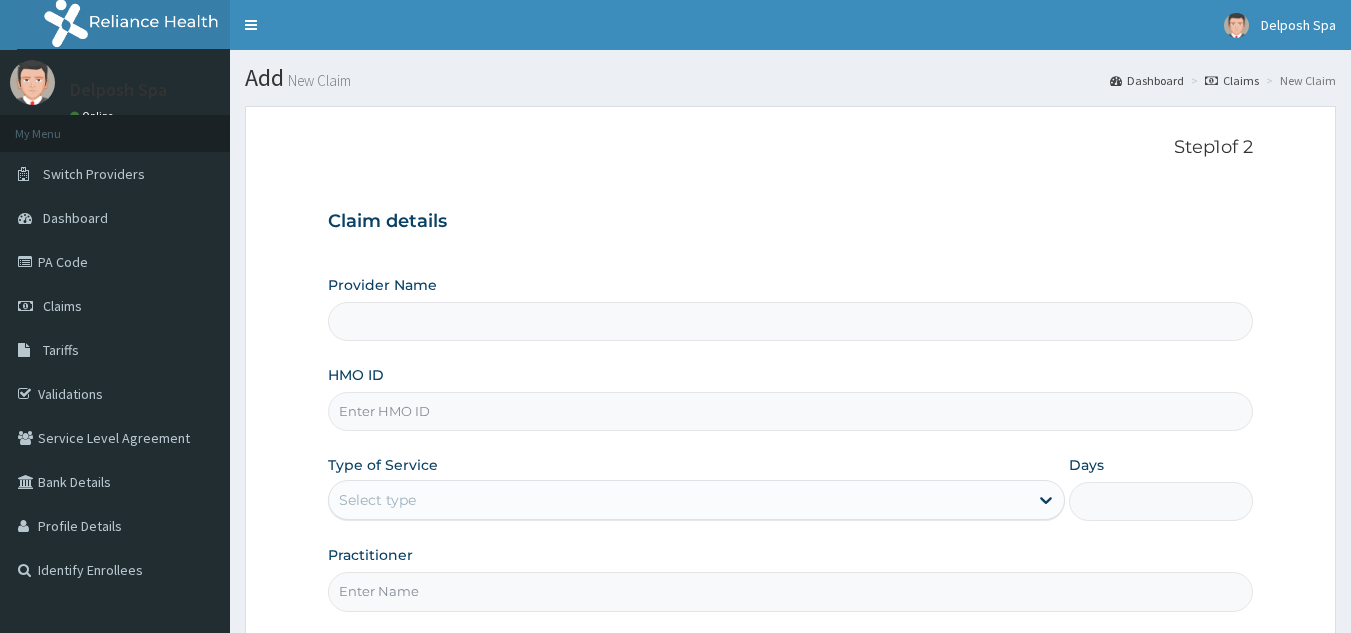 scroll, scrollTop: 0, scrollLeft: 0, axis: both 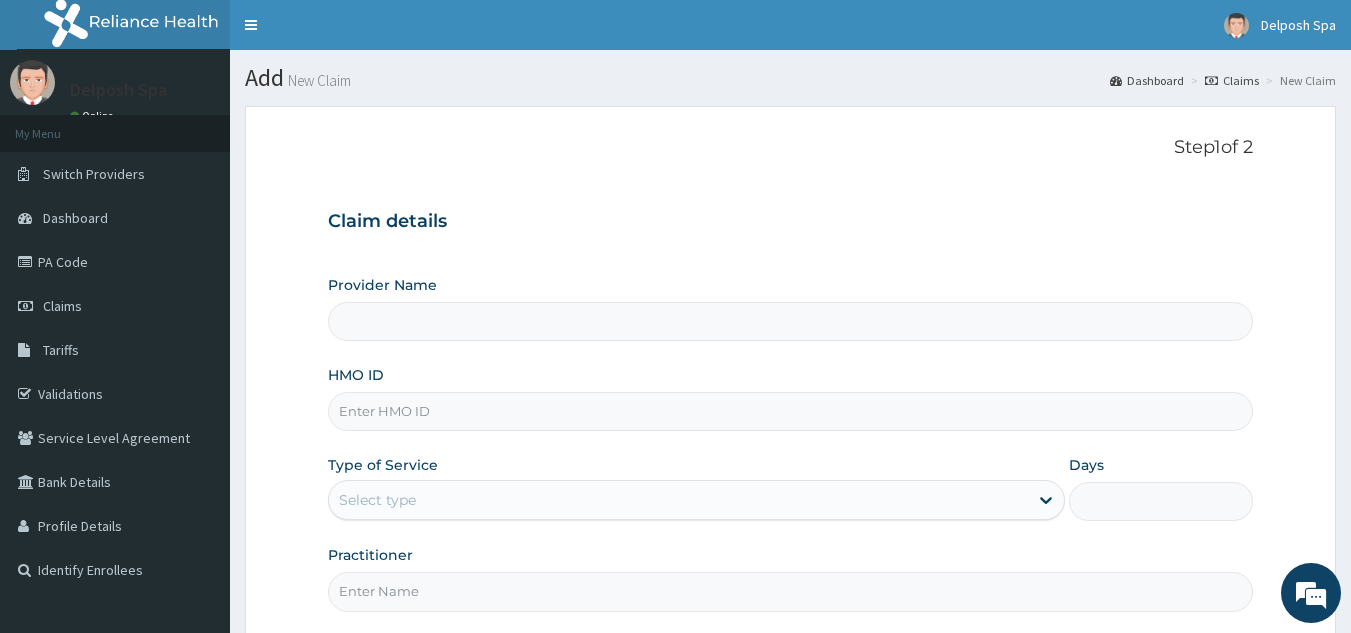 type on "Delposh Fitness Place" 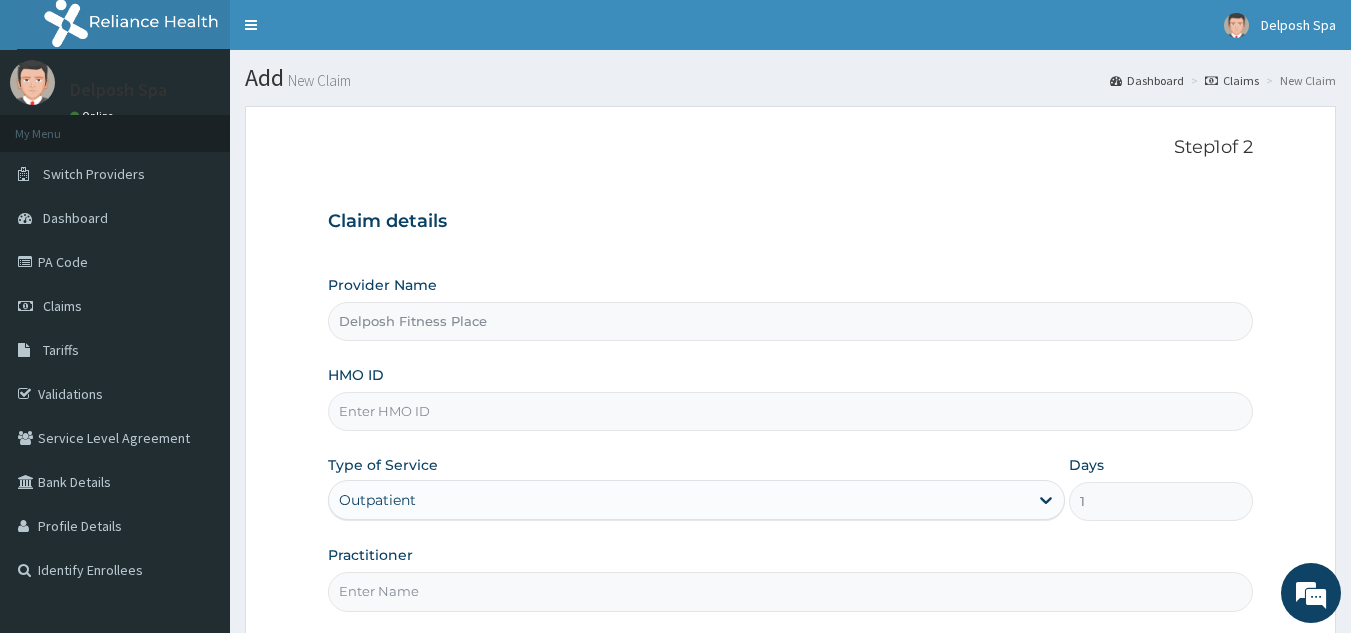 click on "HMO ID" at bounding box center [791, 411] 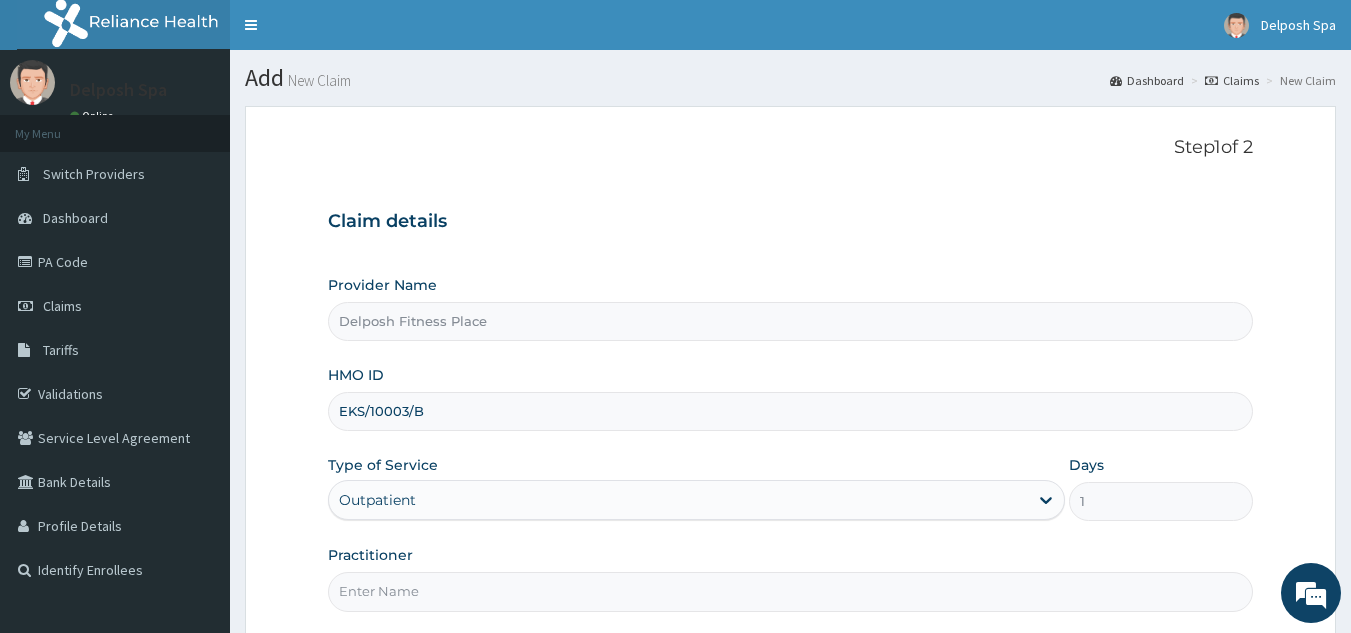 click on "Practitioner" at bounding box center (791, 591) 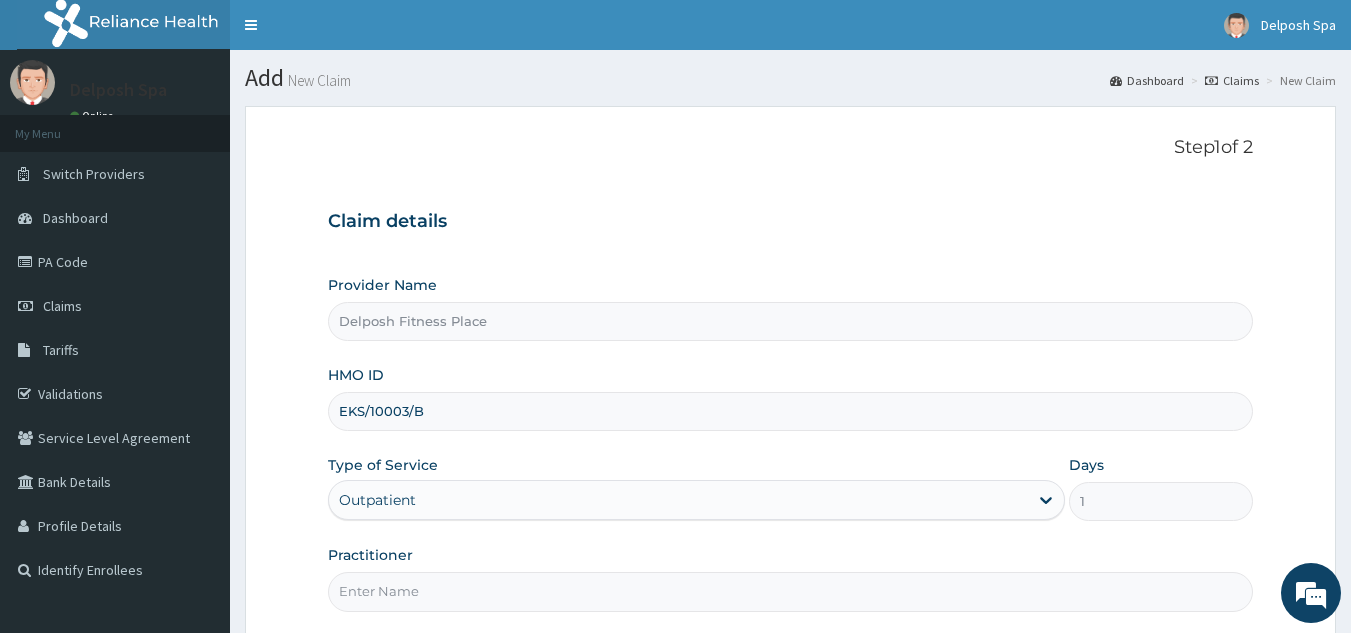 scroll, scrollTop: 0, scrollLeft: 0, axis: both 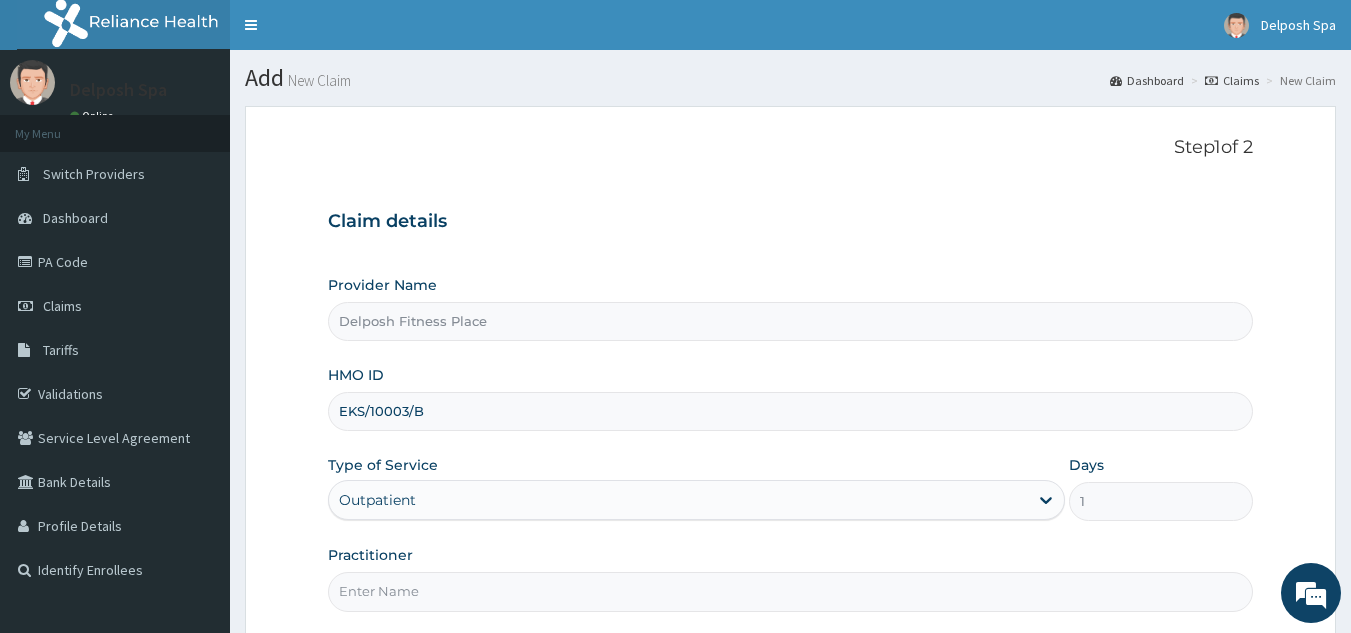 click on "EKS/10003/B" at bounding box center [791, 411] 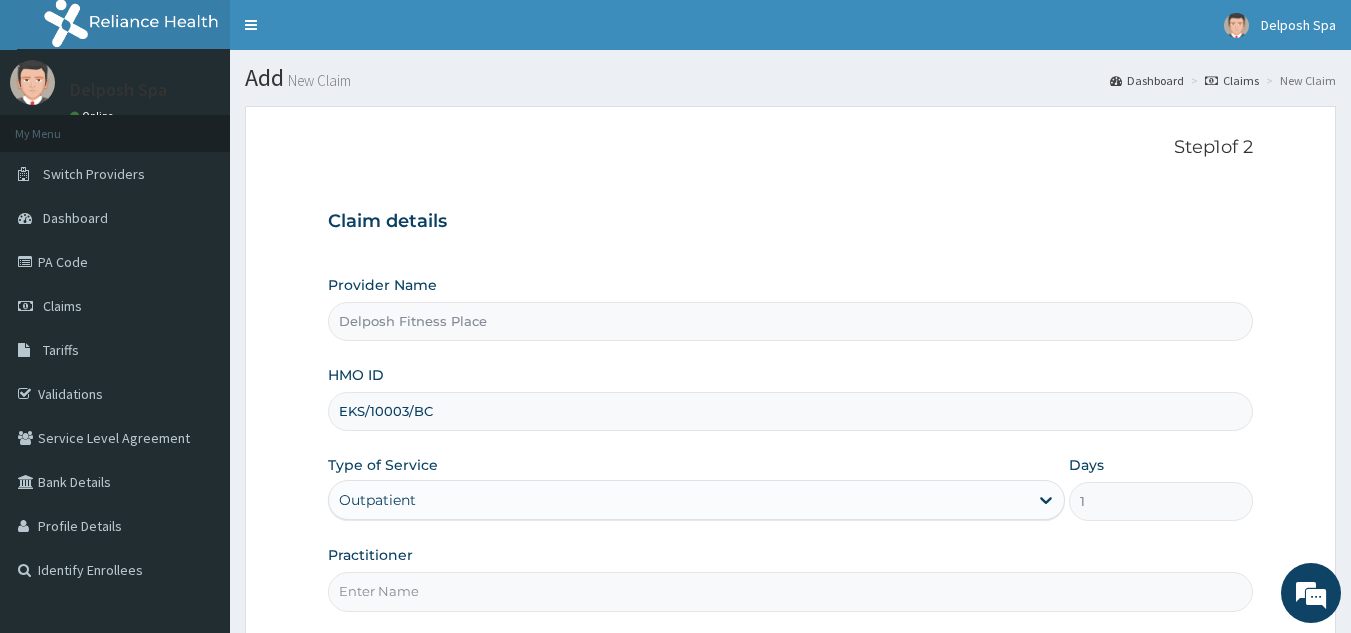 type on "EKS/10003/B" 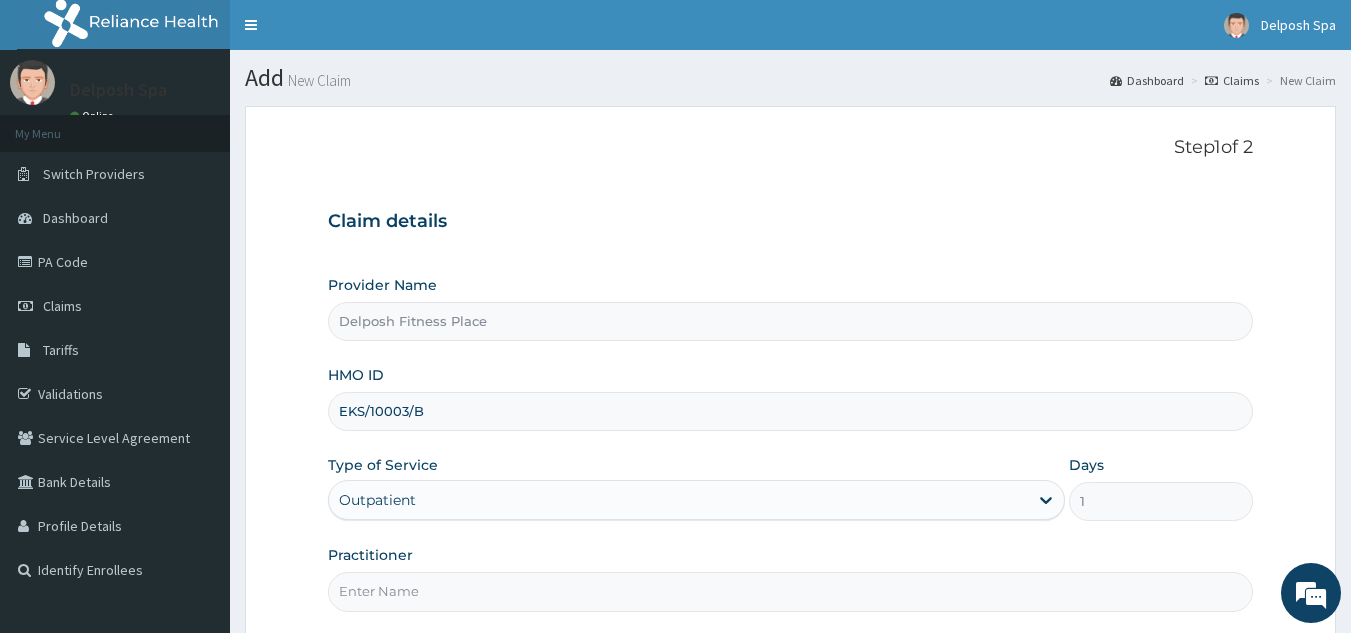 click on "Practitioner" at bounding box center [791, 591] 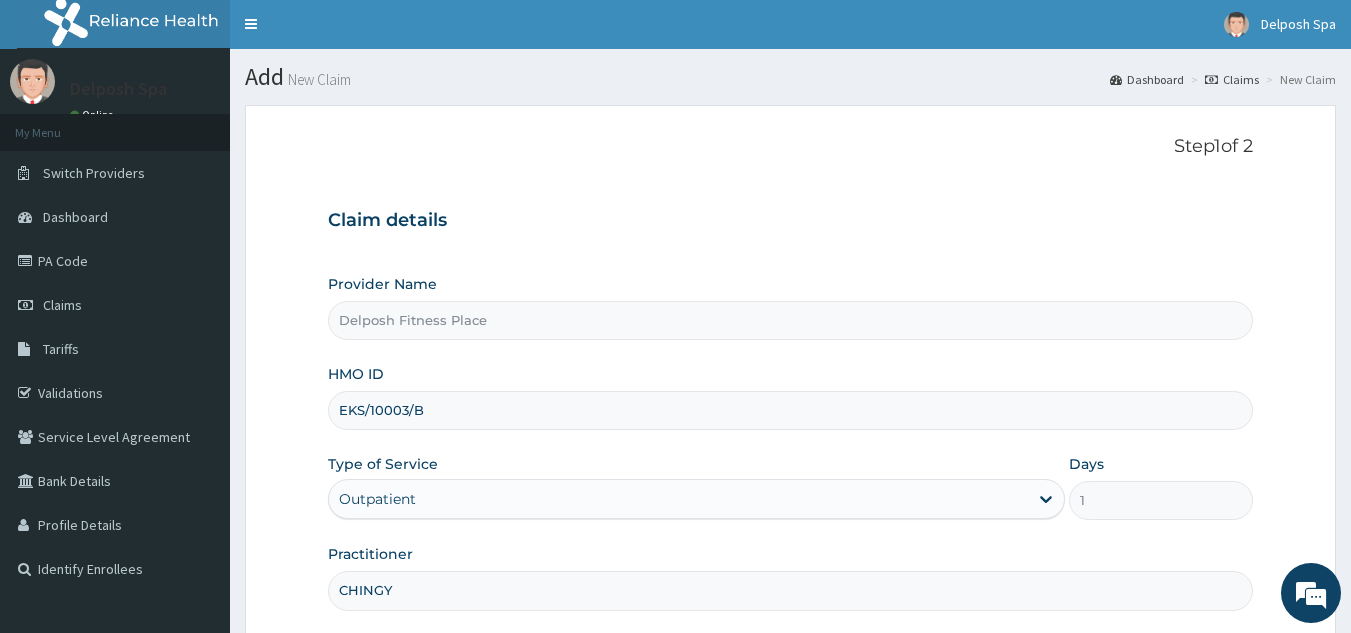 scroll, scrollTop: 189, scrollLeft: 0, axis: vertical 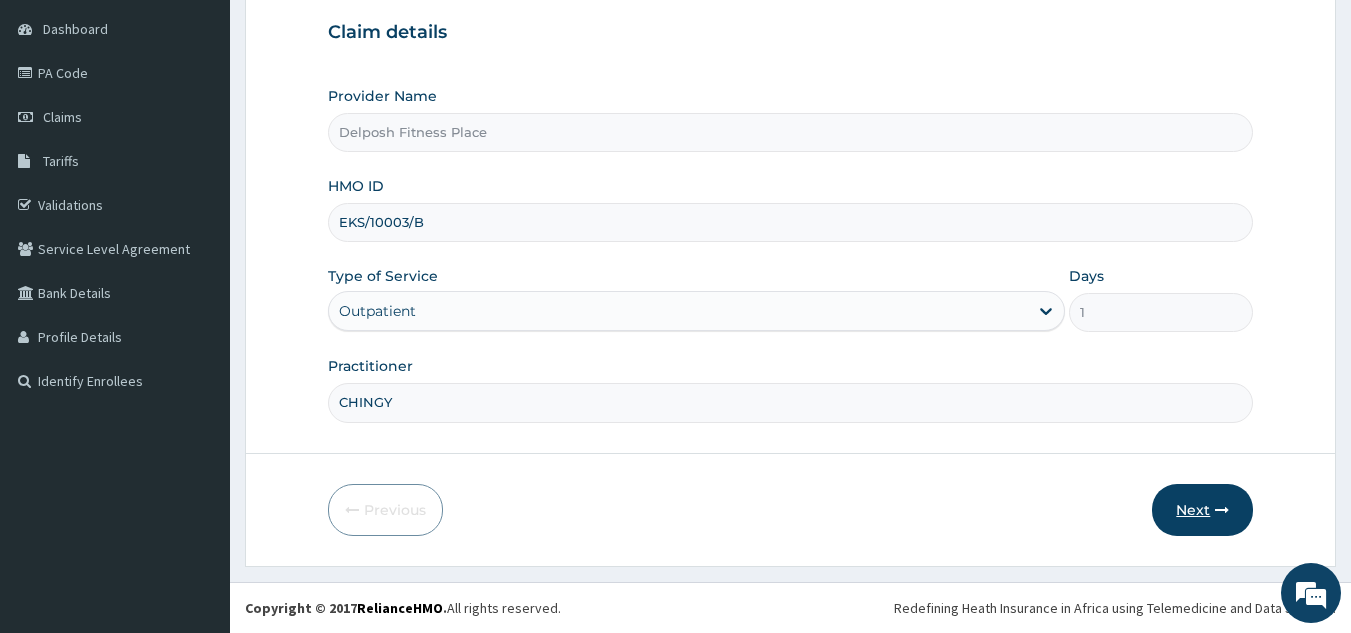 type on "CHINGY" 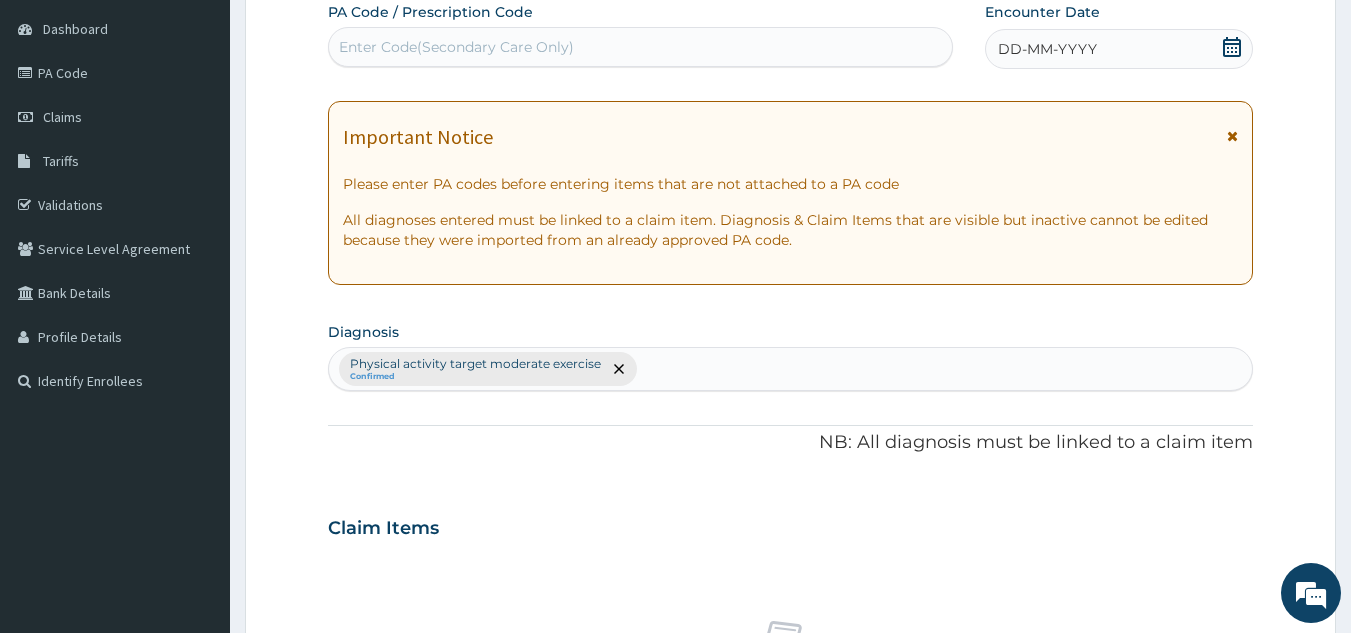 click on "Enter Code(Secondary Care Only)" at bounding box center [641, 47] 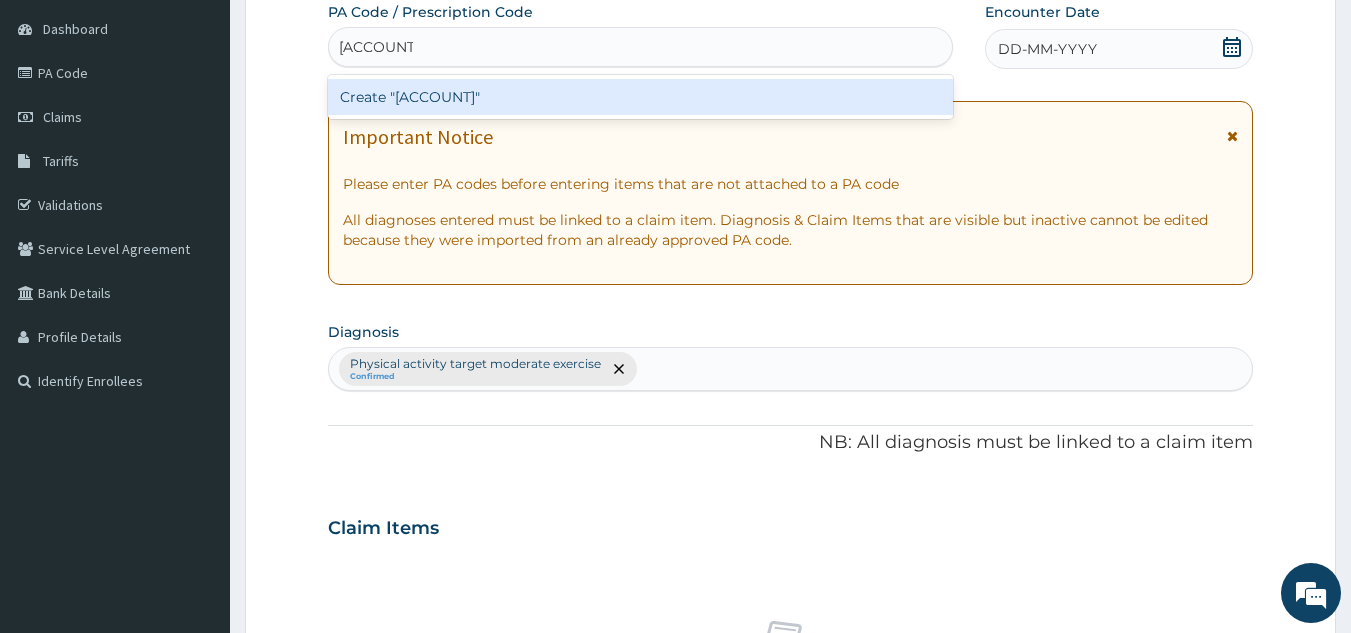 click on "Create "[ACCOUNT]"" at bounding box center [641, 97] 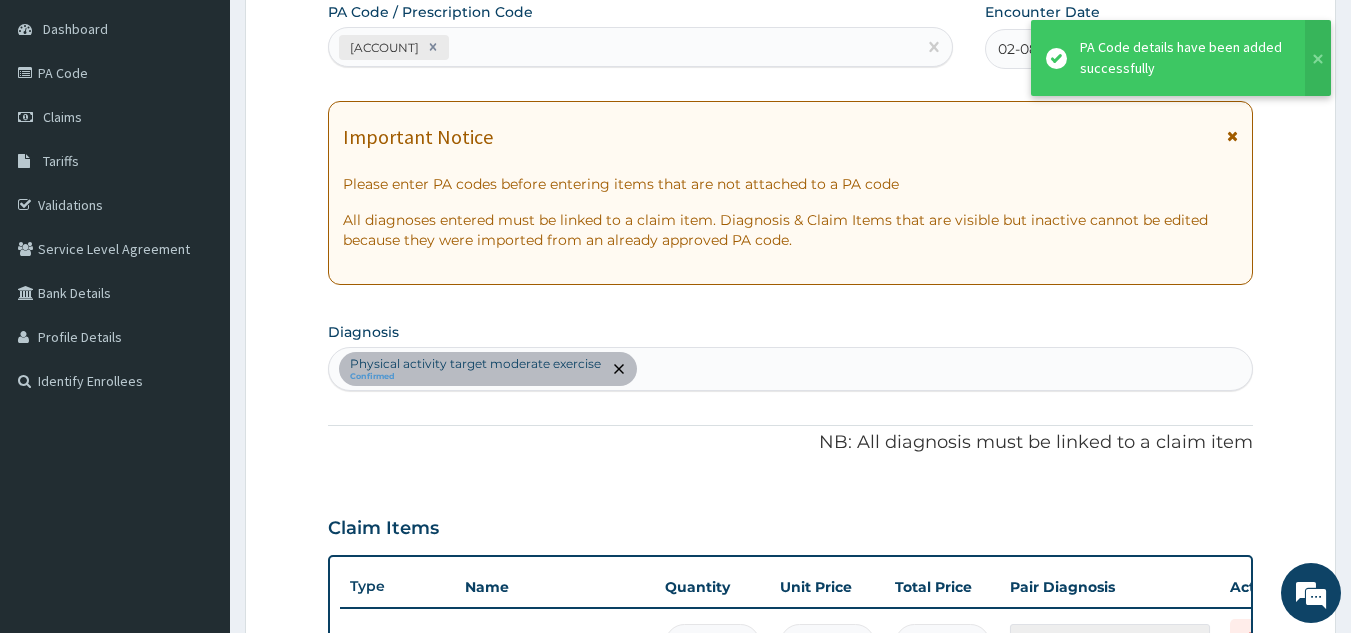 scroll, scrollTop: 219, scrollLeft: 0, axis: vertical 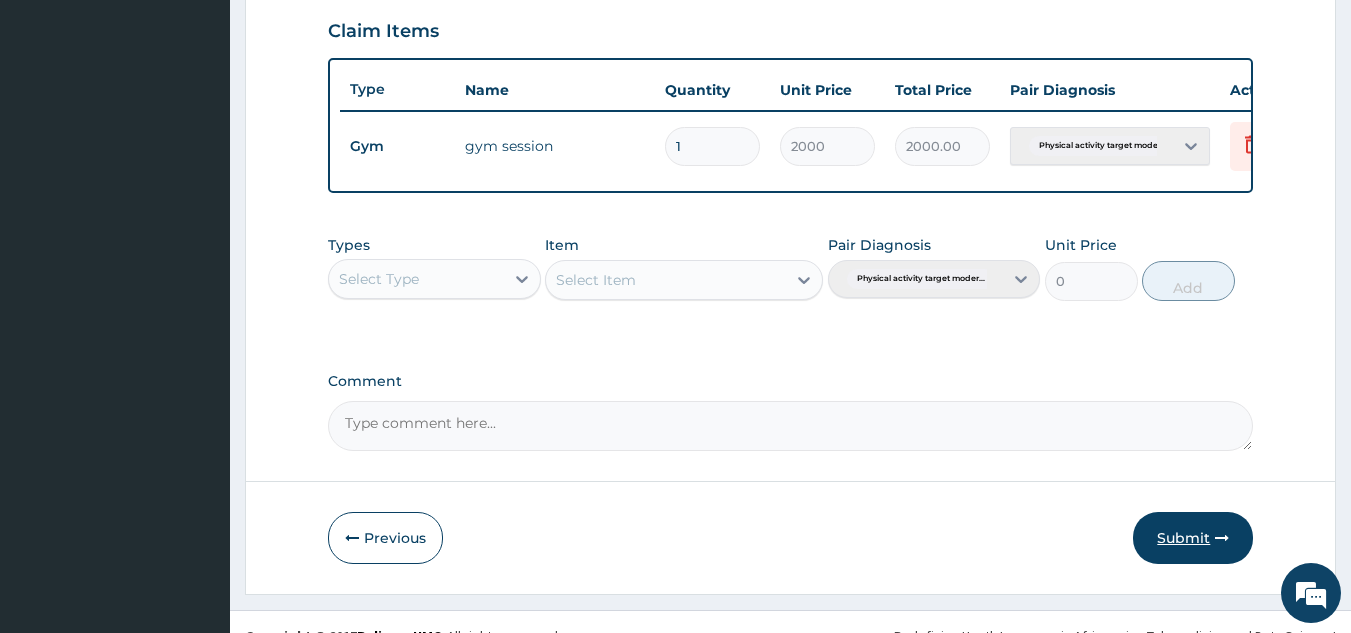 click on "Submit" at bounding box center (1193, 538) 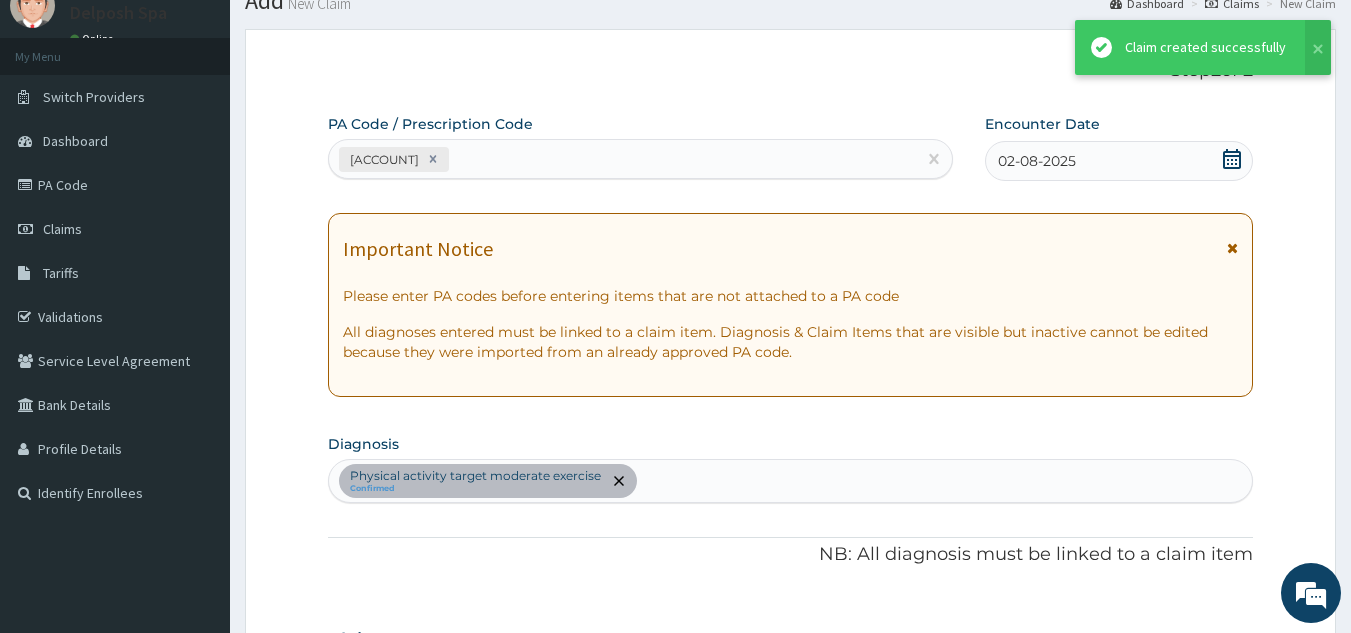scroll, scrollTop: 686, scrollLeft: 0, axis: vertical 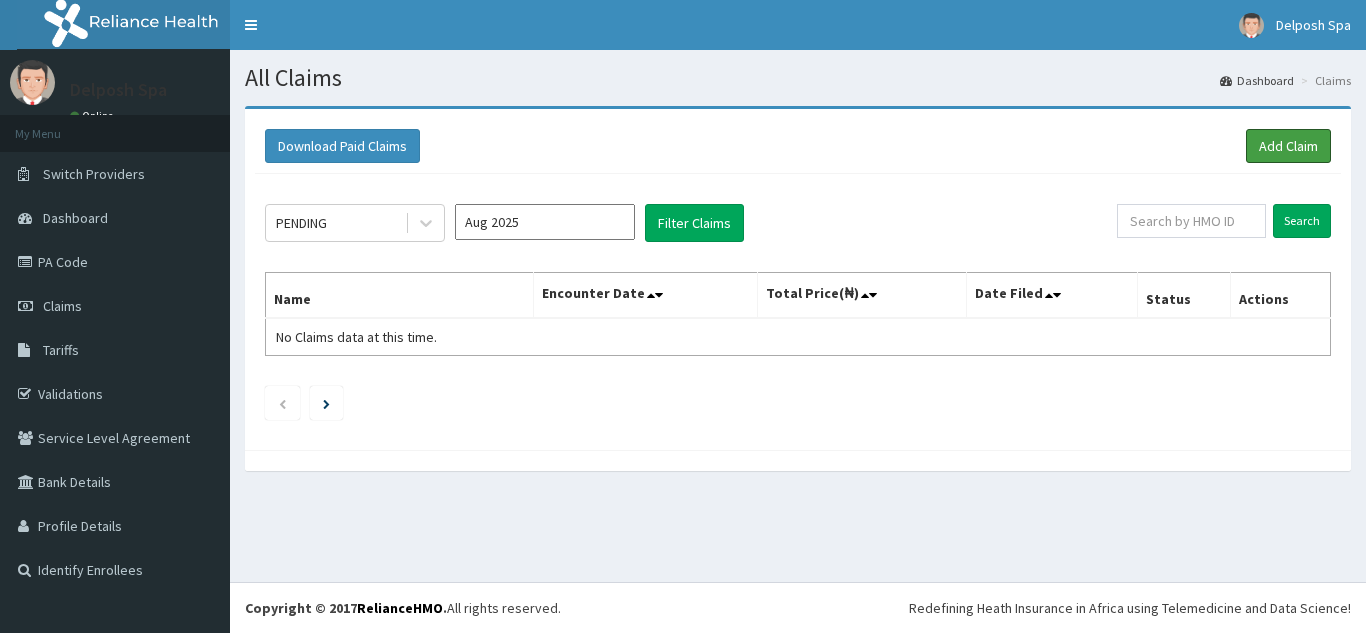 click on "Add Claim" at bounding box center (1288, 146) 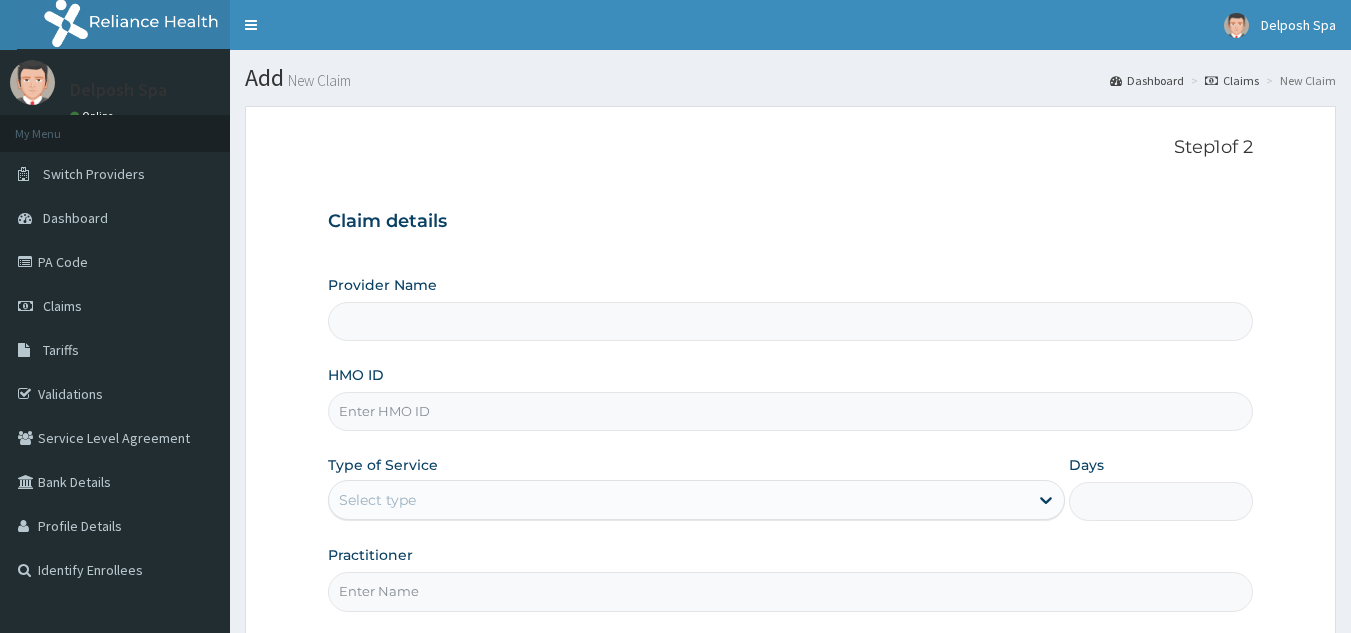 scroll, scrollTop: 0, scrollLeft: 0, axis: both 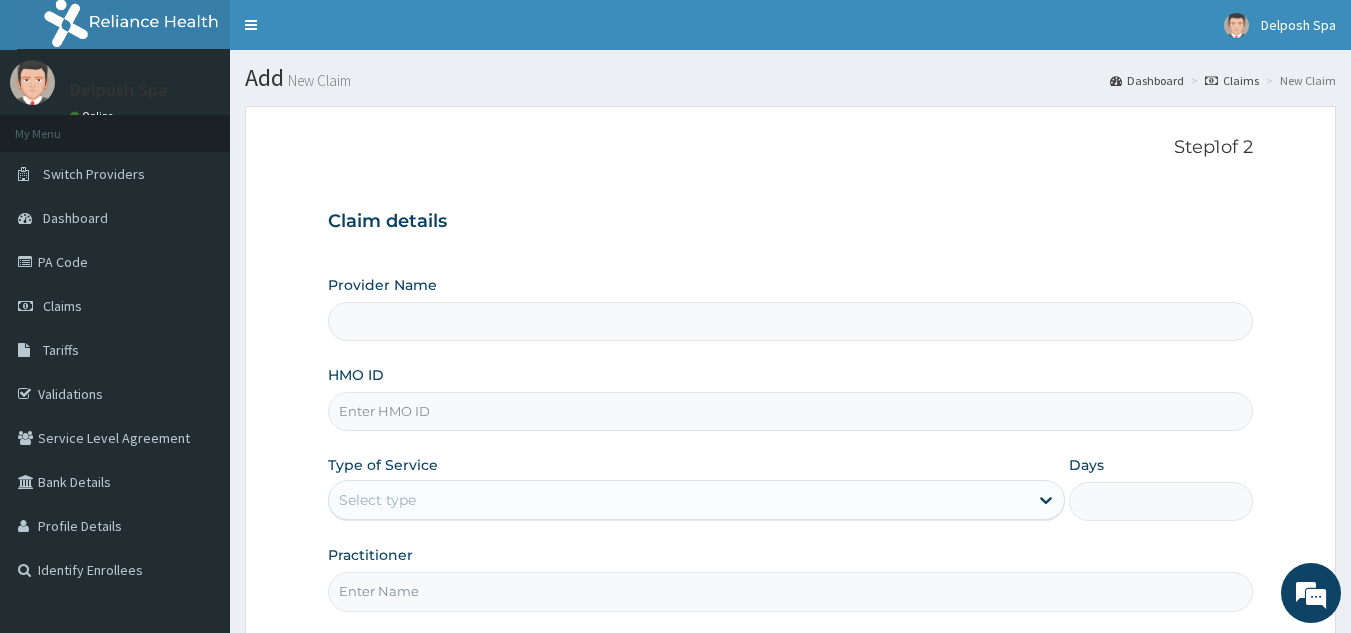 type on "Delposh Fitness Place" 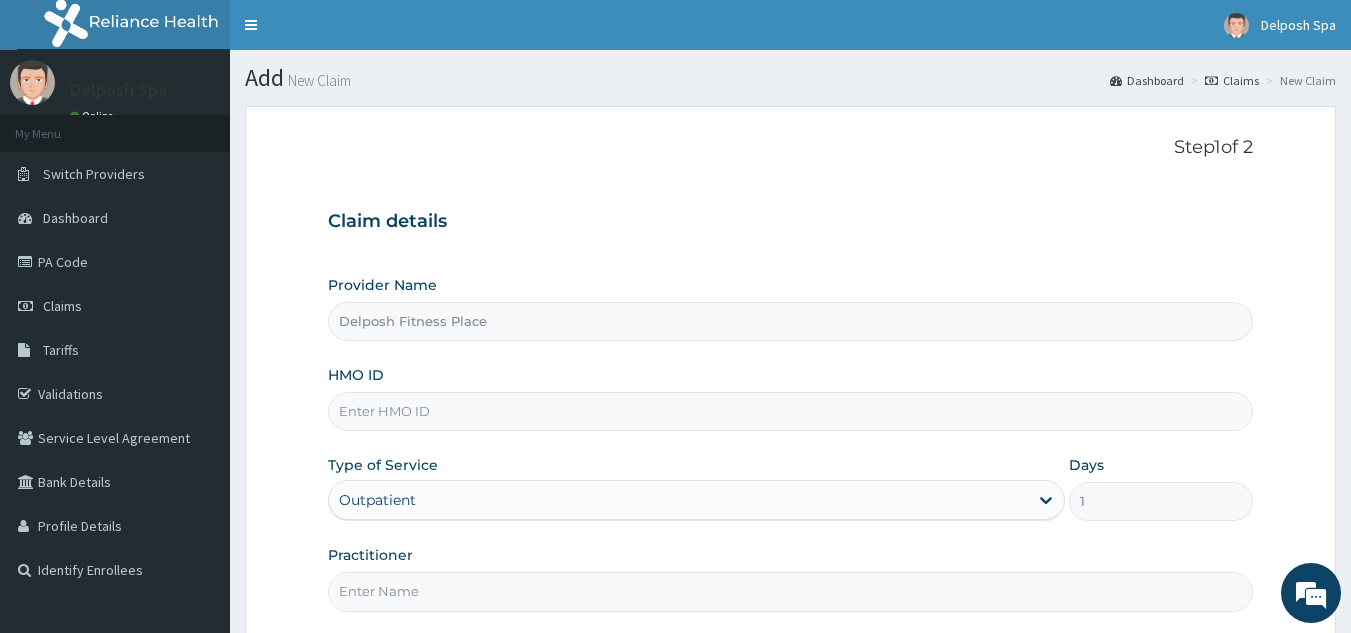 click on "HMO ID" at bounding box center (791, 411) 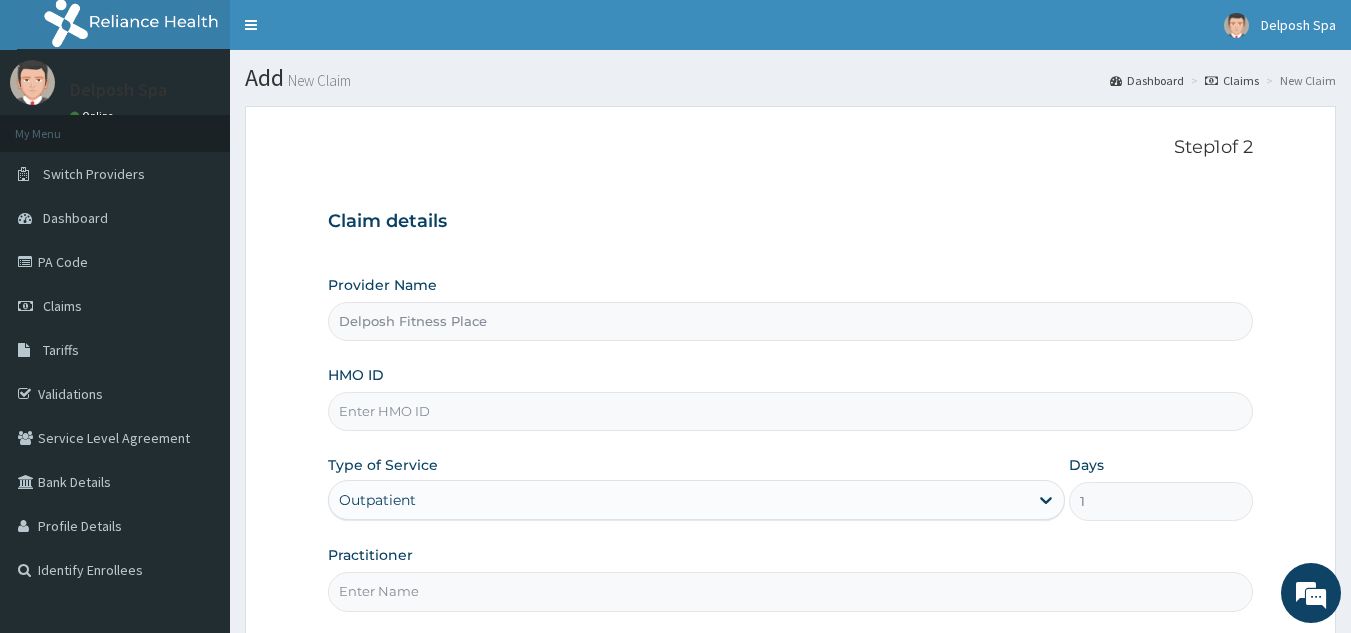 paste on "BCK/10104/B" 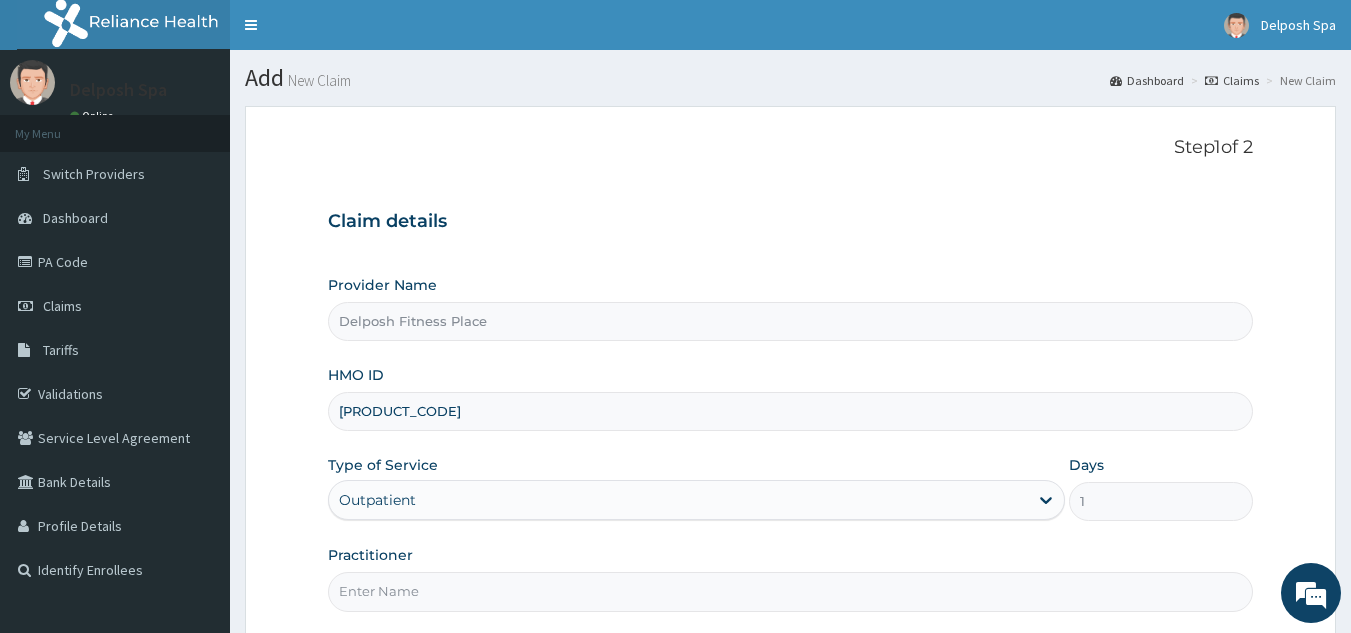 type on "BCK/10104/B" 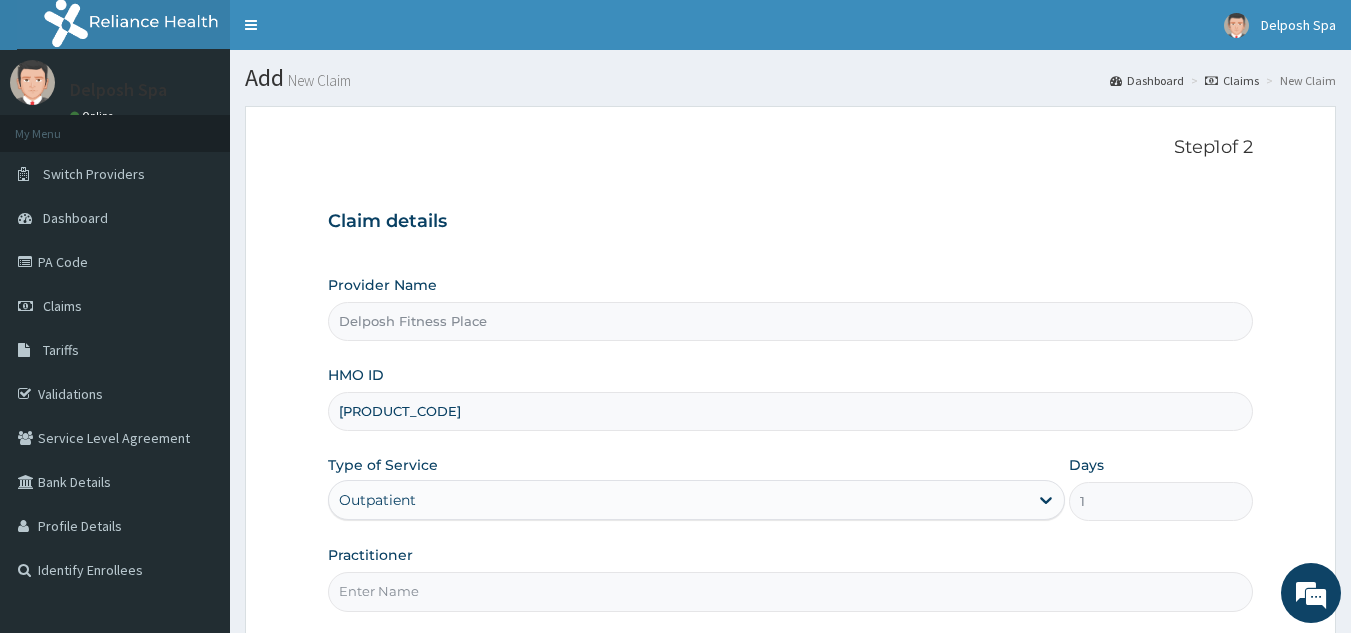scroll, scrollTop: 0, scrollLeft: 0, axis: both 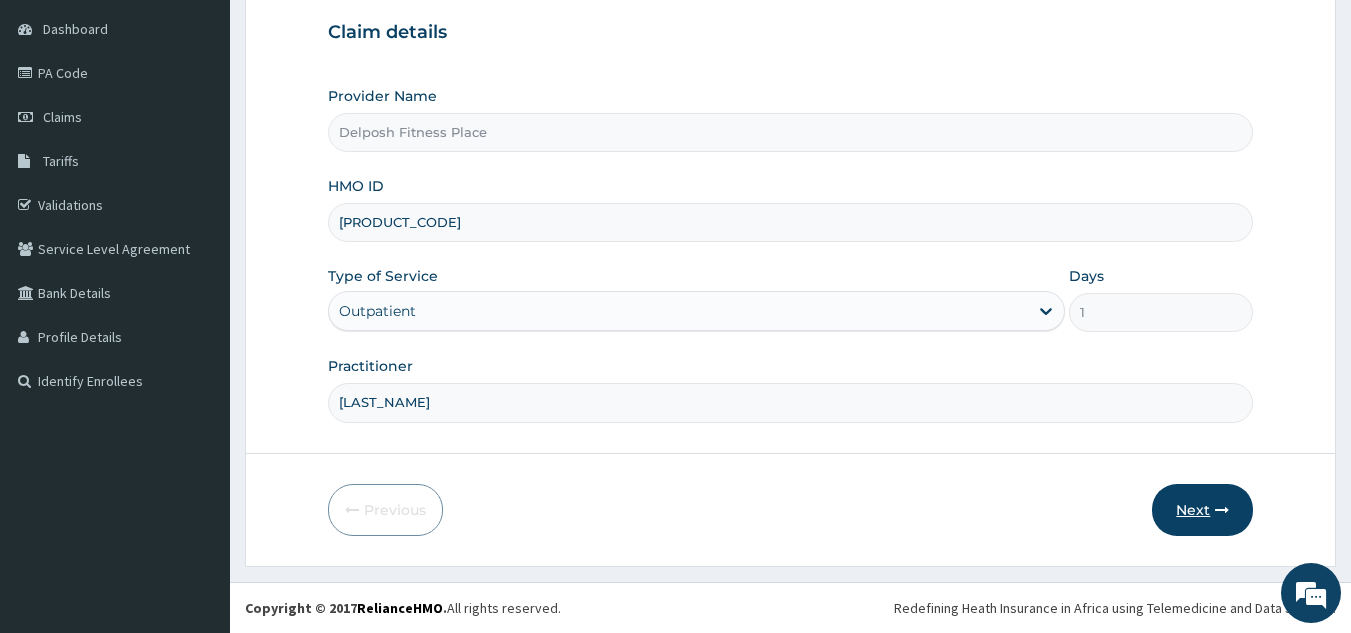 type on "[LAST]" 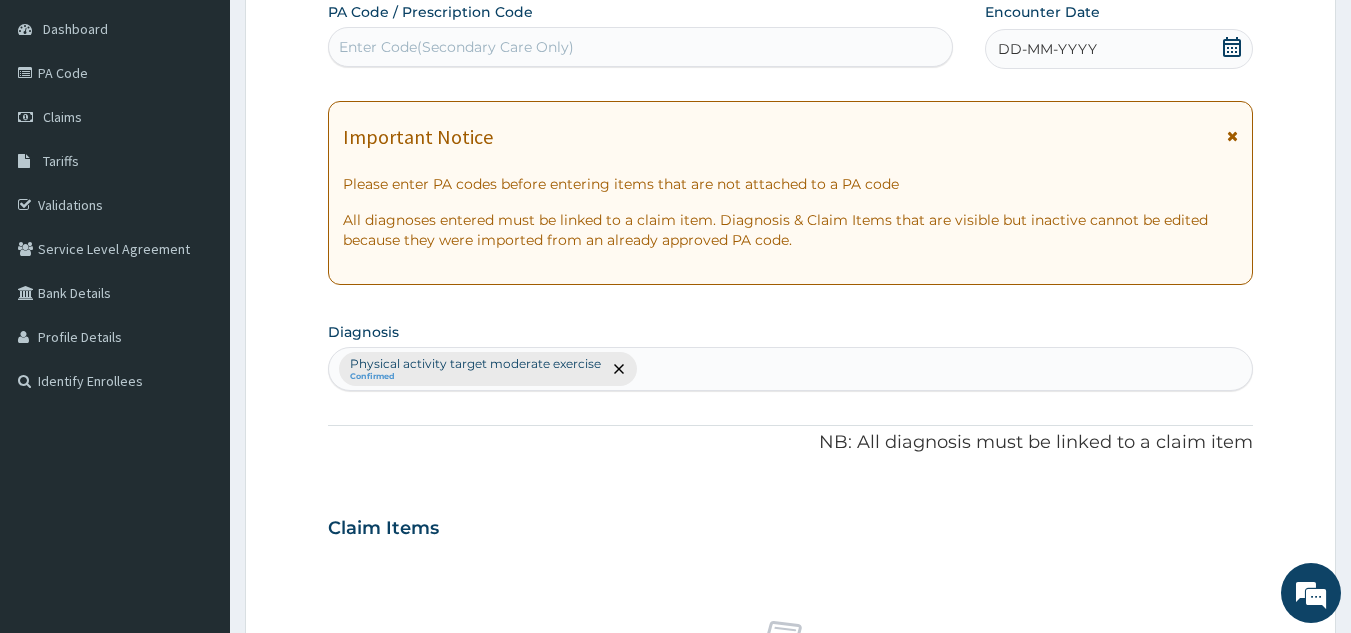 click on "Enter Code(Secondary Care Only)" at bounding box center [641, 47] 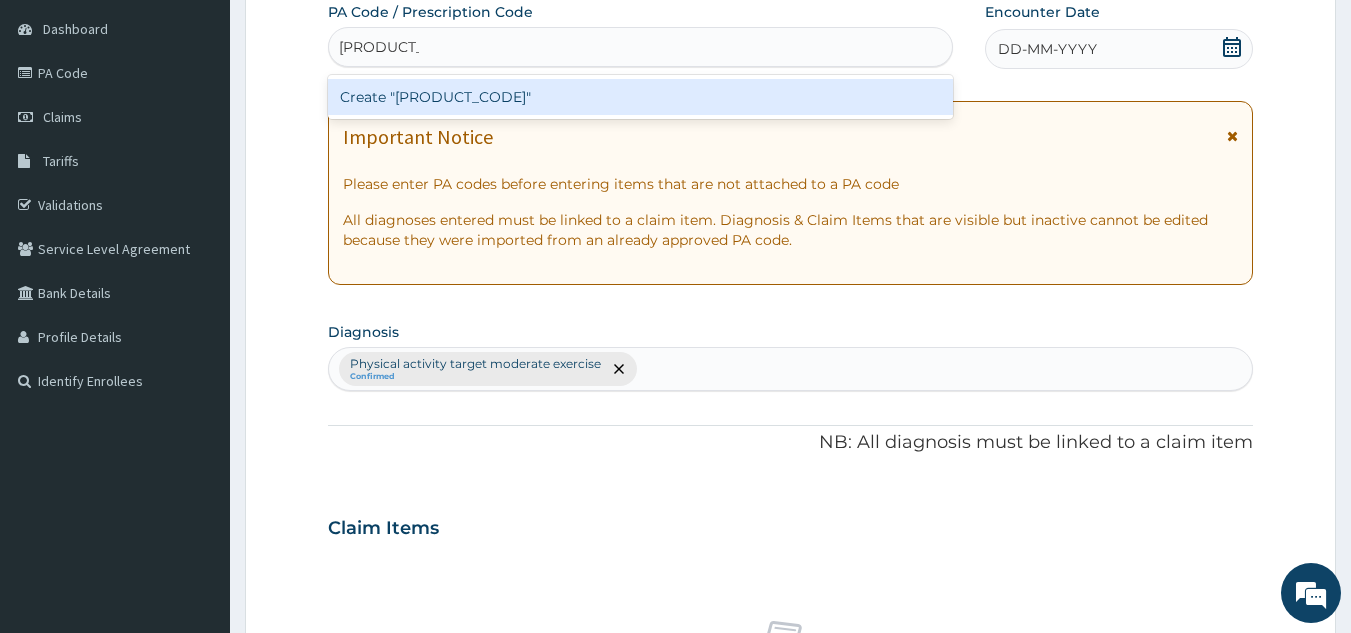 click on "Create "PA/0A6A79"" at bounding box center [641, 97] 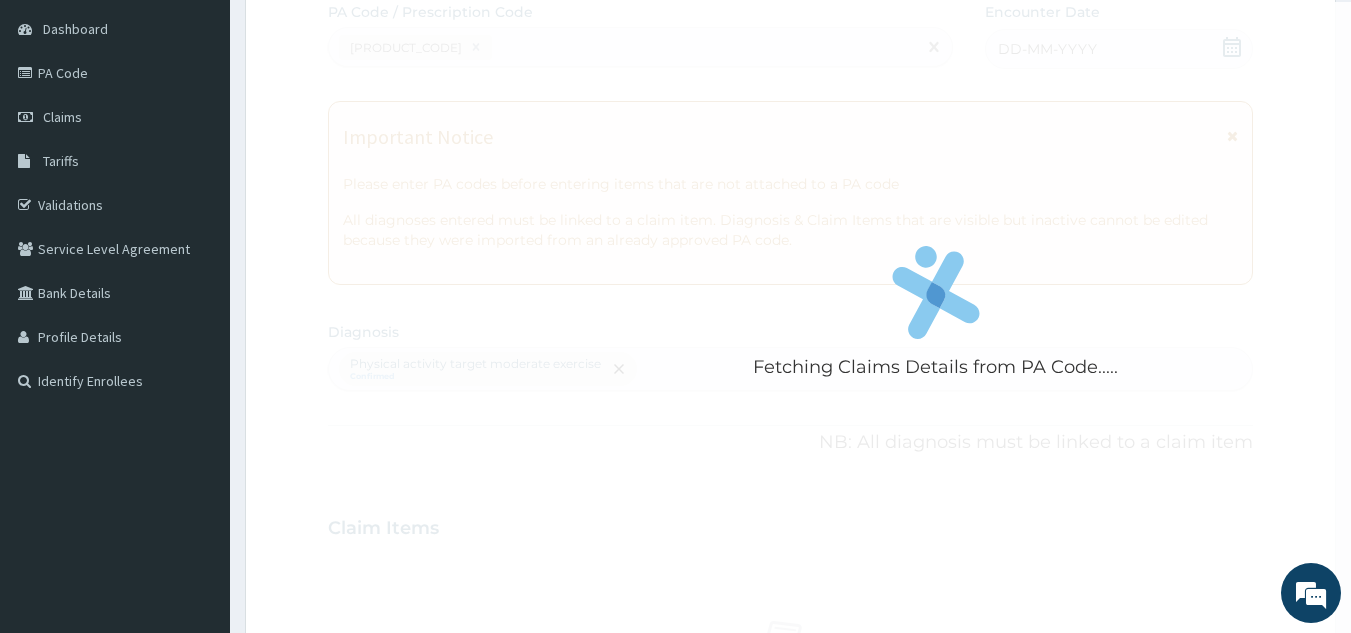 scroll, scrollTop: 219, scrollLeft: 0, axis: vertical 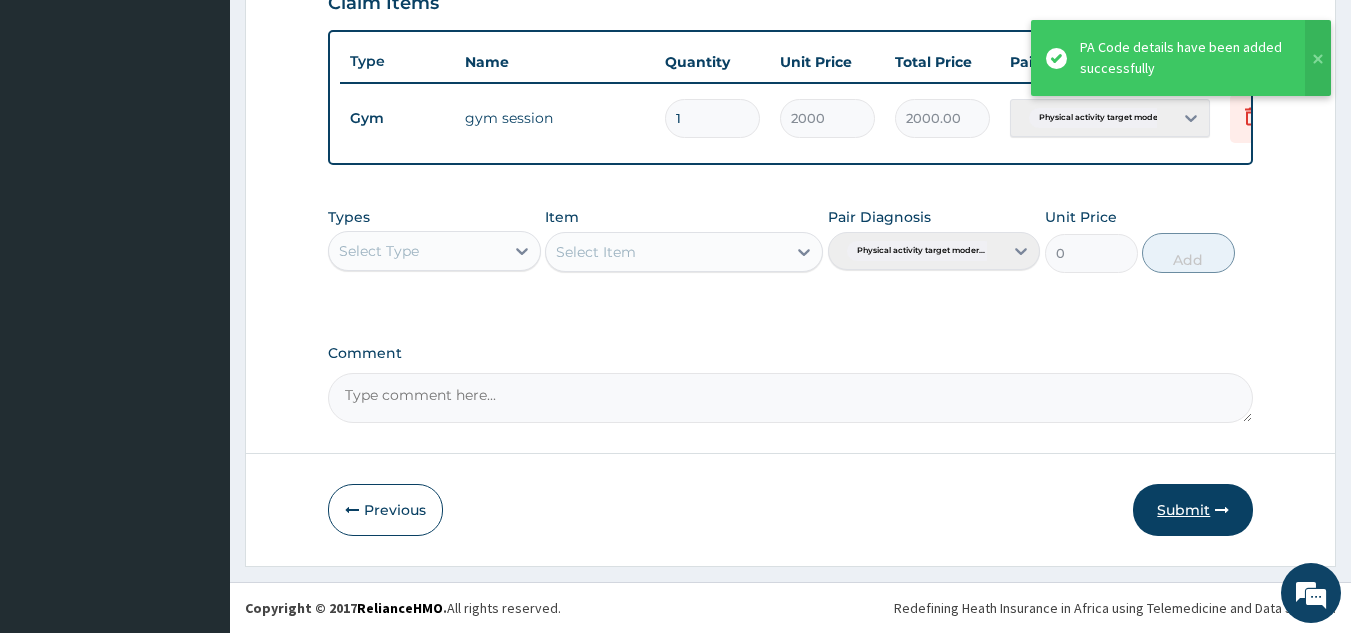 click on "Submit" at bounding box center (1193, 510) 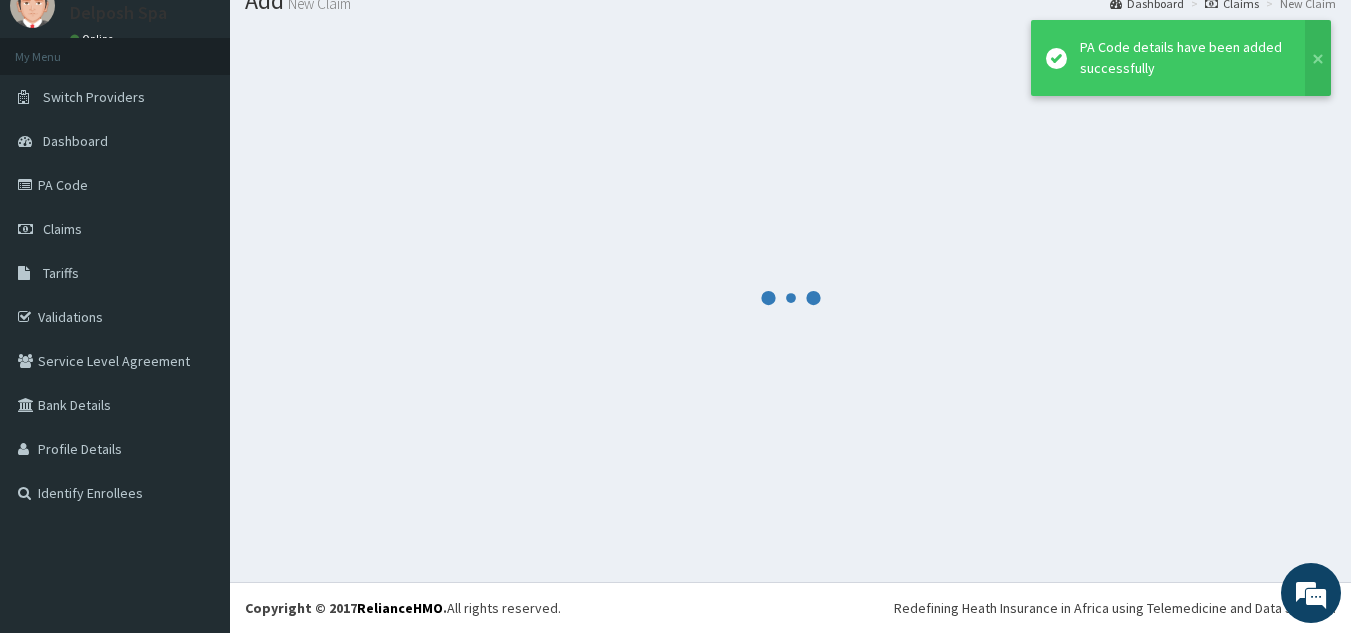 scroll, scrollTop: 77, scrollLeft: 0, axis: vertical 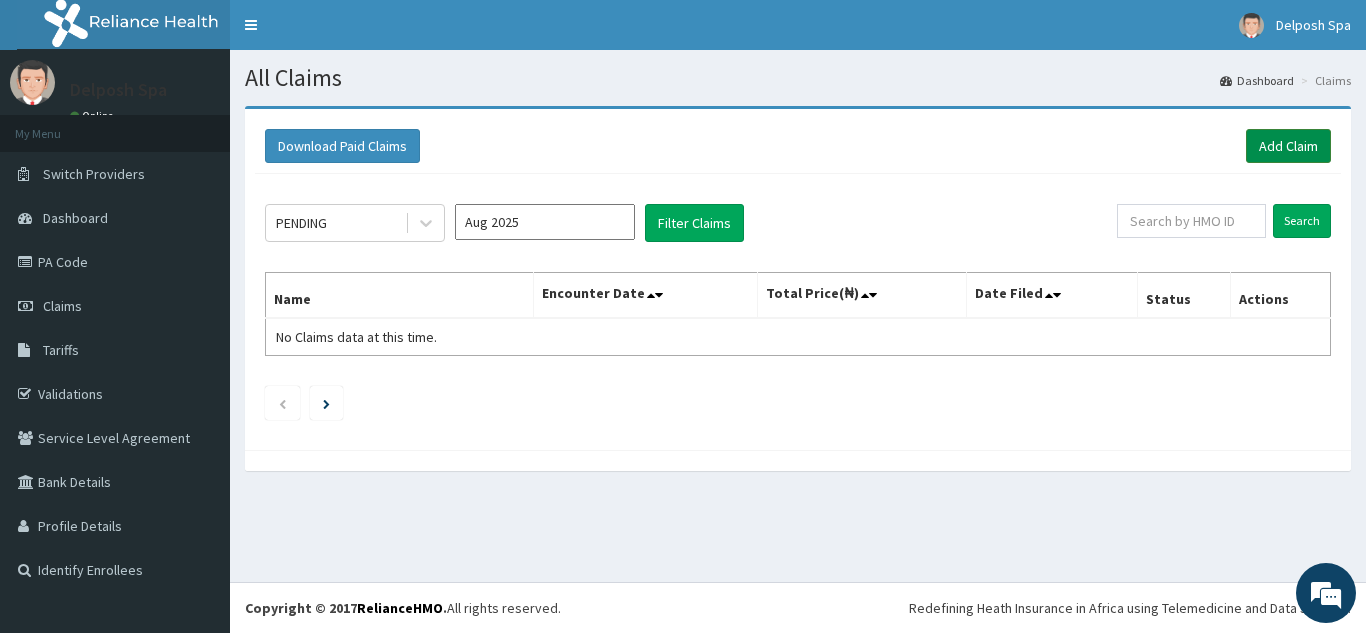 click on "Add Claim" at bounding box center (1288, 146) 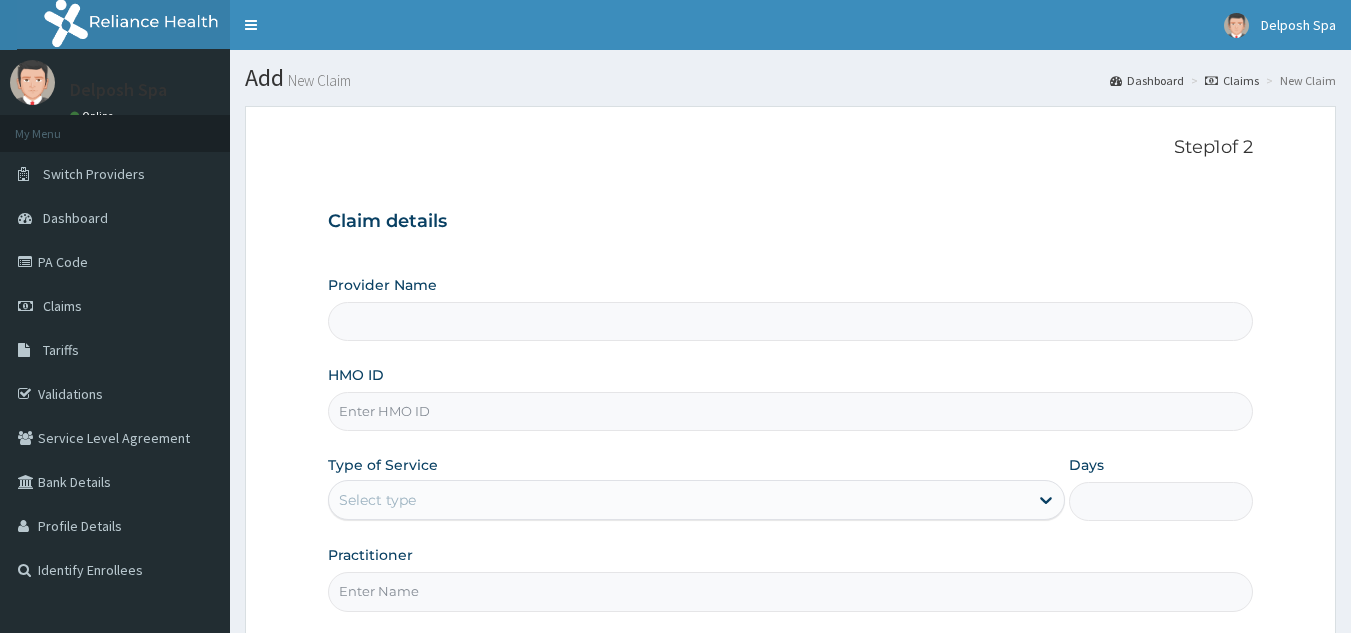 scroll, scrollTop: 0, scrollLeft: 0, axis: both 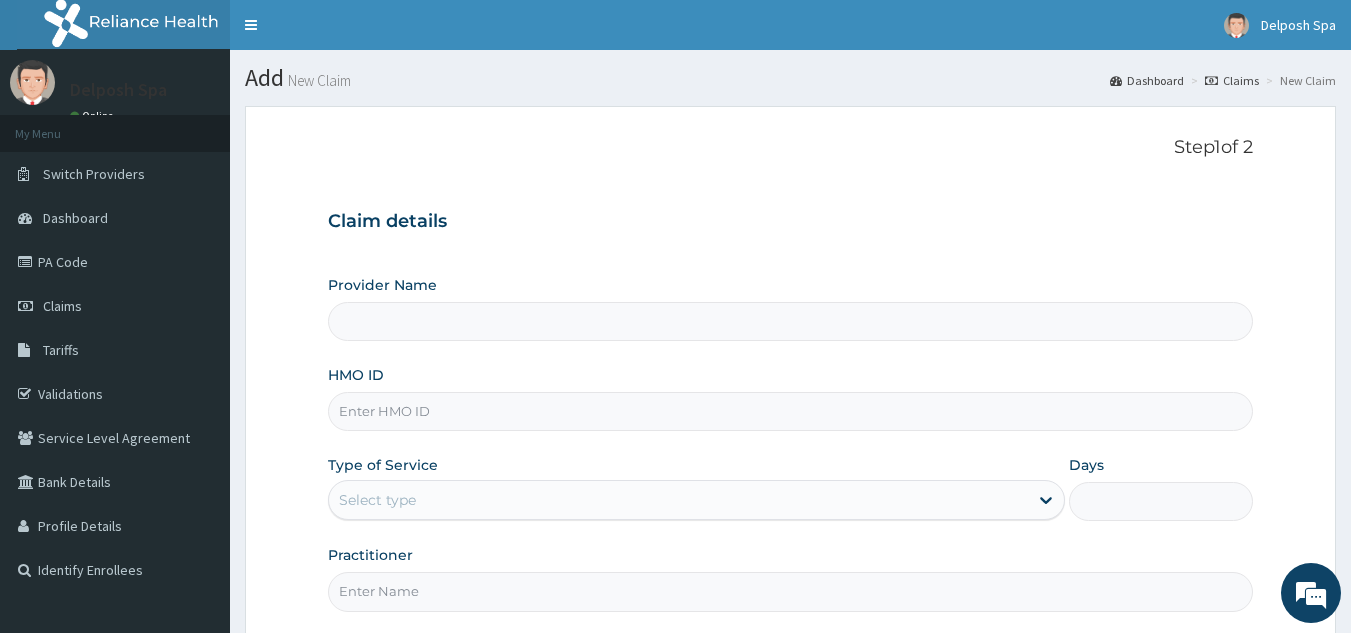 type on "Delposh Fitness Place" 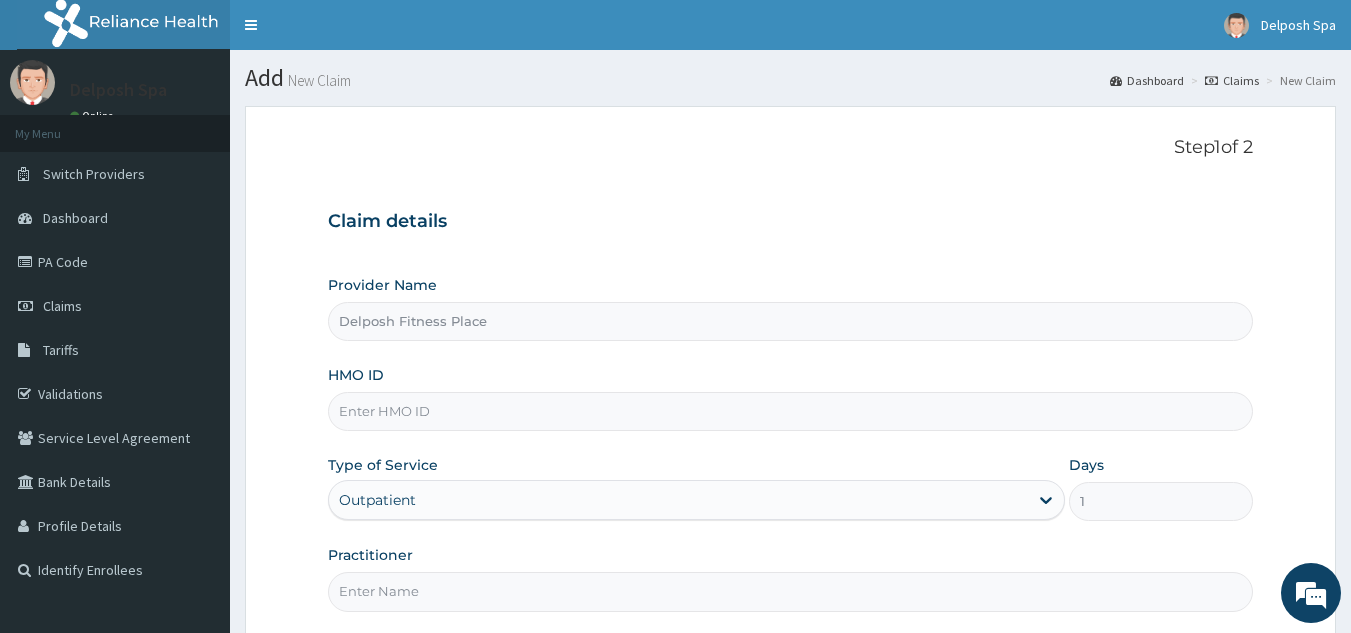 click on "HMO ID" at bounding box center [791, 411] 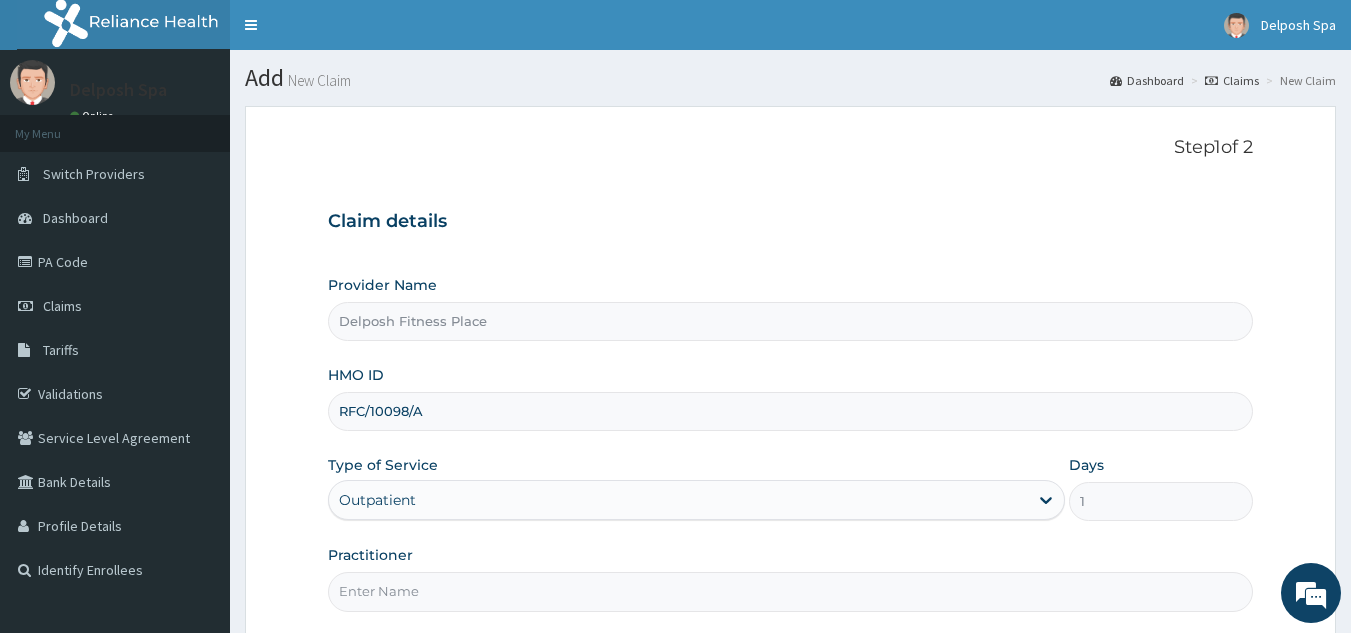 type on "RFC/10098/A" 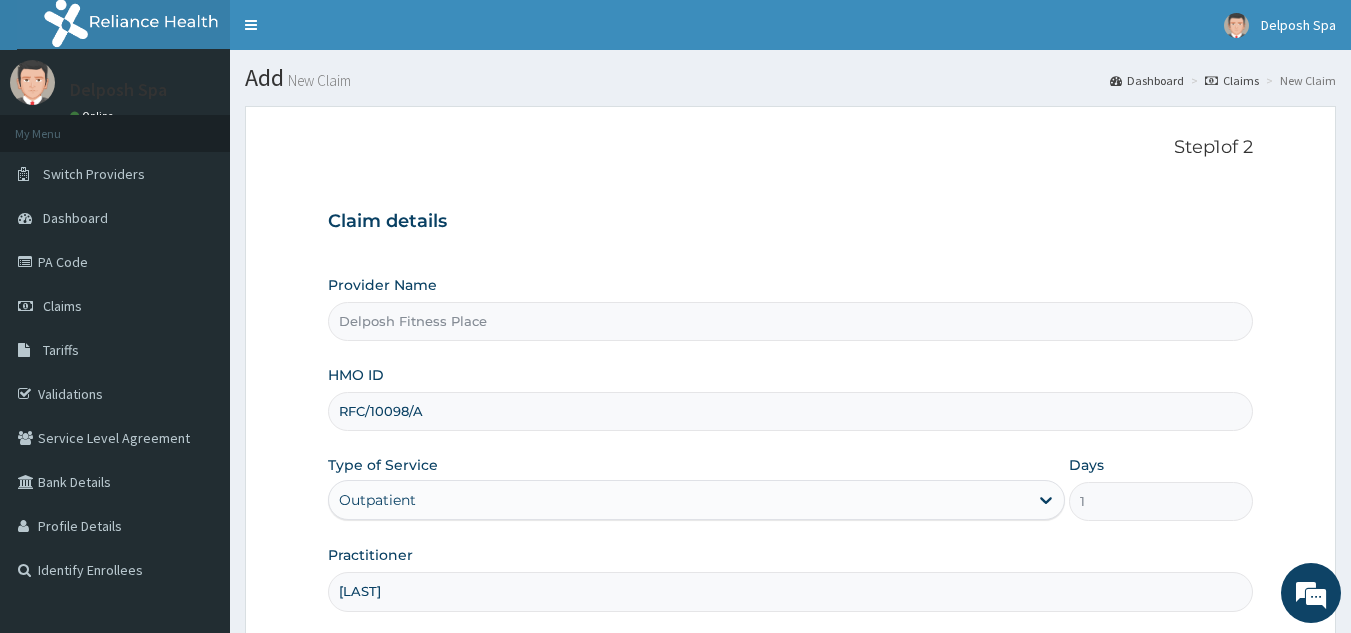 scroll, scrollTop: 159, scrollLeft: 0, axis: vertical 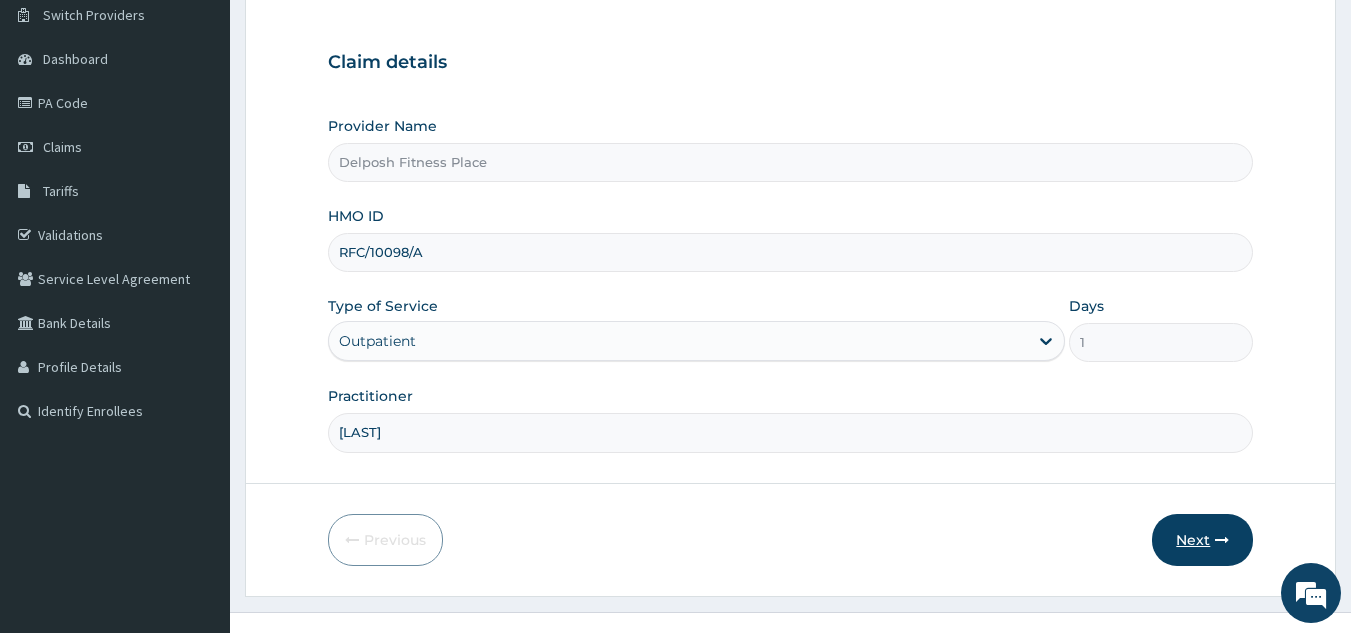 type on "[LAST]" 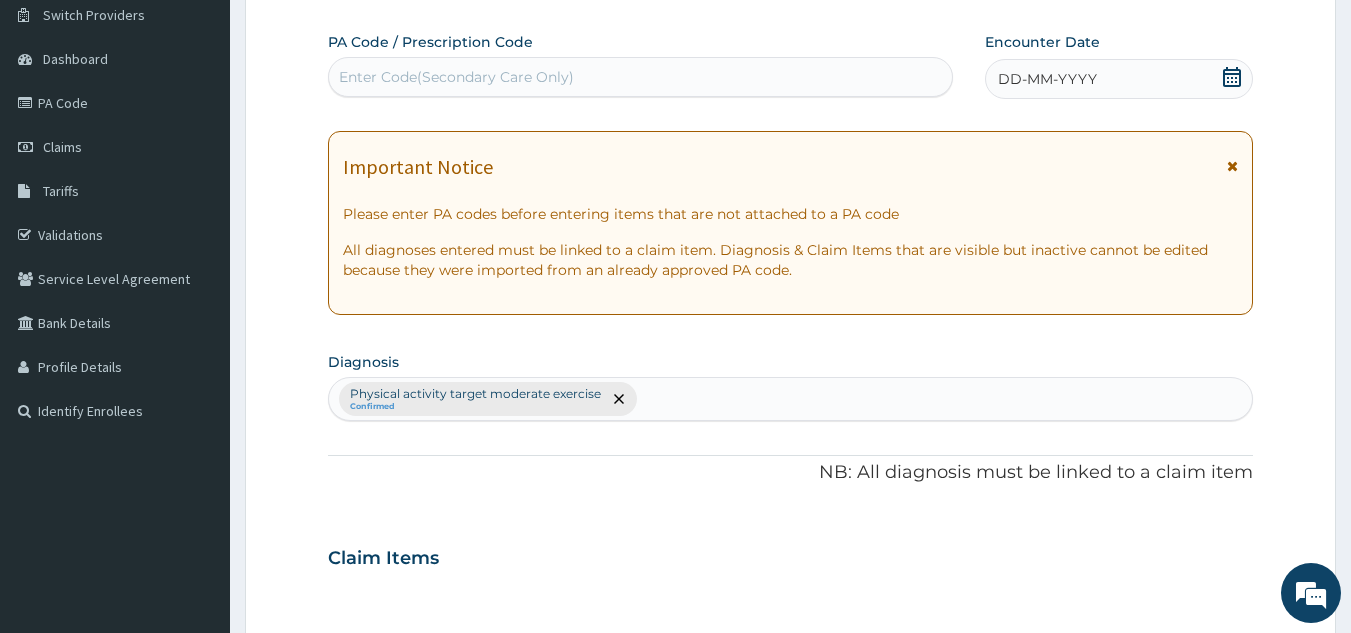 click on "Enter Code(Secondary Care Only)" at bounding box center [456, 77] 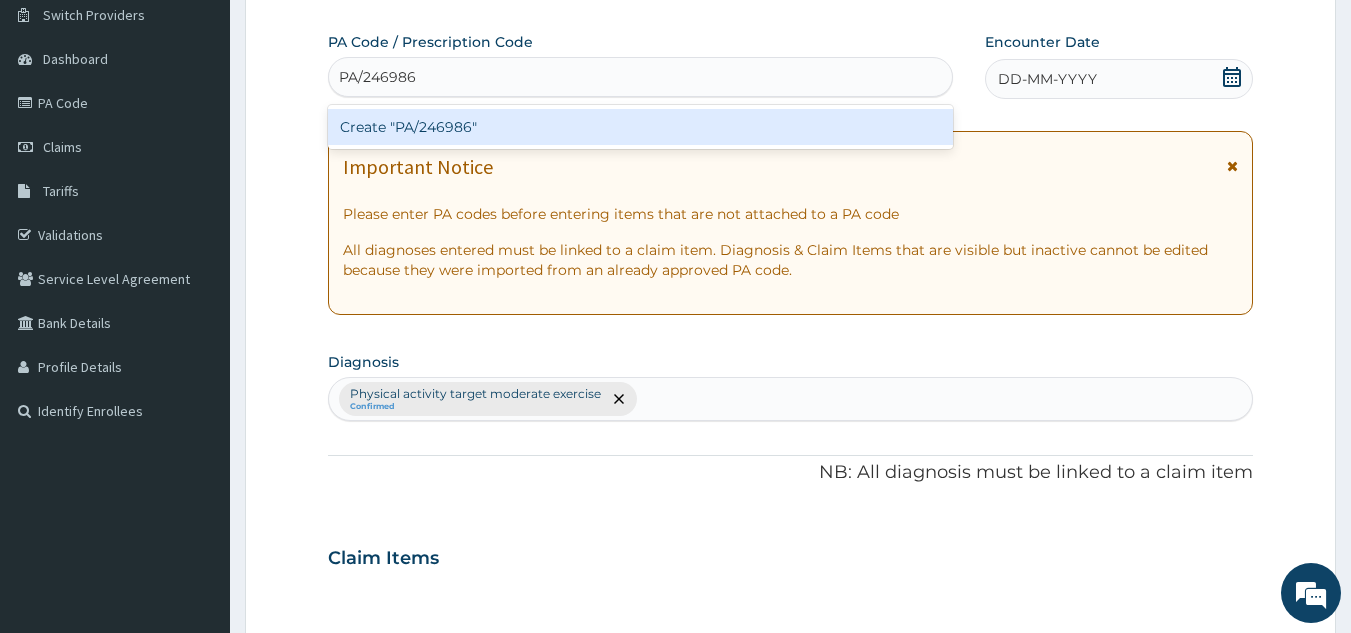 click on "Create "PA/246986"" at bounding box center [641, 127] 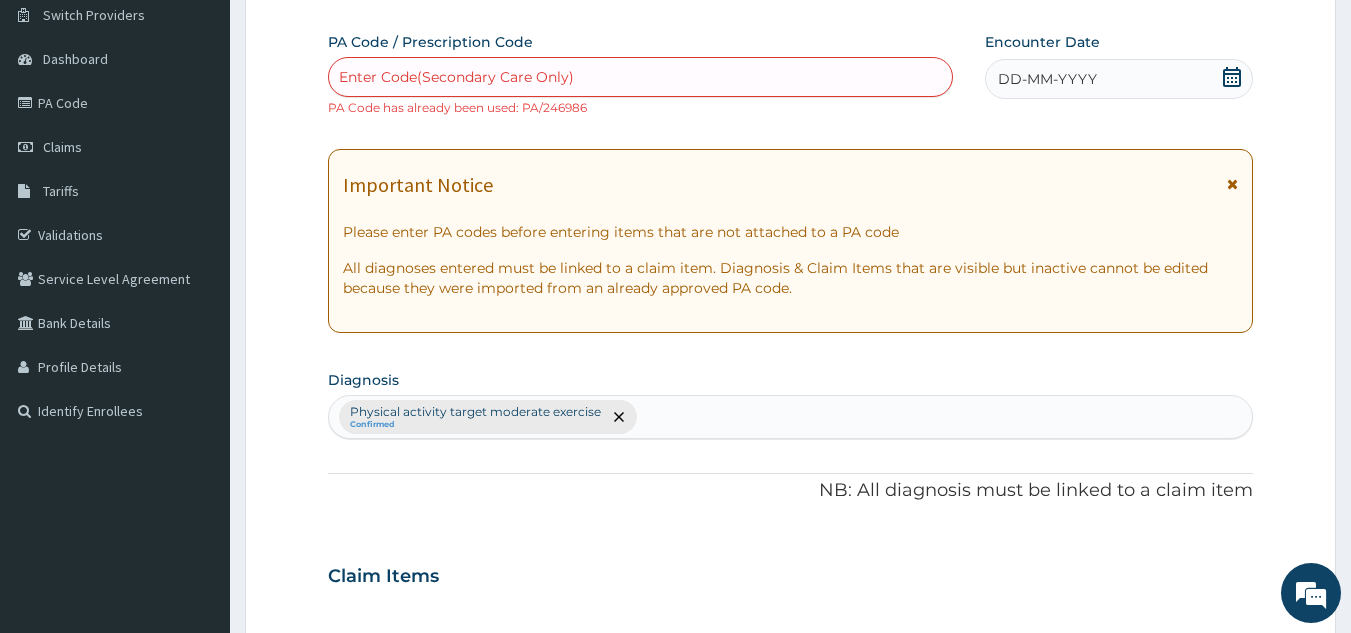 click on "Enter Code(Secondary Care Only)" at bounding box center (456, 77) 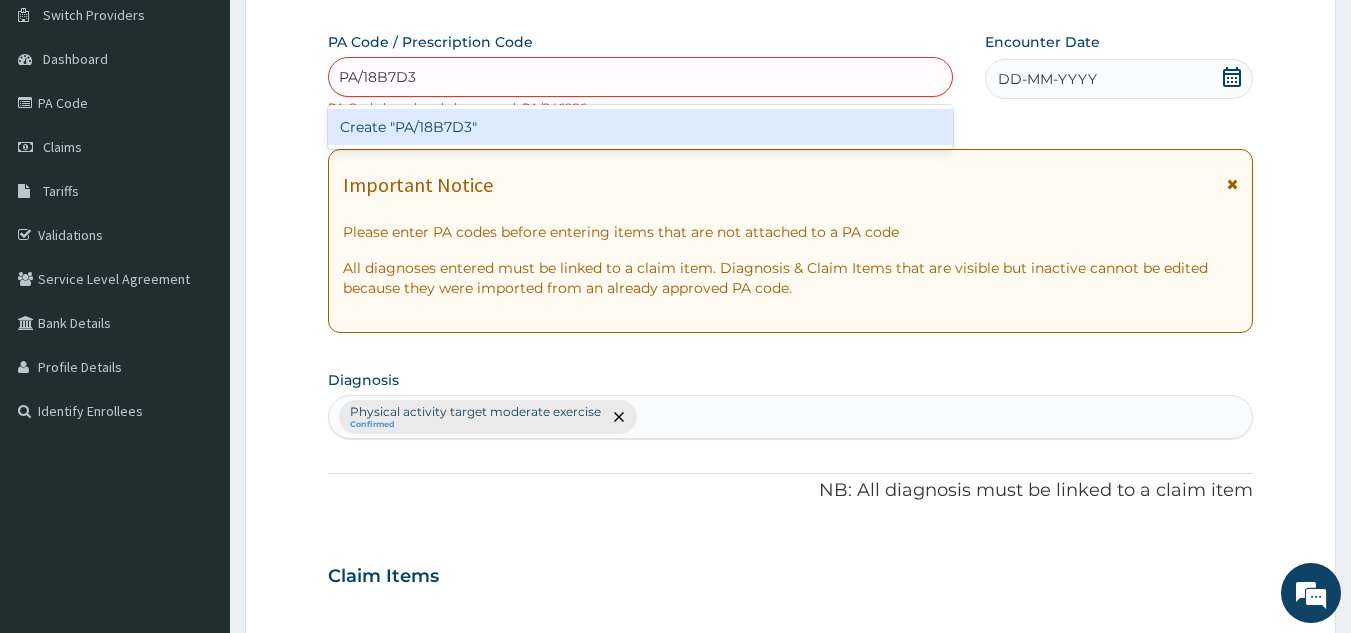 click on "Create "PA/18B7D3"" at bounding box center [641, 127] 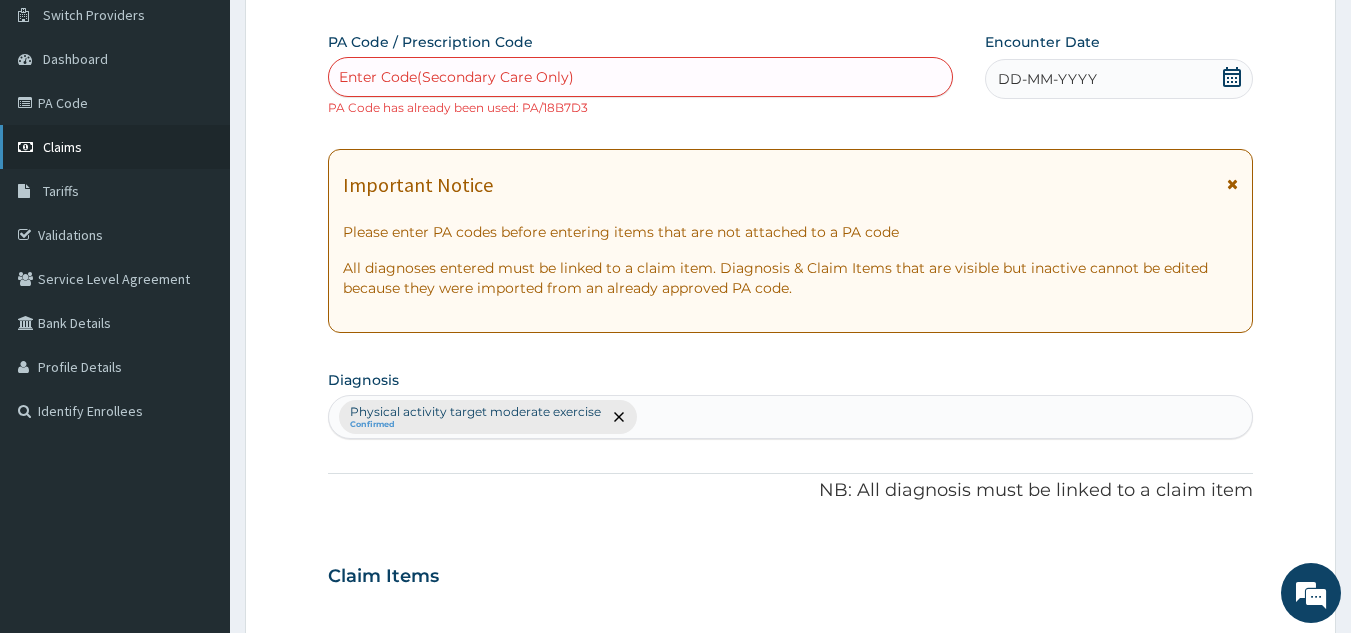 click on "Claims" at bounding box center [62, 147] 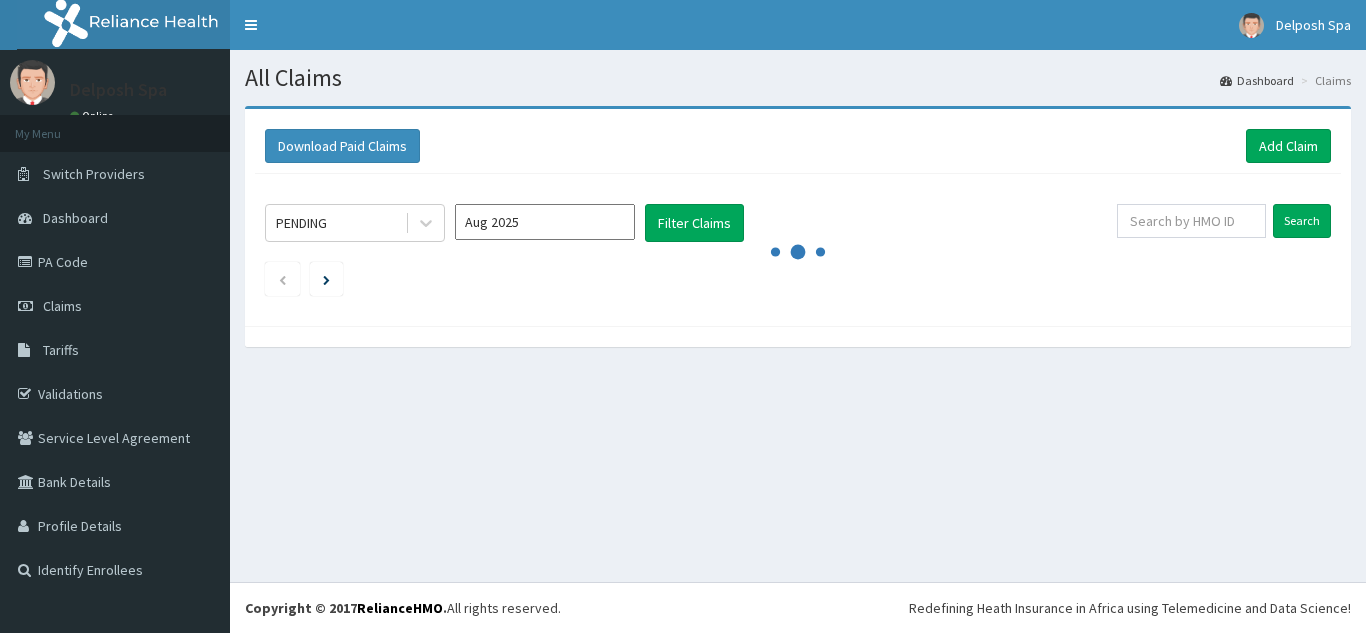 scroll, scrollTop: 0, scrollLeft: 0, axis: both 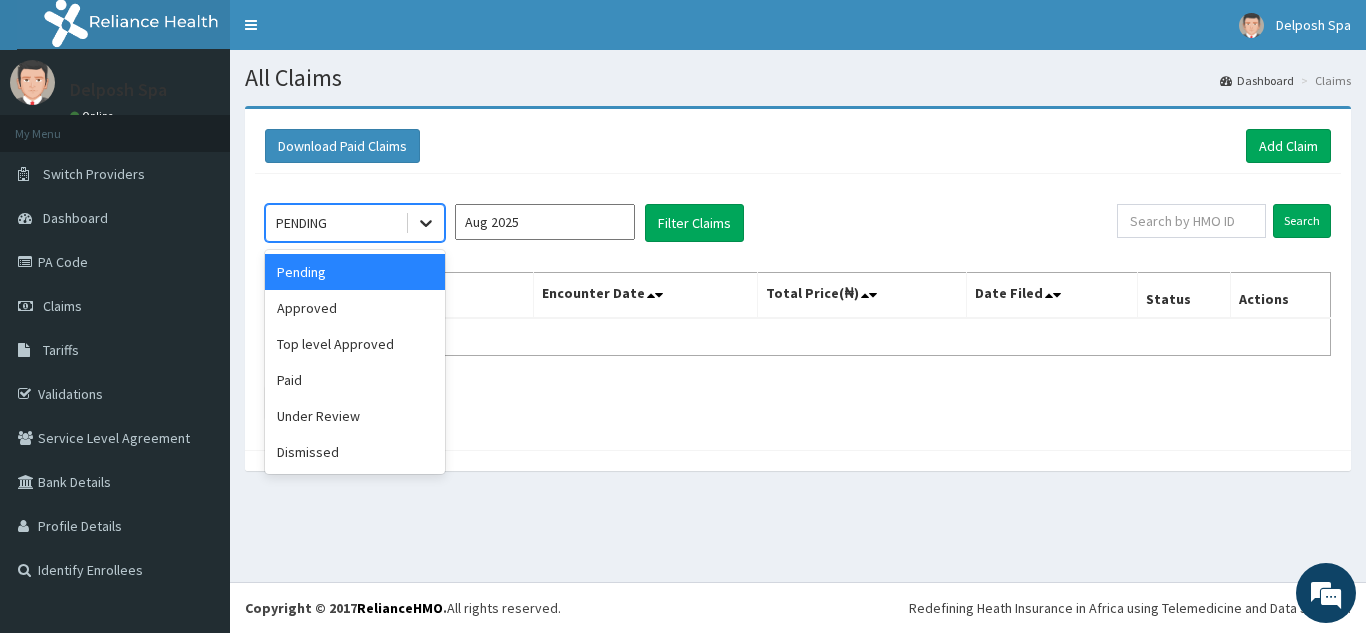 click 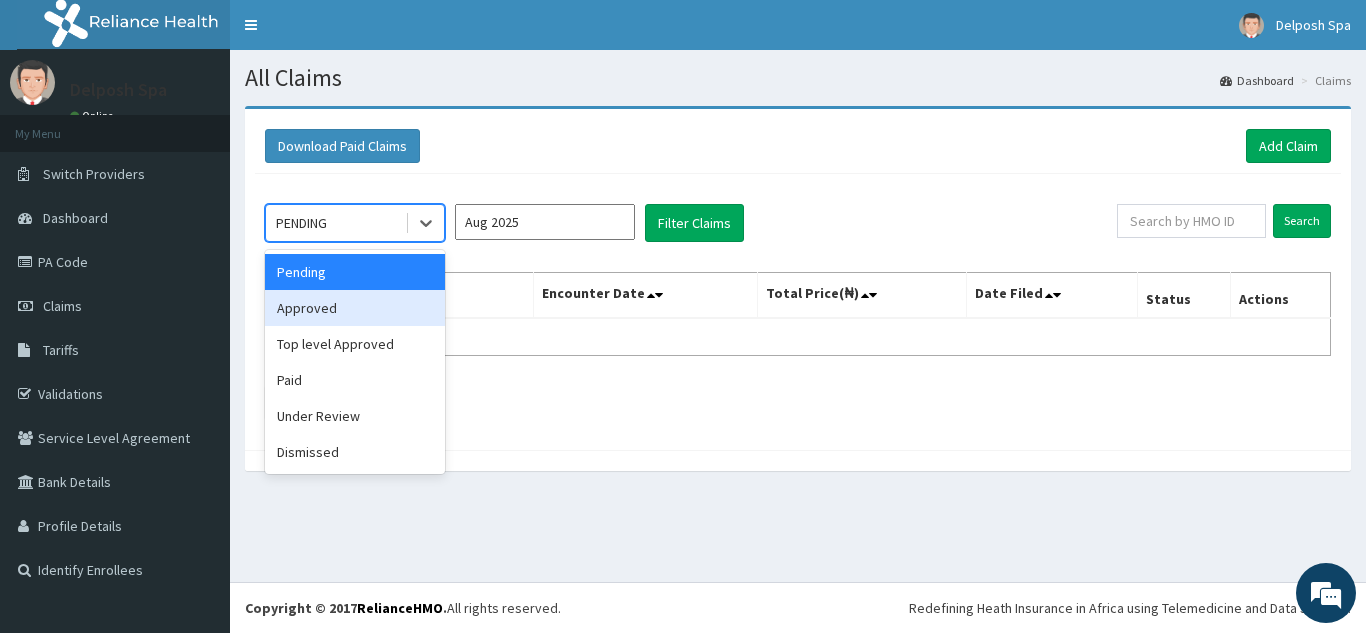 click on "Approved" at bounding box center (355, 308) 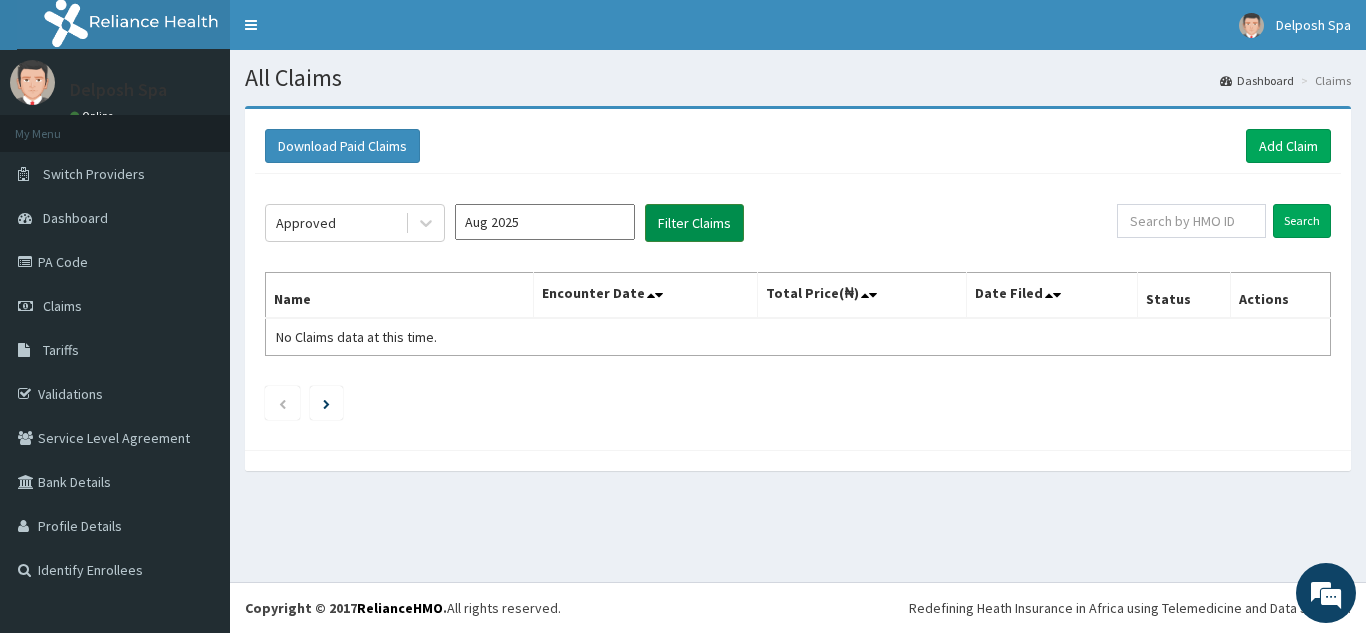 click on "Filter Claims" at bounding box center (694, 223) 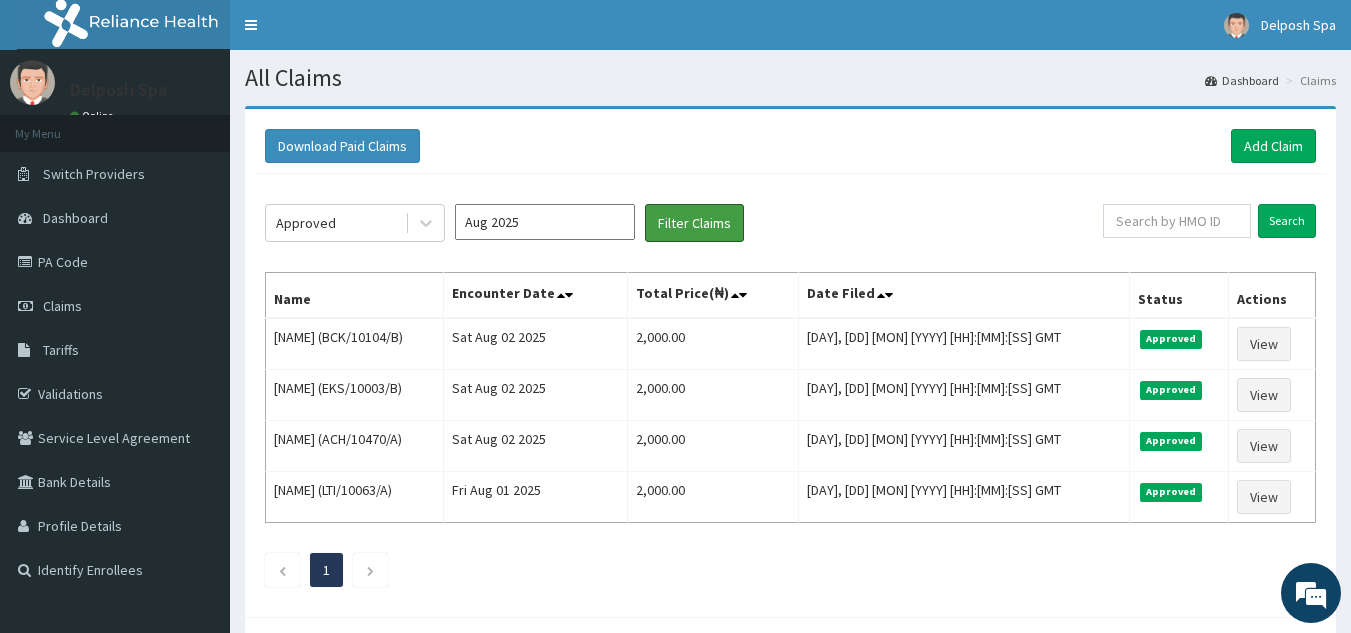 scroll, scrollTop: 0, scrollLeft: 0, axis: both 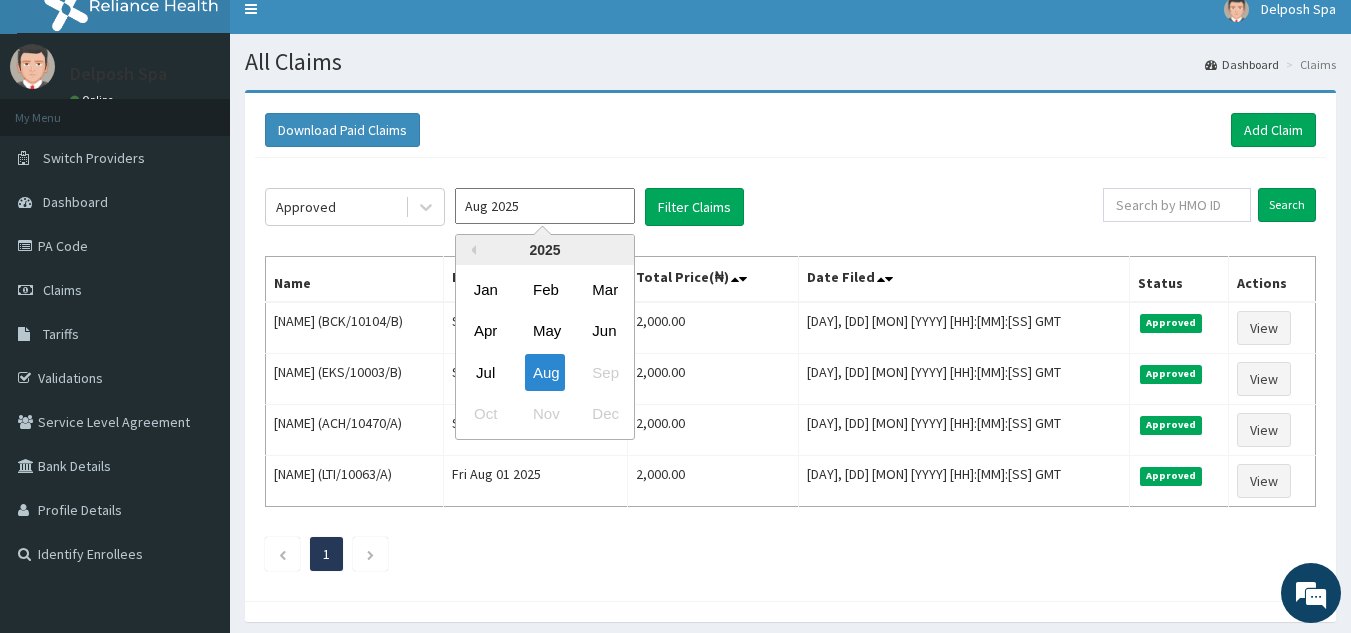 click on "Aug 2025" at bounding box center (545, 206) 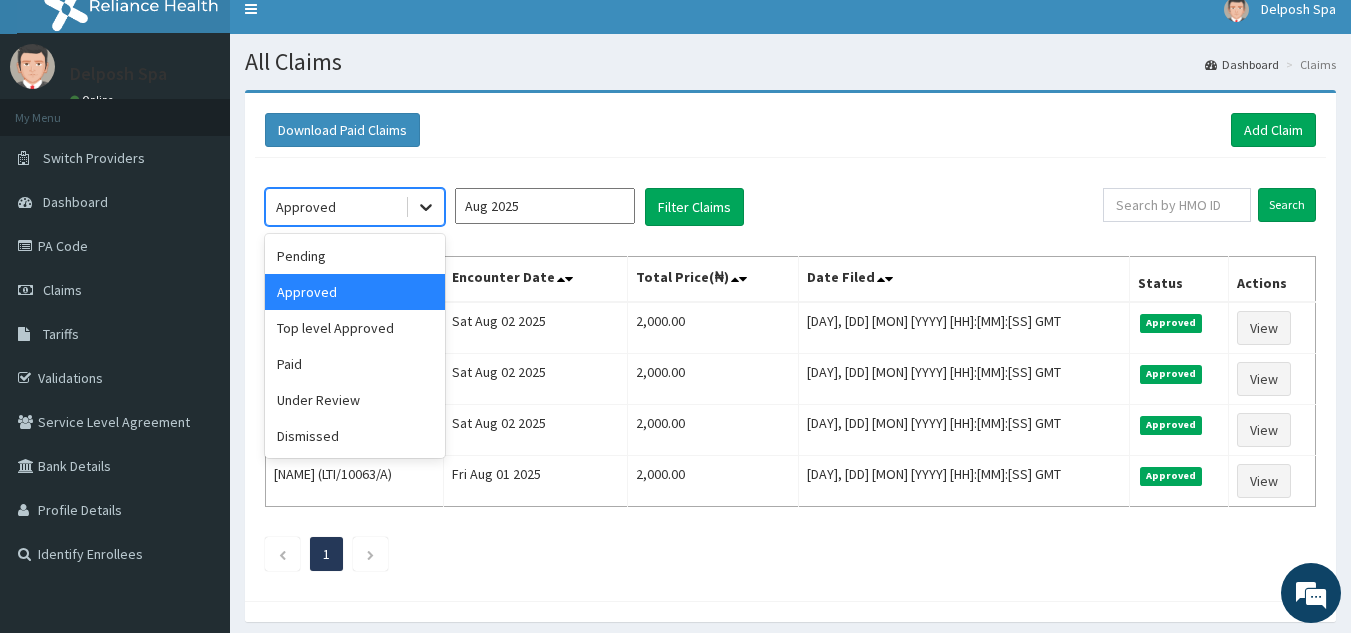 click 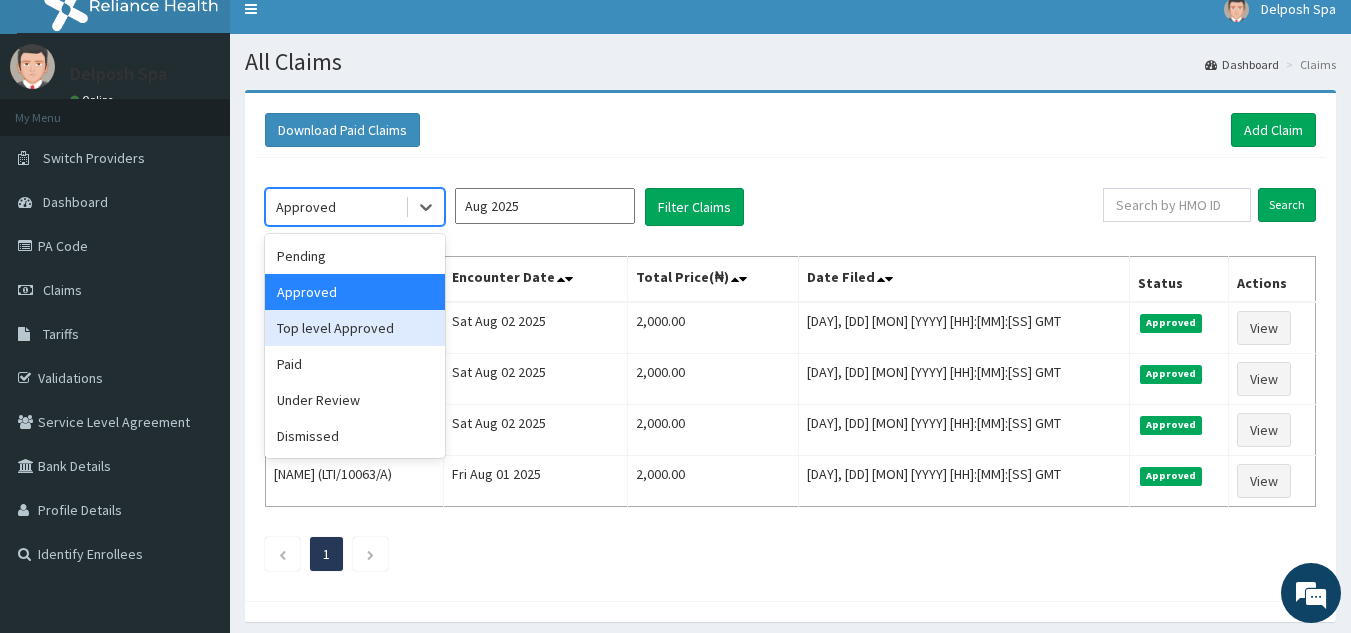click on "Top level Approved" at bounding box center [355, 328] 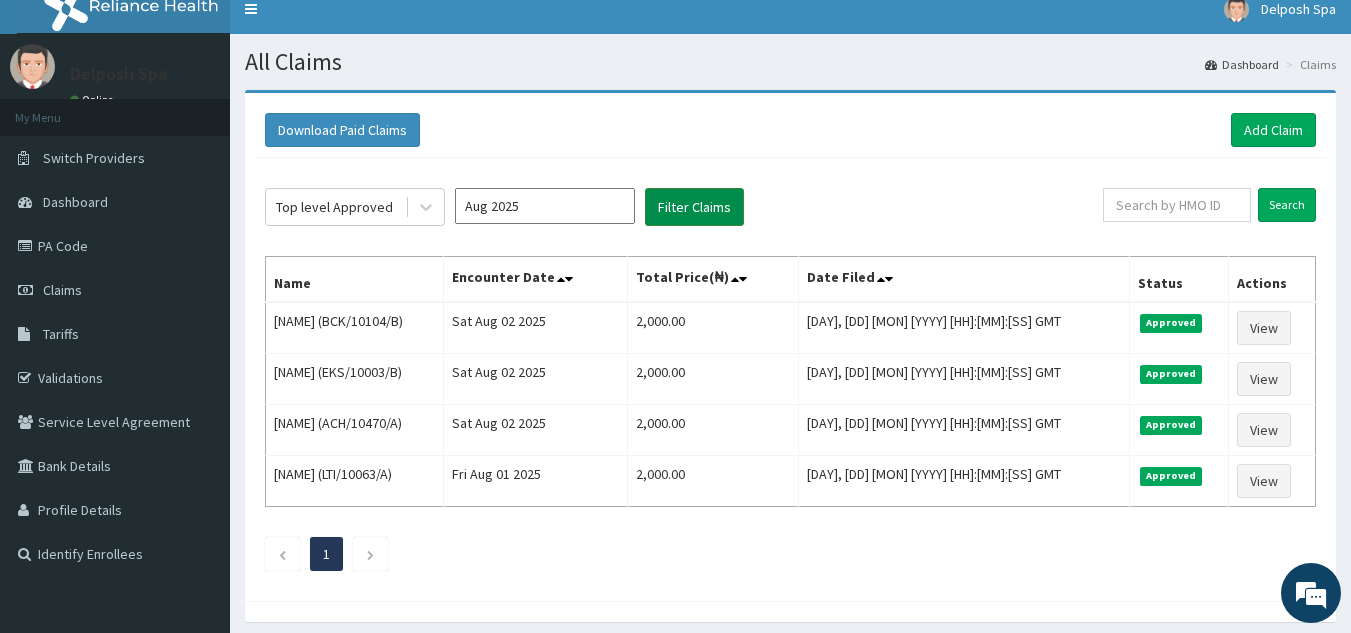 click on "Filter Claims" at bounding box center [694, 207] 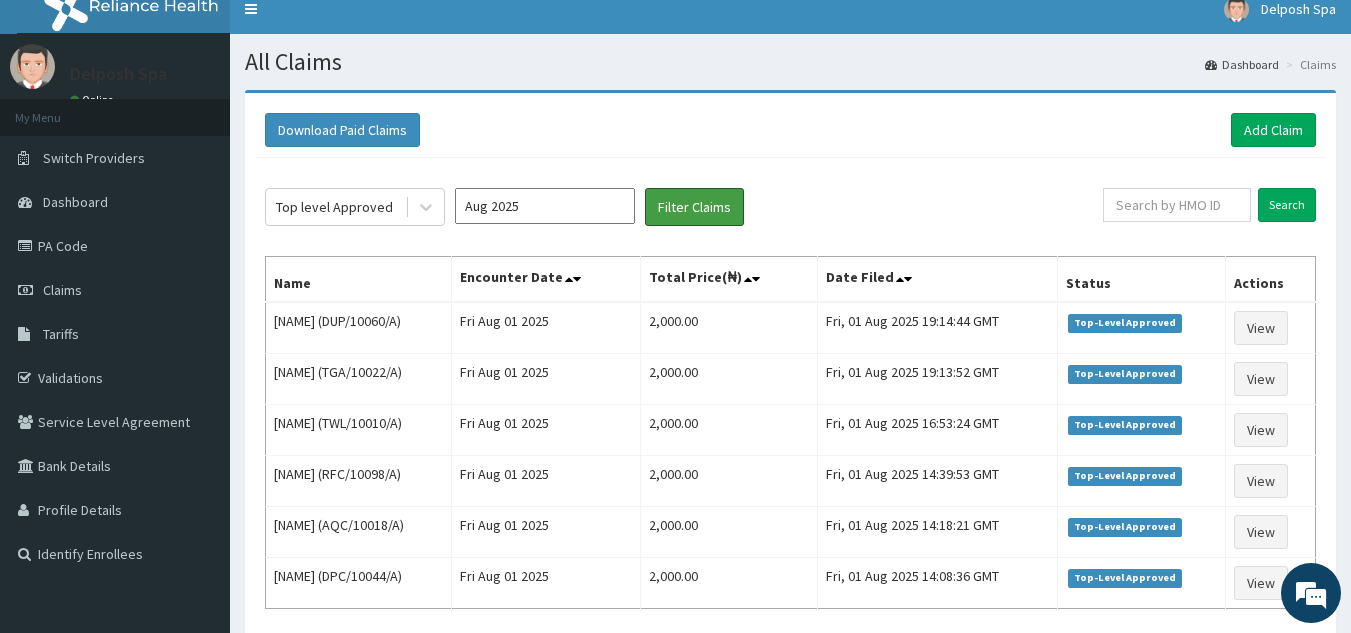scroll, scrollTop: 17, scrollLeft: 0, axis: vertical 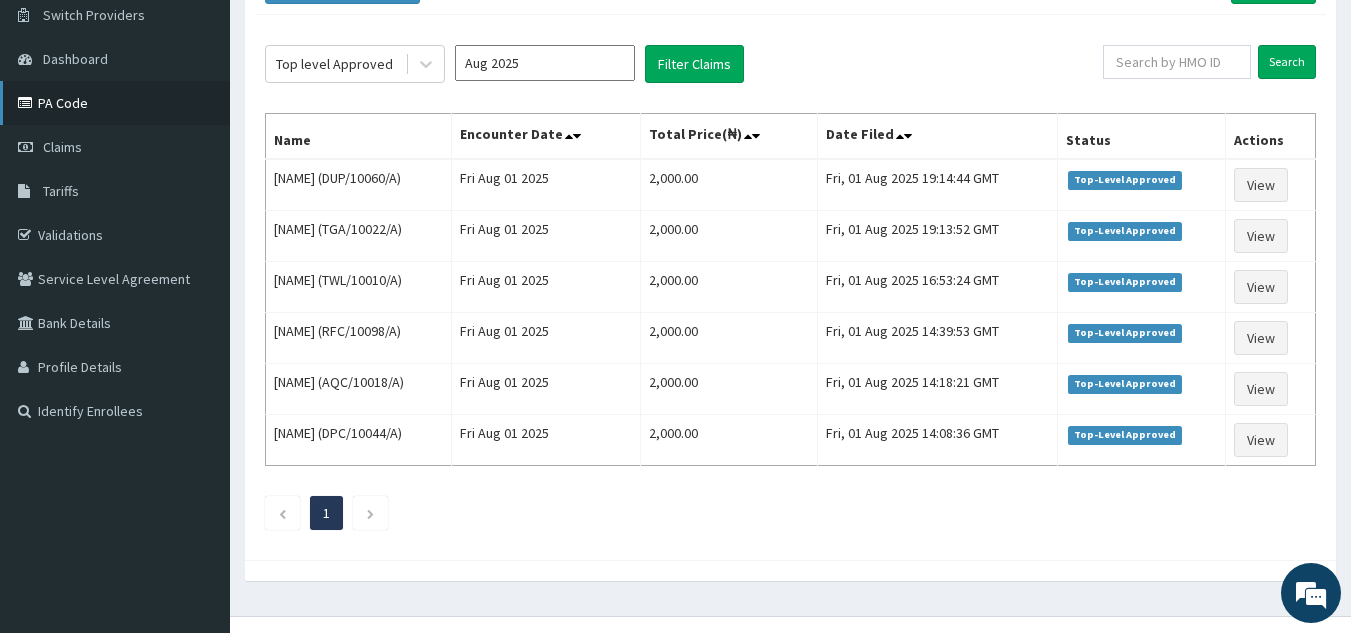 click on "PA Code" at bounding box center (115, 103) 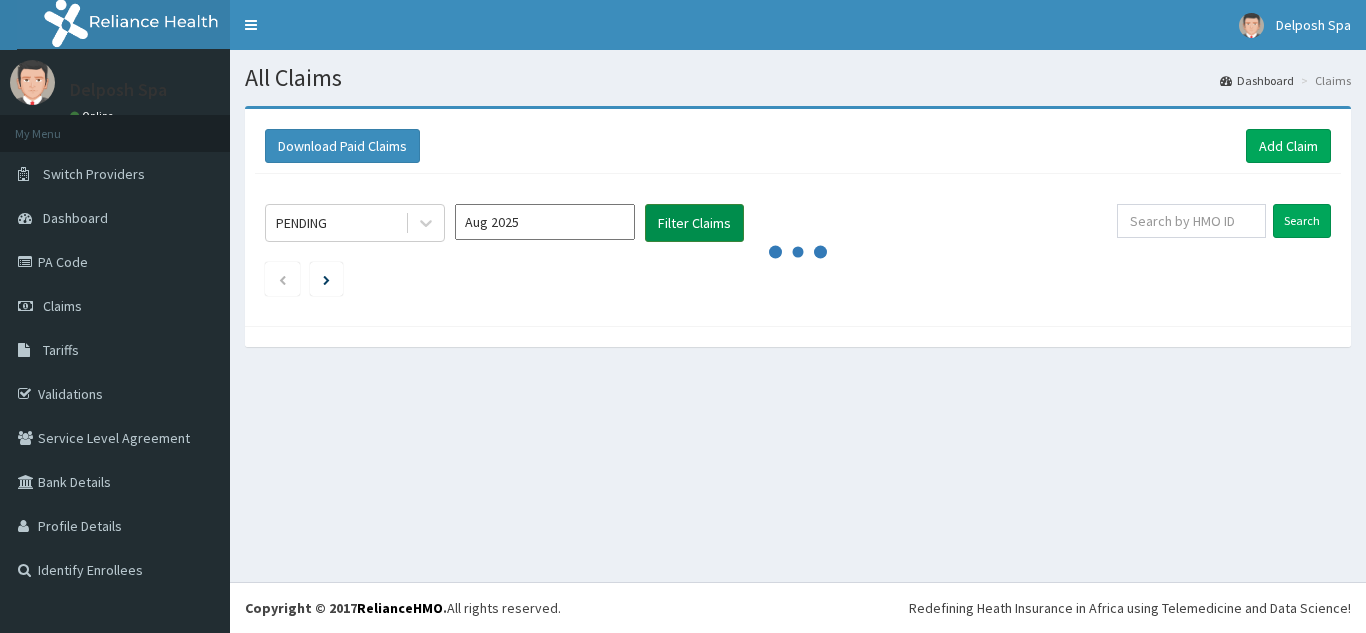 scroll, scrollTop: 0, scrollLeft: 0, axis: both 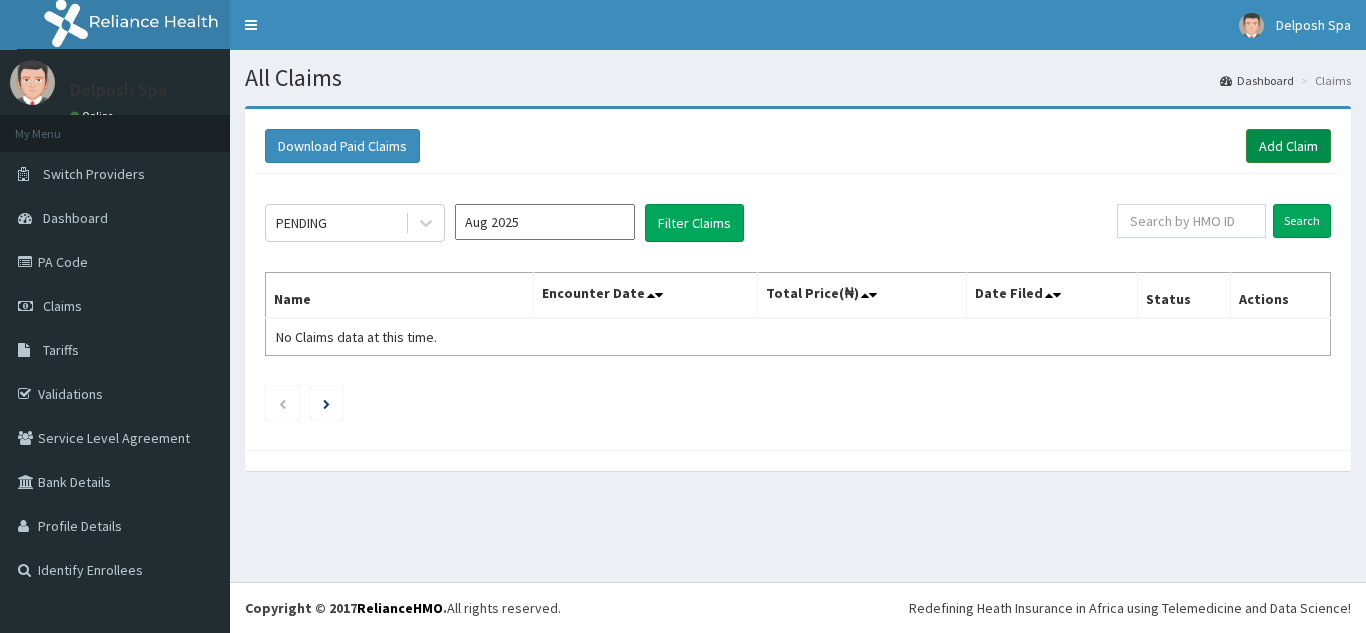 click on "Add Claim" at bounding box center [1288, 146] 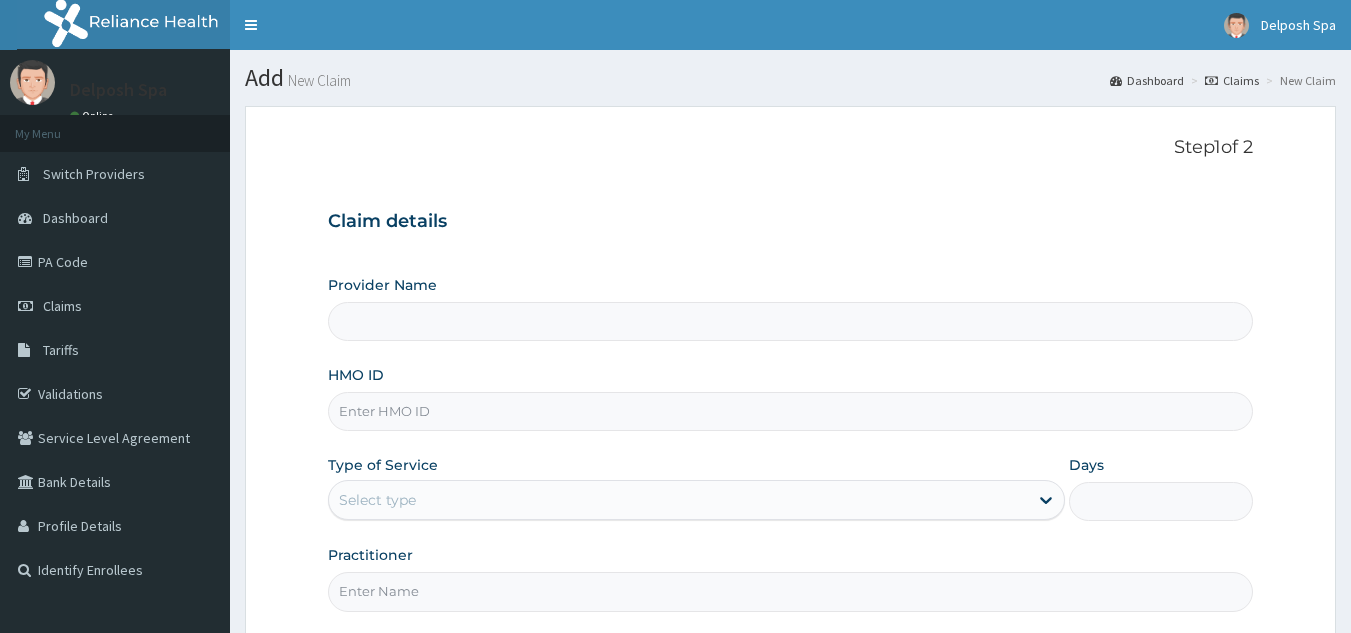 scroll, scrollTop: 0, scrollLeft: 0, axis: both 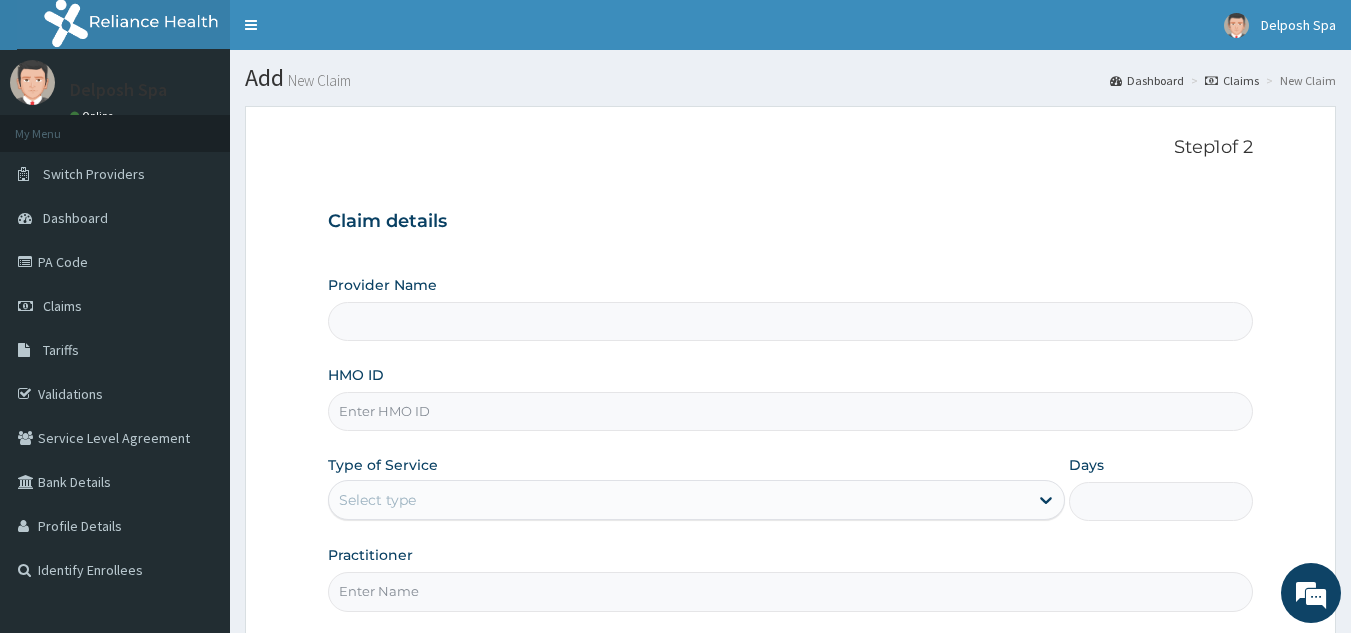 type on "Delposh Fitness Place" 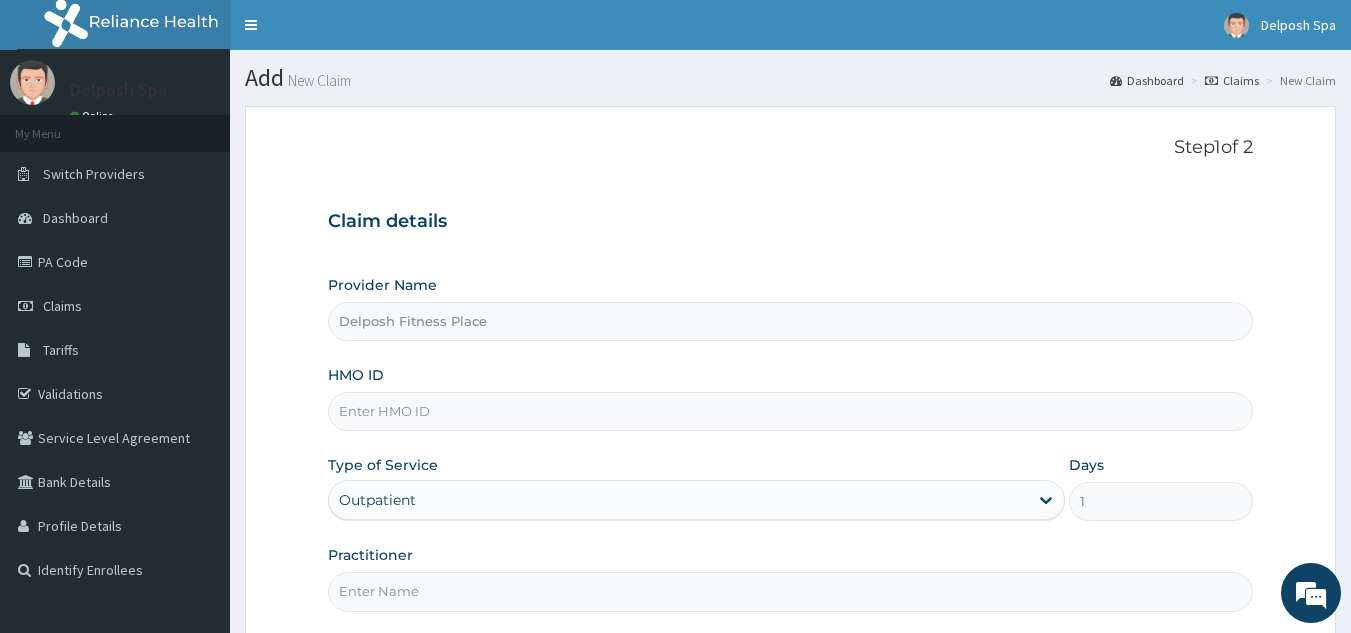 click on "HMO ID" at bounding box center [791, 411] 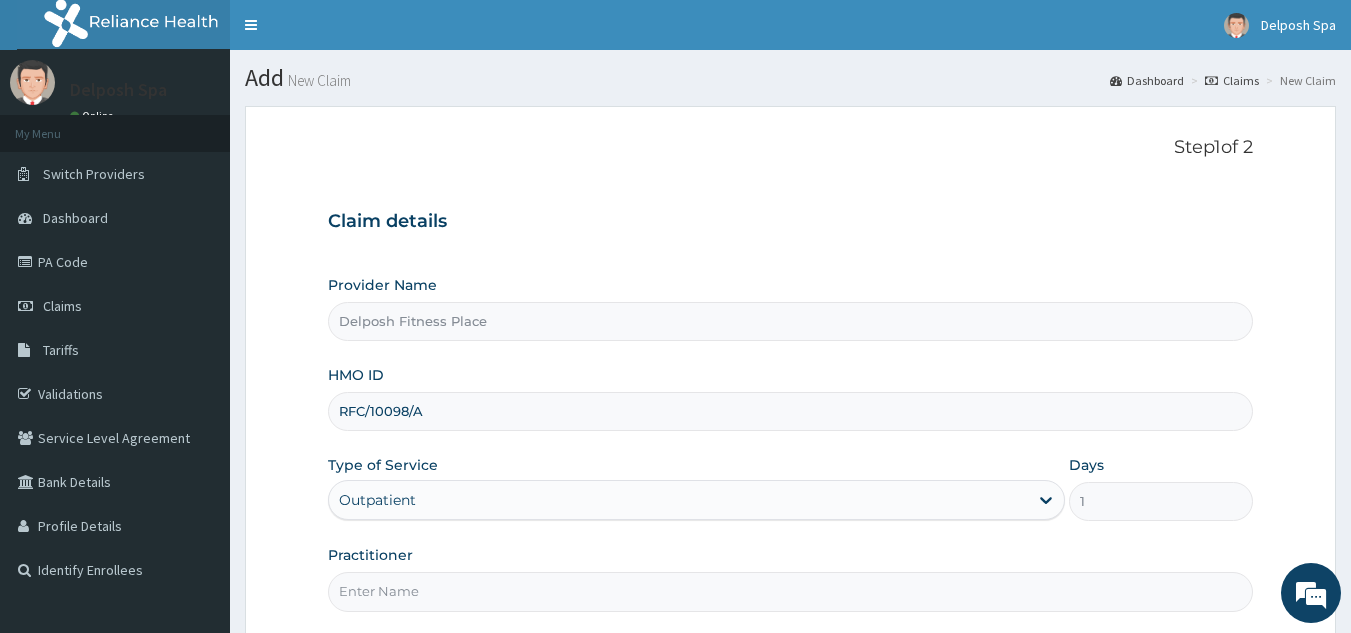 type on "RFC/10098/A" 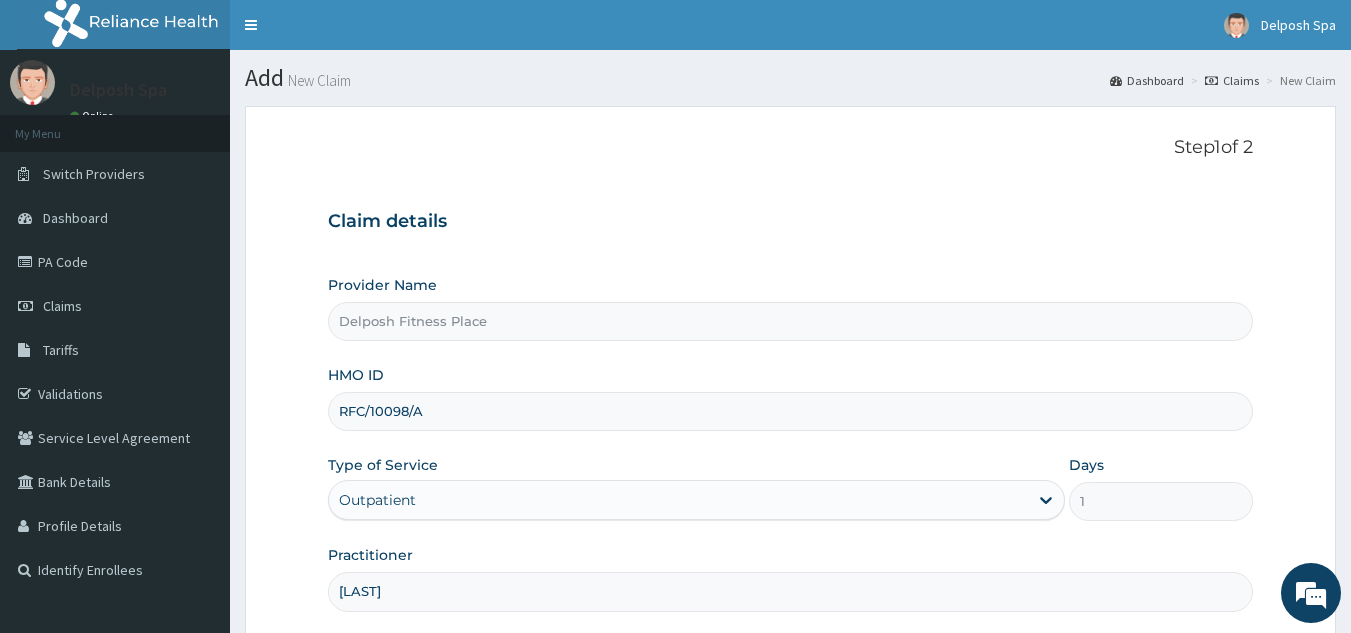 scroll, scrollTop: 0, scrollLeft: 0, axis: both 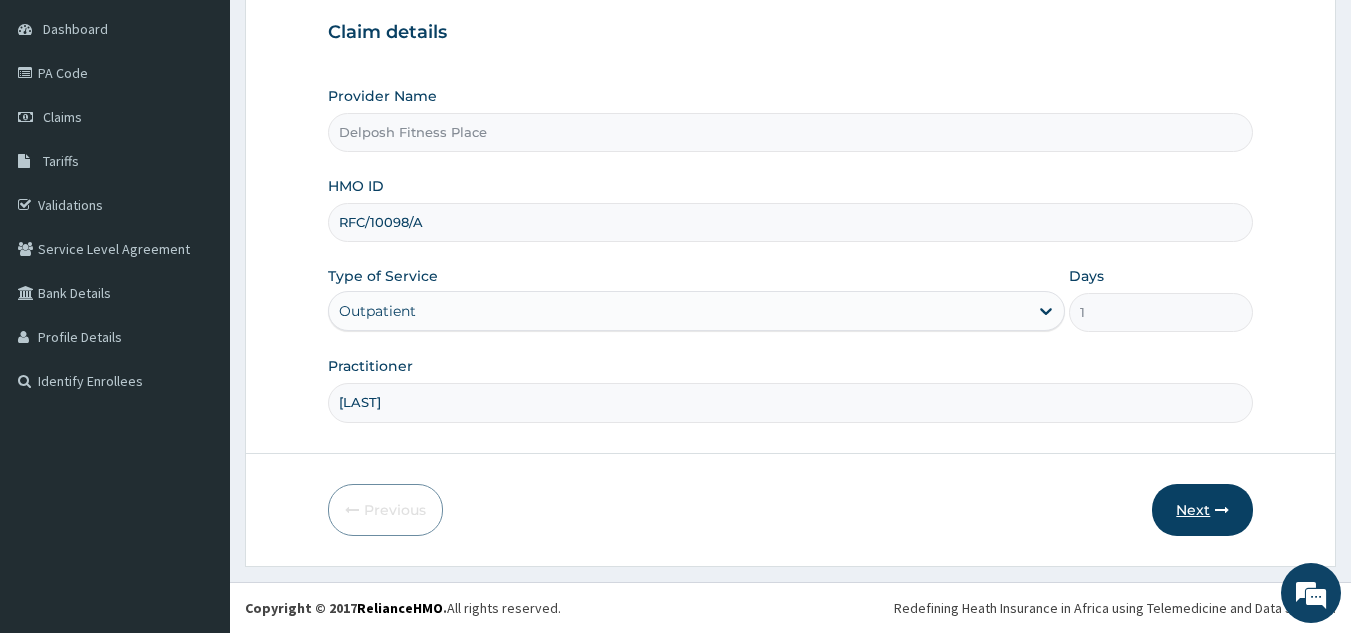 type on "CLARKSON" 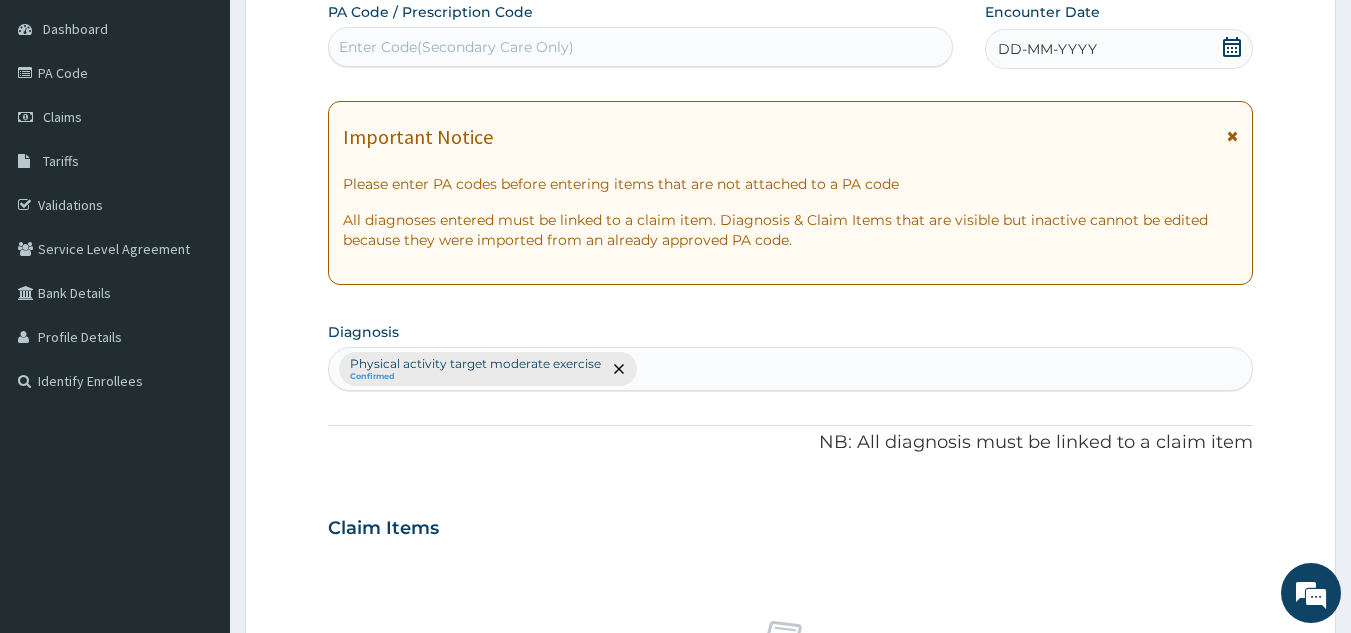click on "Enter Code(Secondary Care Only)" at bounding box center [641, 47] 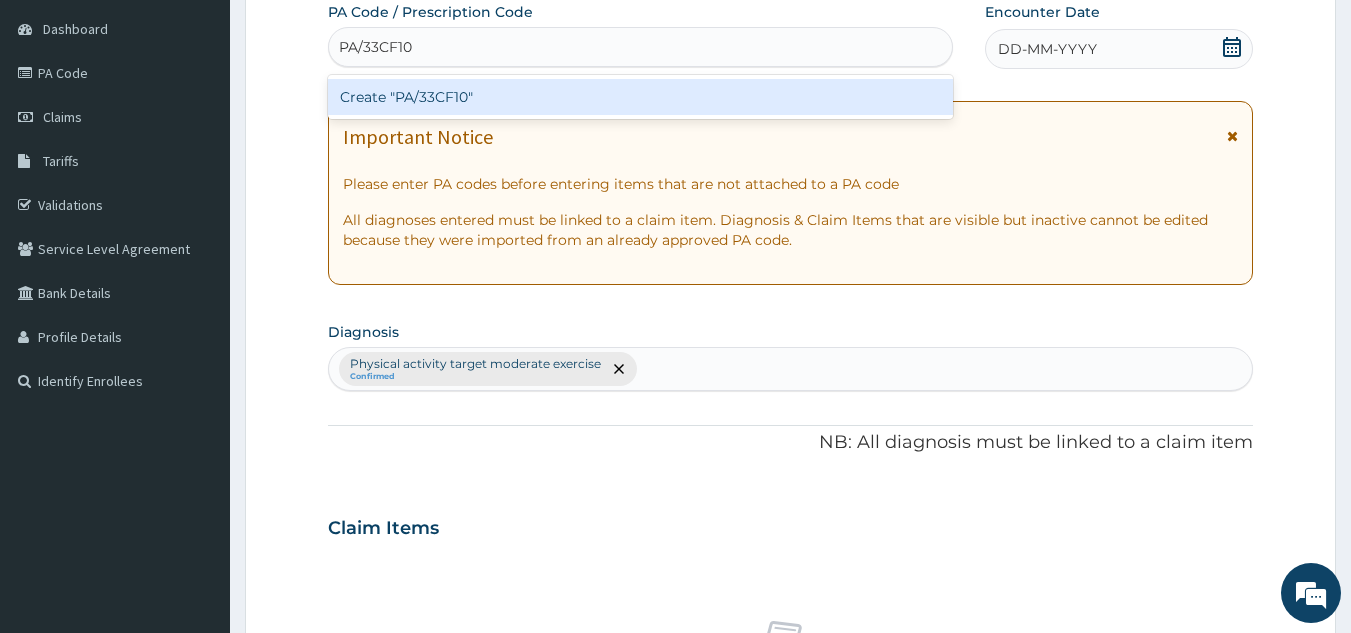 click on "Create "PA/33CF10"" at bounding box center (641, 97) 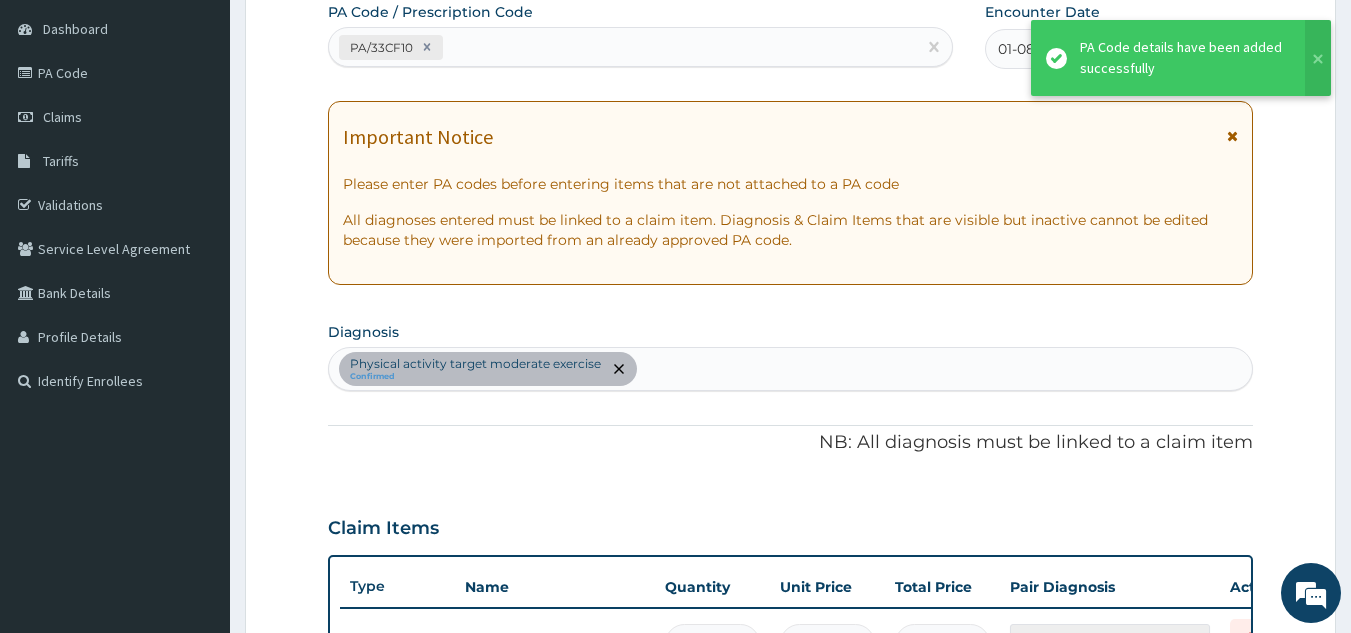 scroll, scrollTop: 219, scrollLeft: 0, axis: vertical 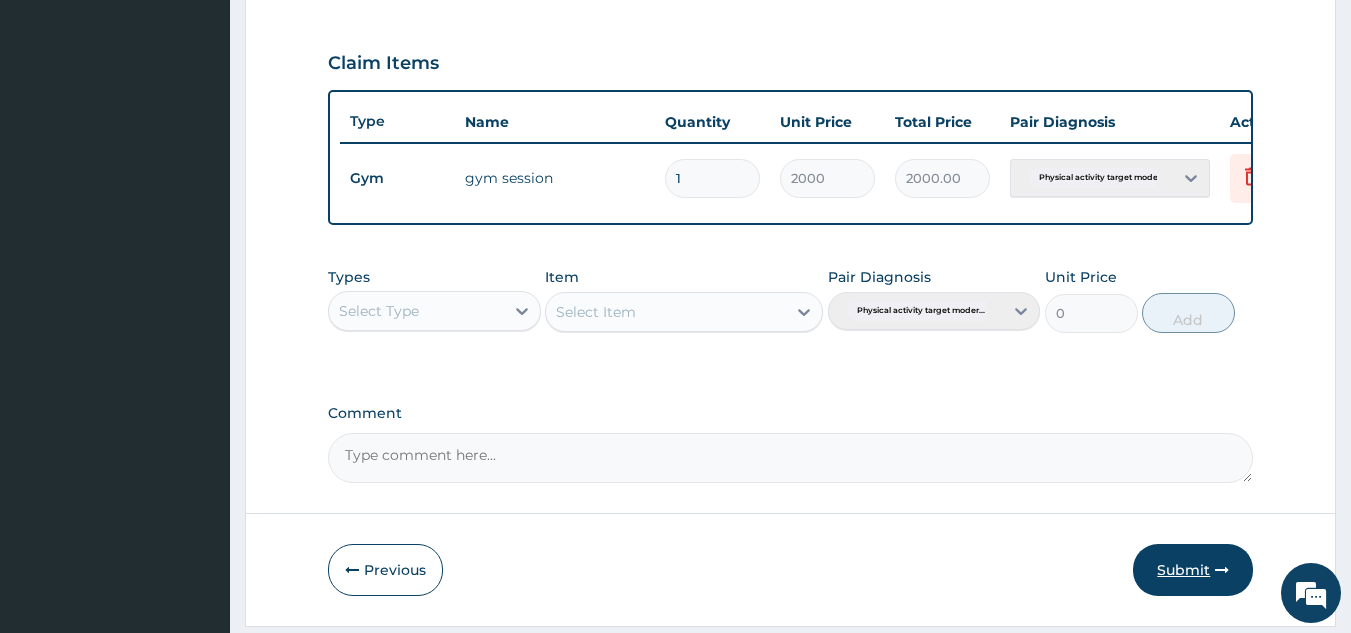 click on "Submit" at bounding box center (1193, 570) 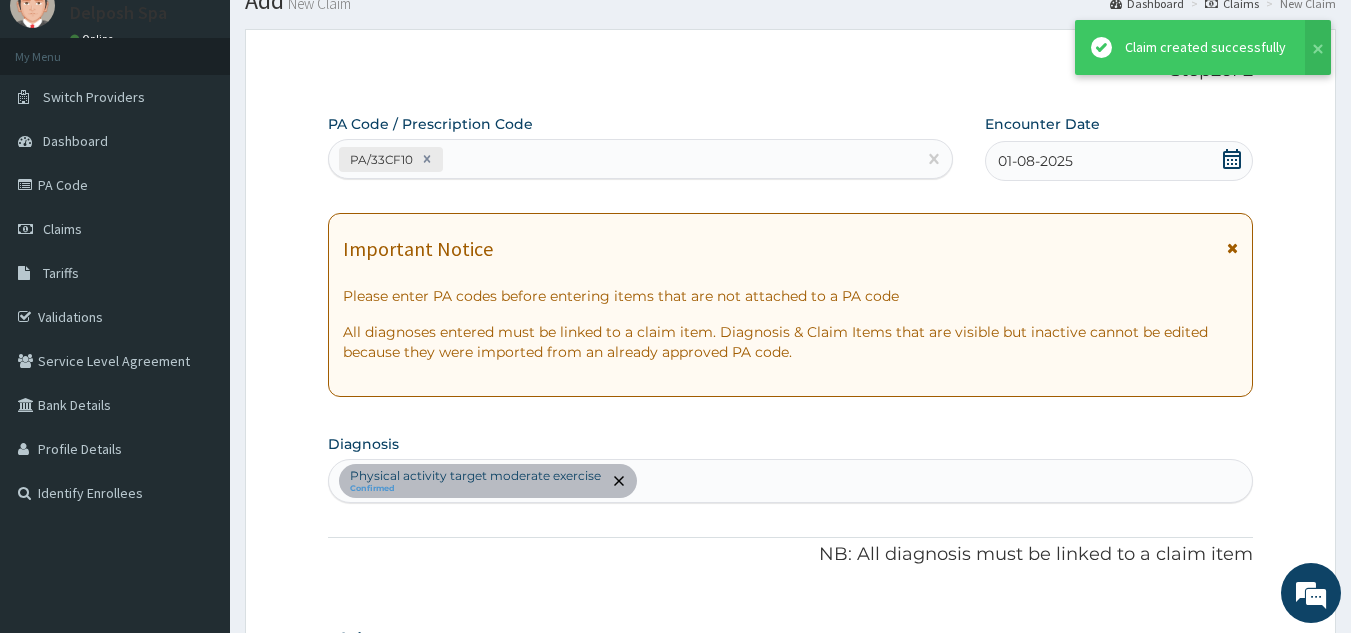 scroll, scrollTop: 654, scrollLeft: 0, axis: vertical 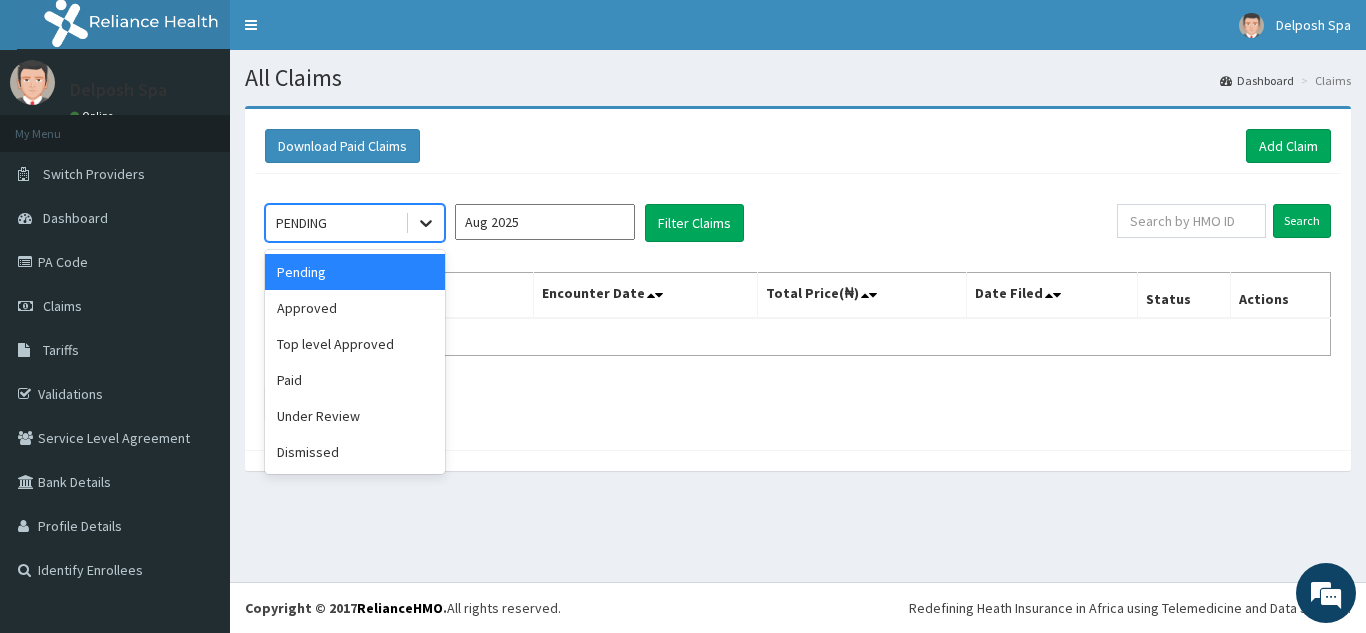 click 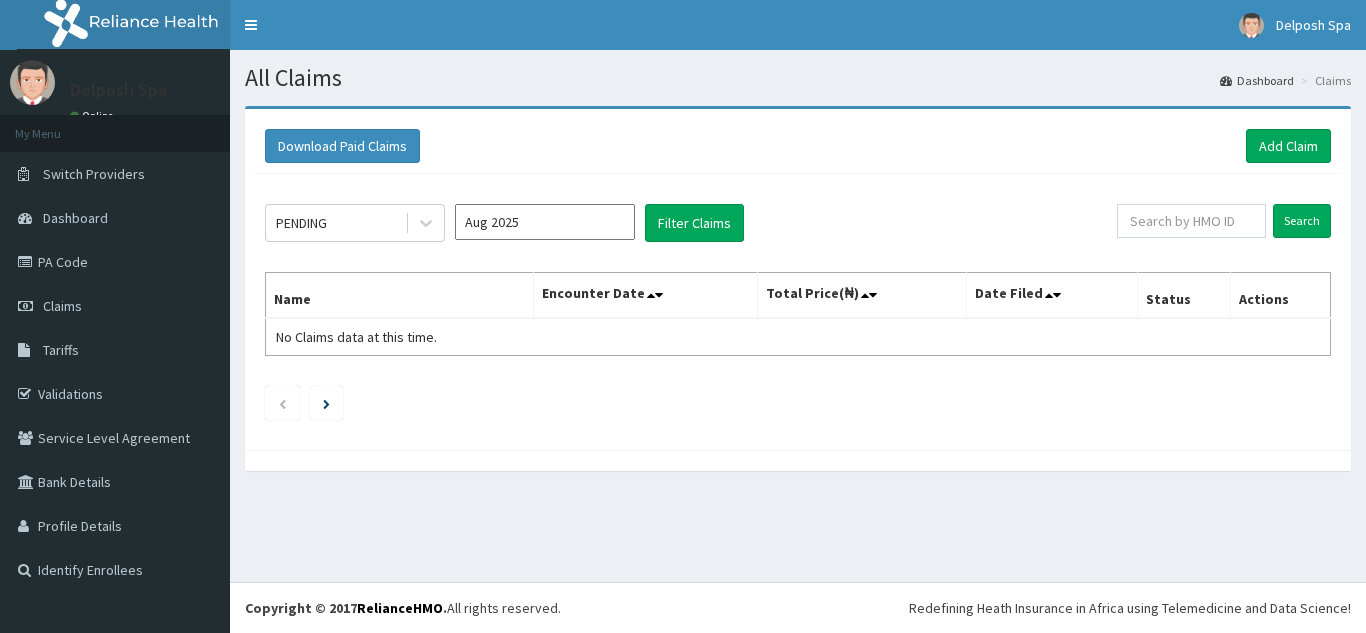 scroll, scrollTop: 0, scrollLeft: 0, axis: both 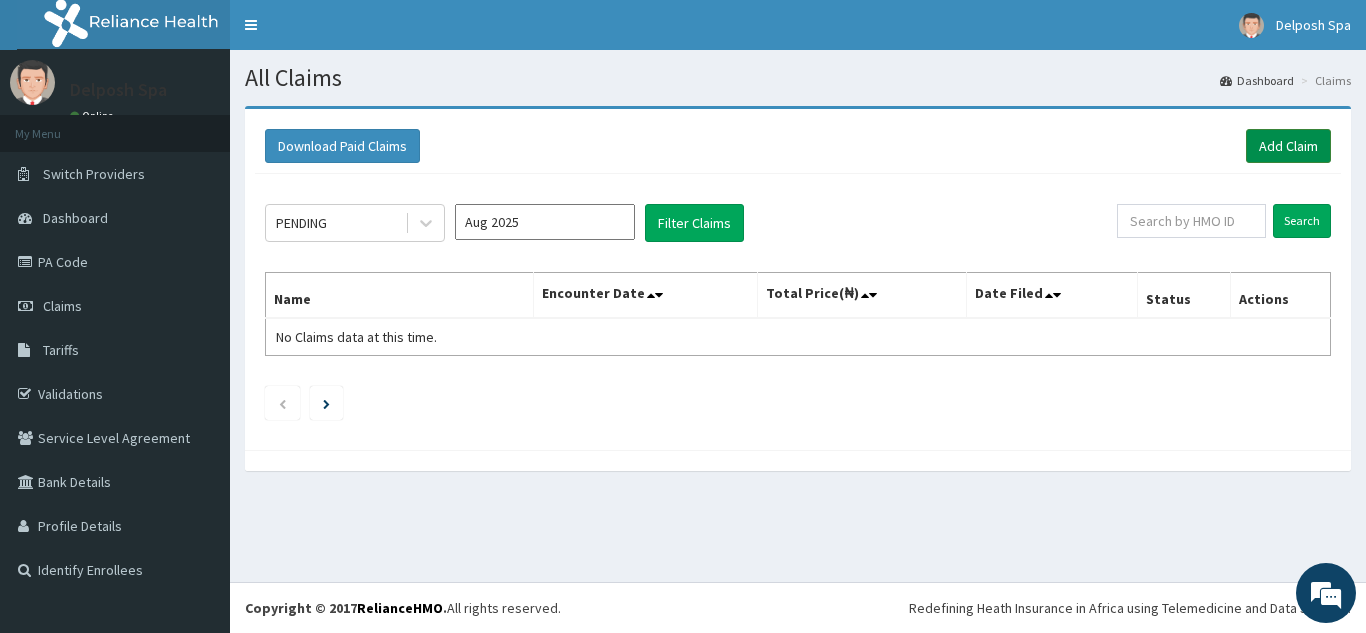 click on "Add Claim" at bounding box center (1288, 146) 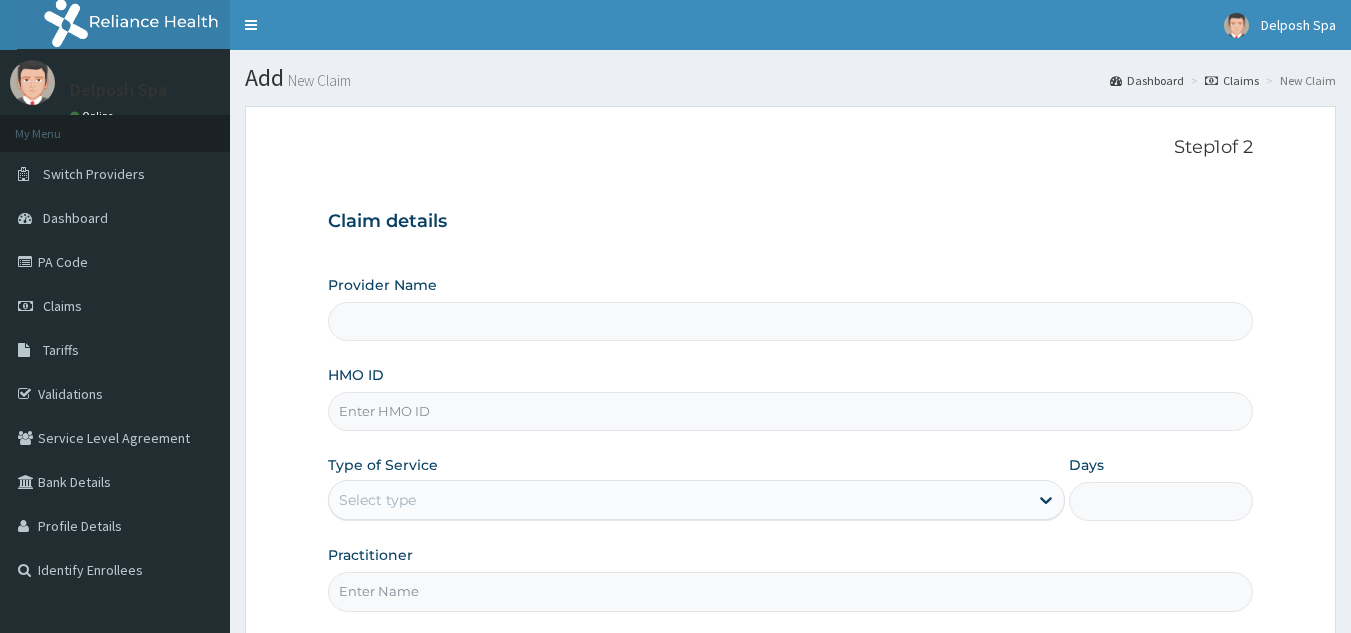 scroll, scrollTop: 0, scrollLeft: 0, axis: both 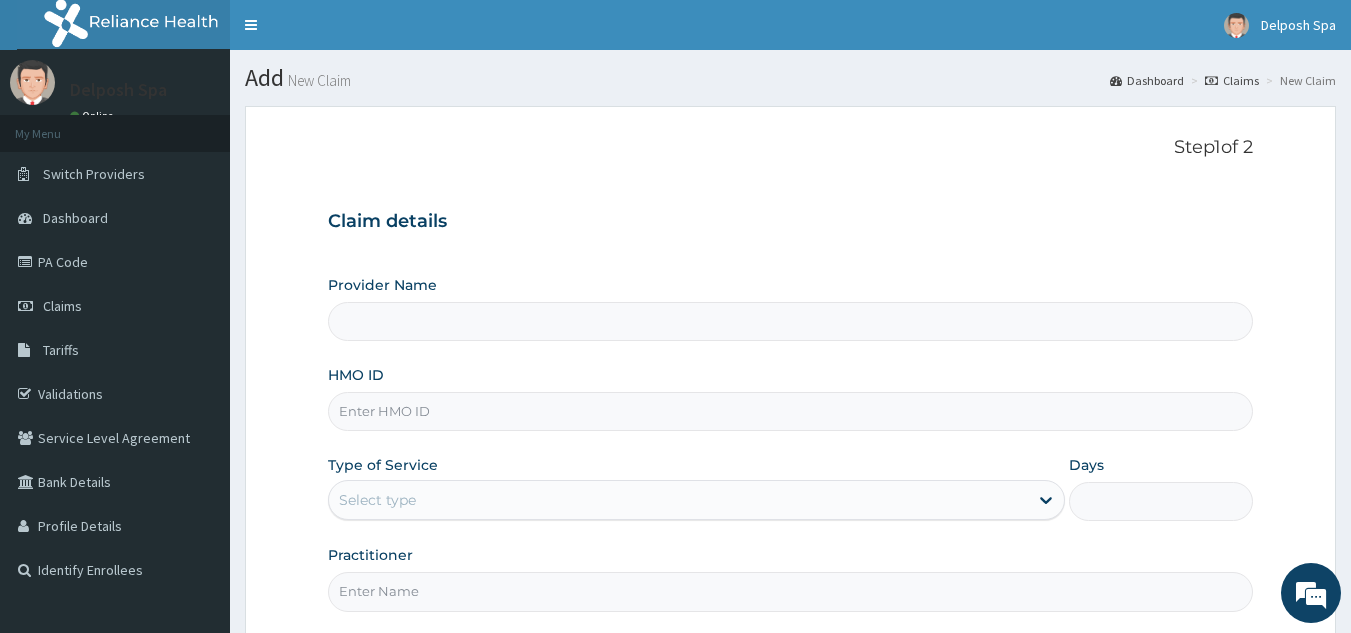 type on "Delposh Fitness Place" 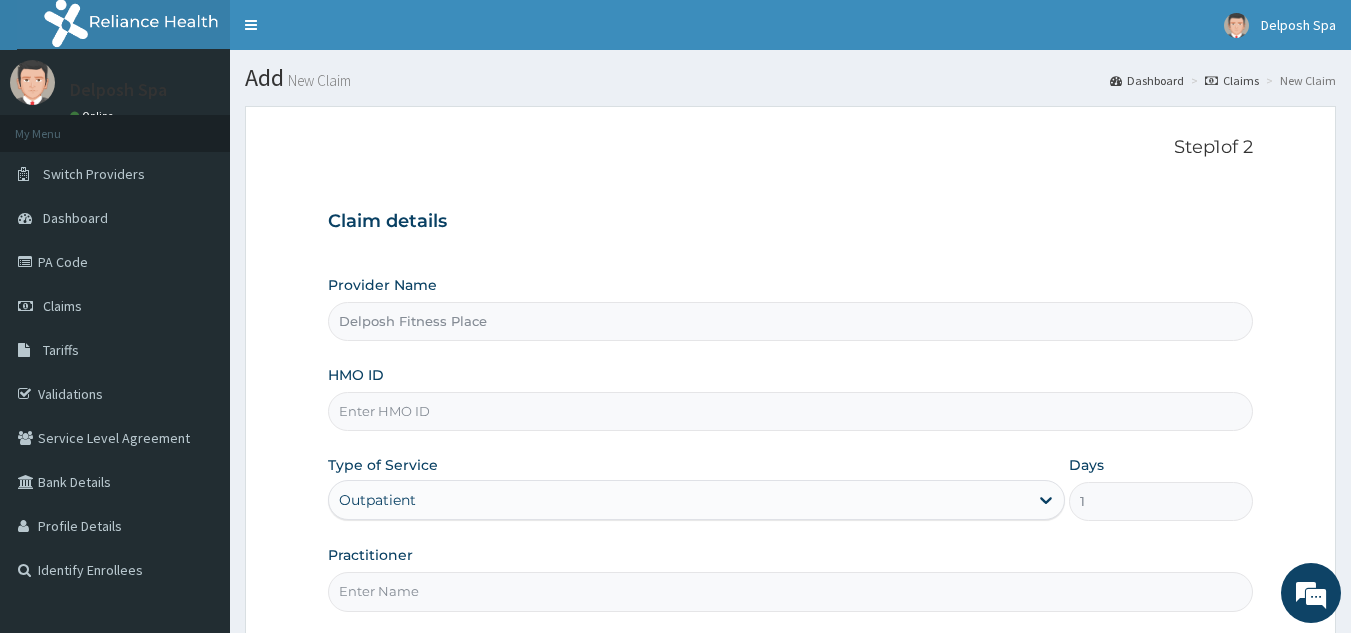 click on "HMO ID" at bounding box center (791, 411) 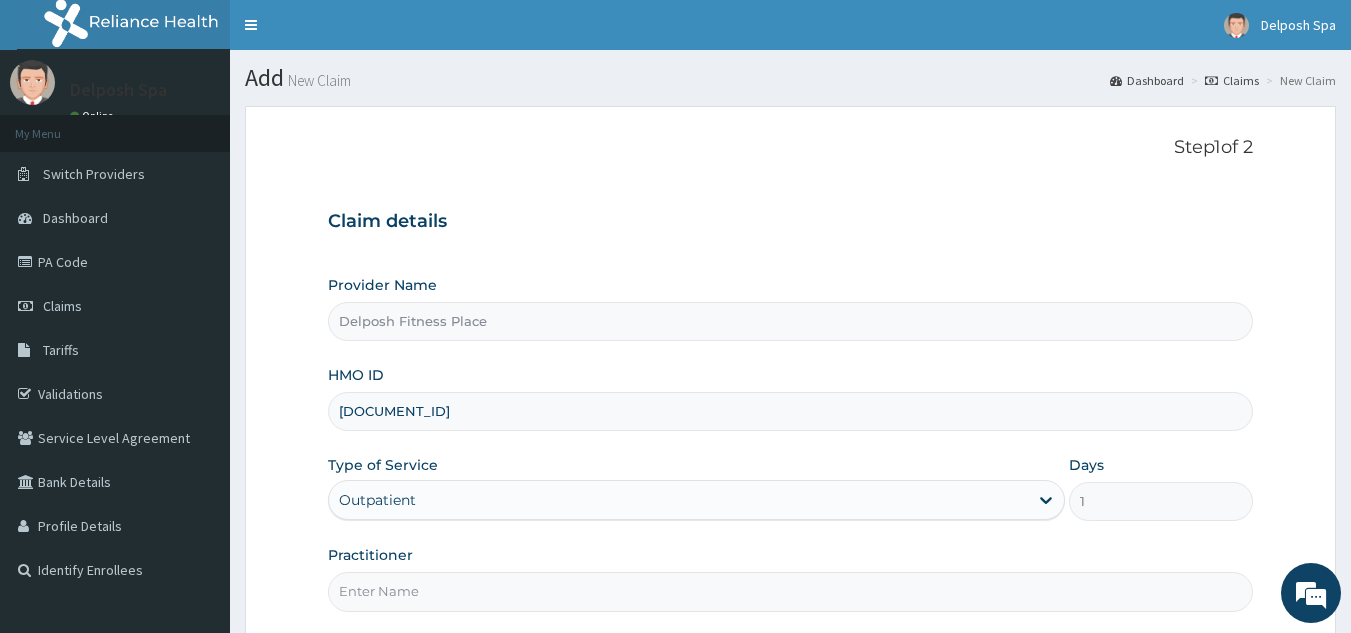 type on "[DOCUMENT_ID]" 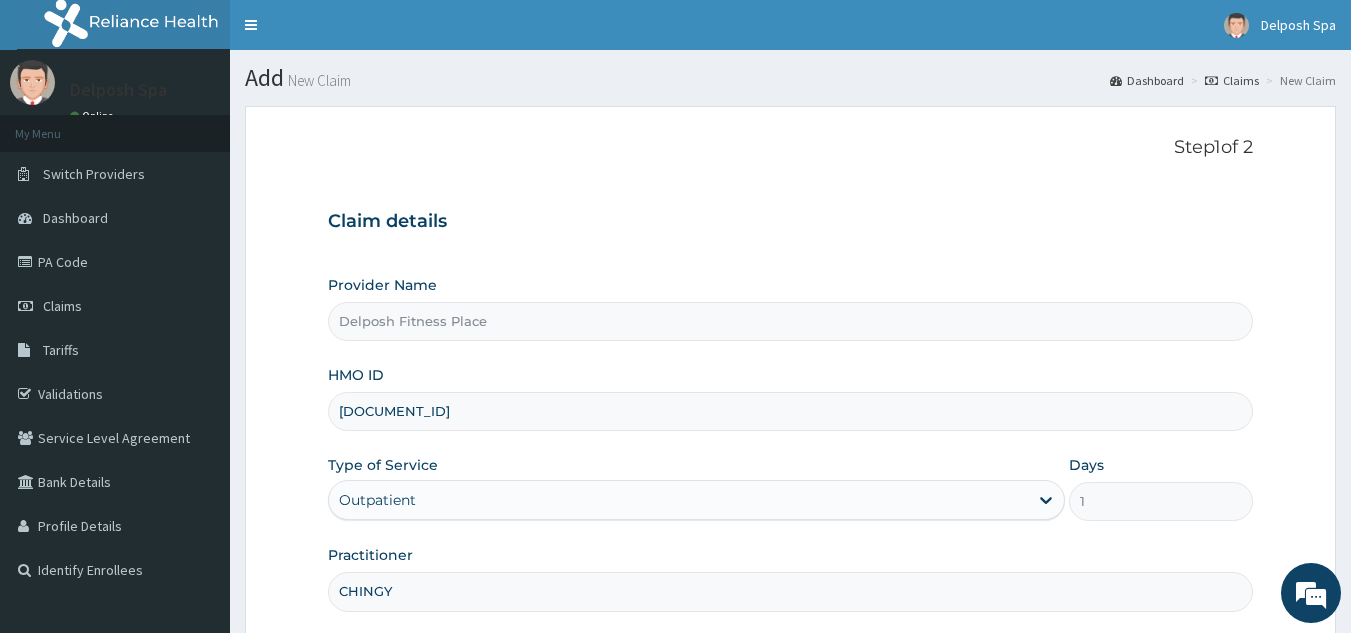 scroll, scrollTop: 0, scrollLeft: 0, axis: both 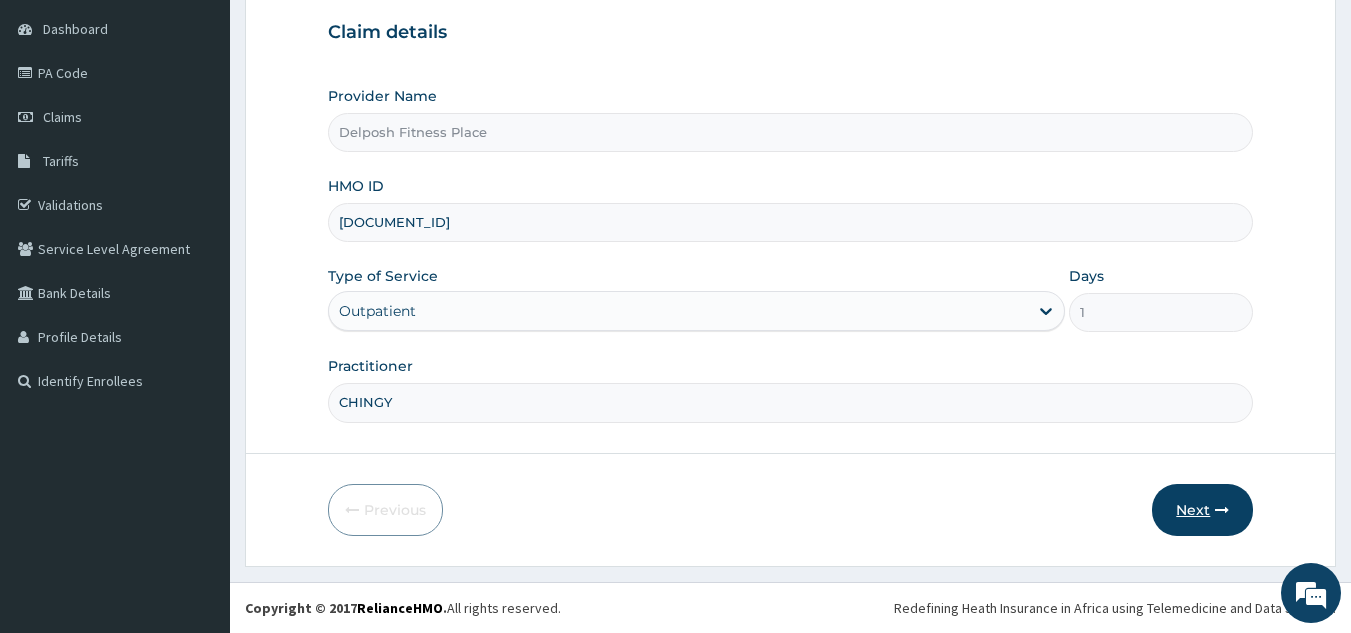 type on "CHINGY" 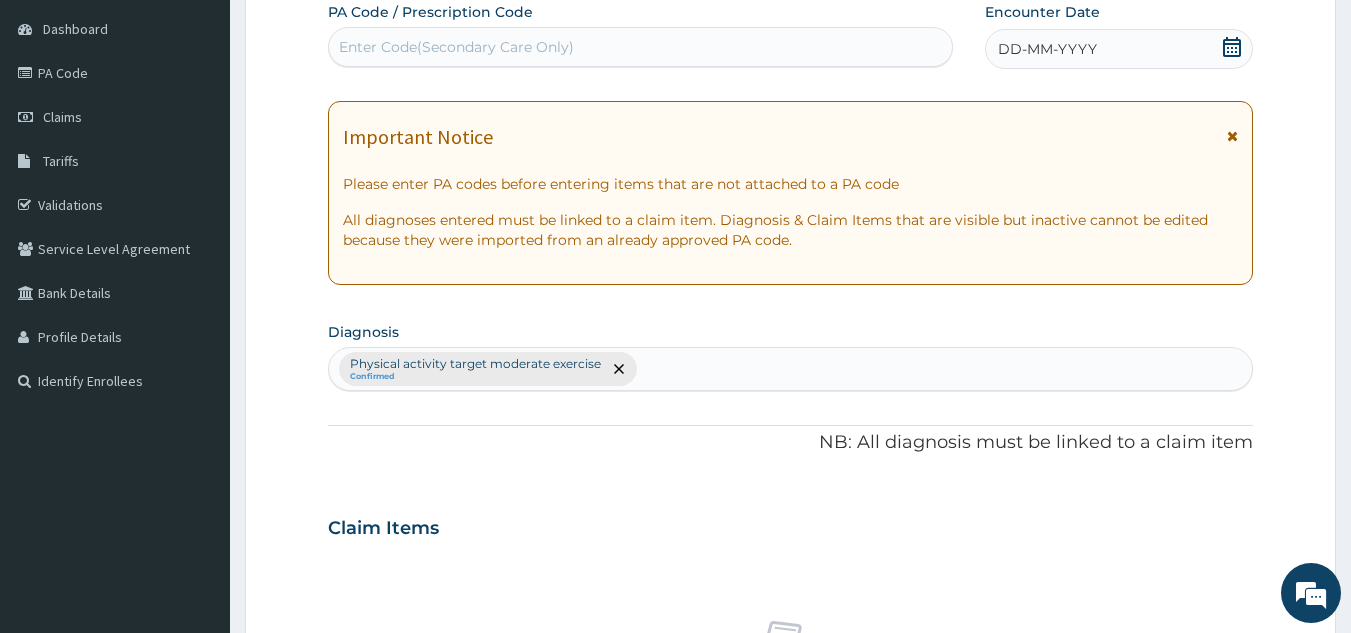 click on "Enter Code(Secondary Care Only)" at bounding box center (641, 47) 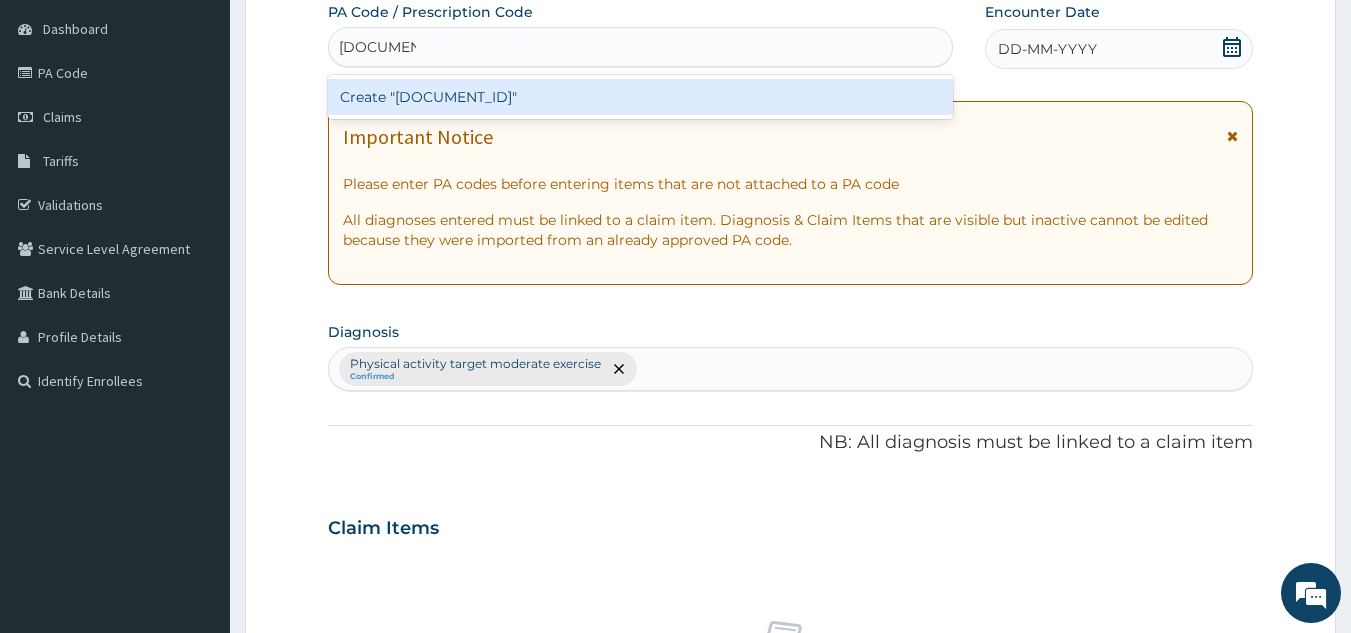 click on "Create "PA/80F532"" at bounding box center (641, 97) 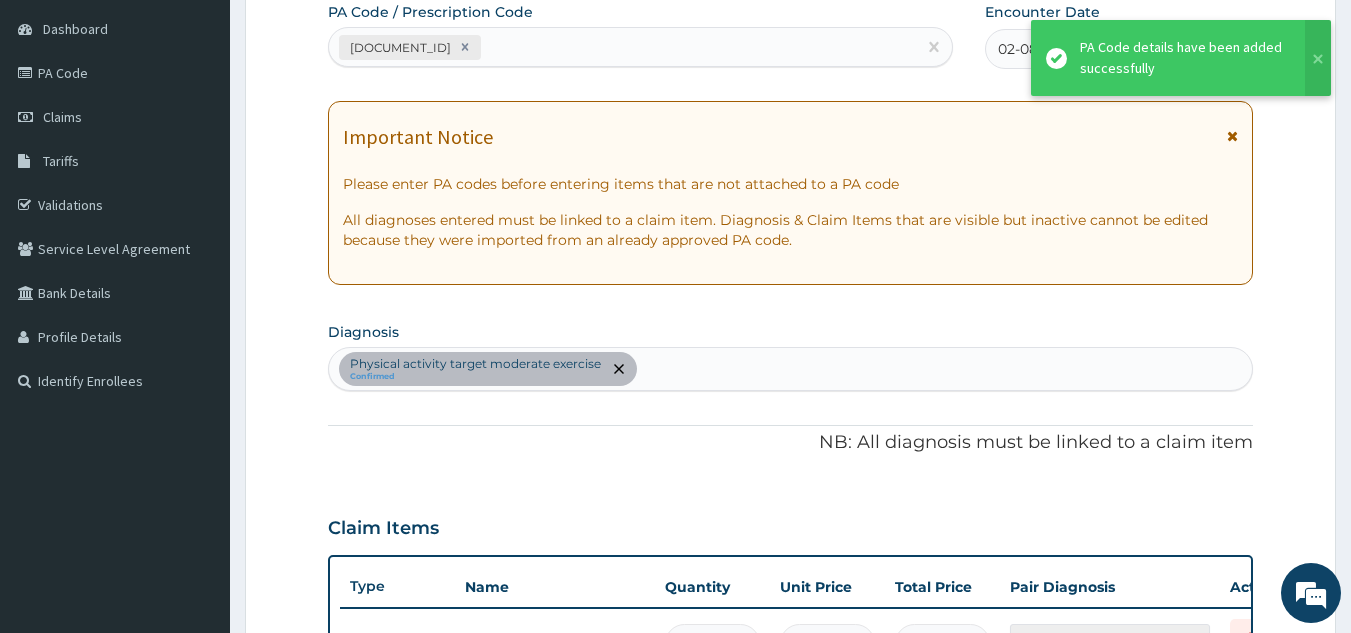 scroll, scrollTop: 219, scrollLeft: 0, axis: vertical 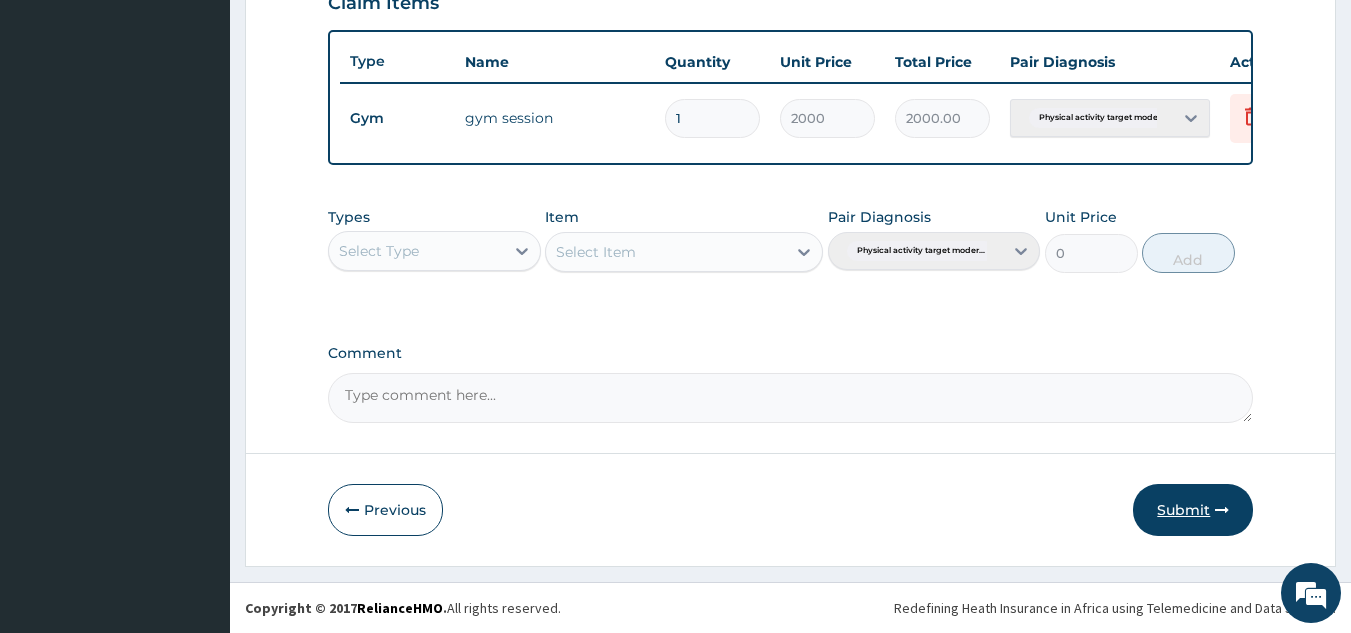 click on "Submit" at bounding box center [1193, 510] 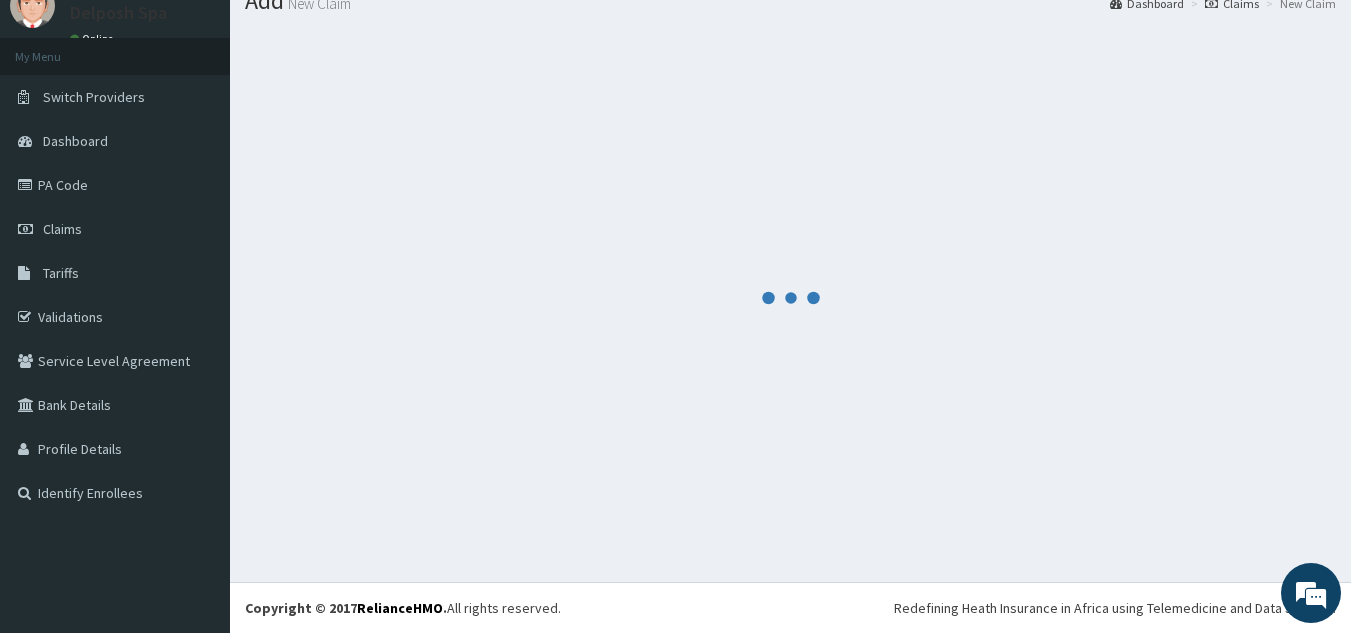 scroll, scrollTop: 729, scrollLeft: 0, axis: vertical 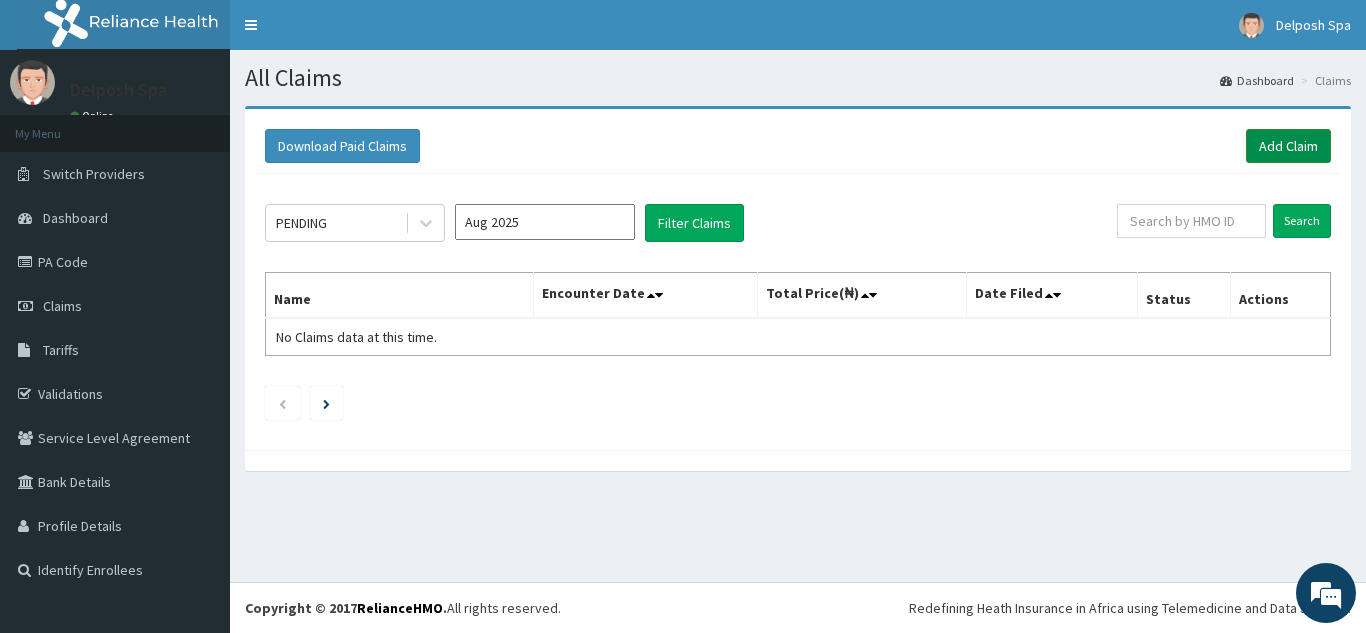 click on "Add Claim" at bounding box center [1288, 146] 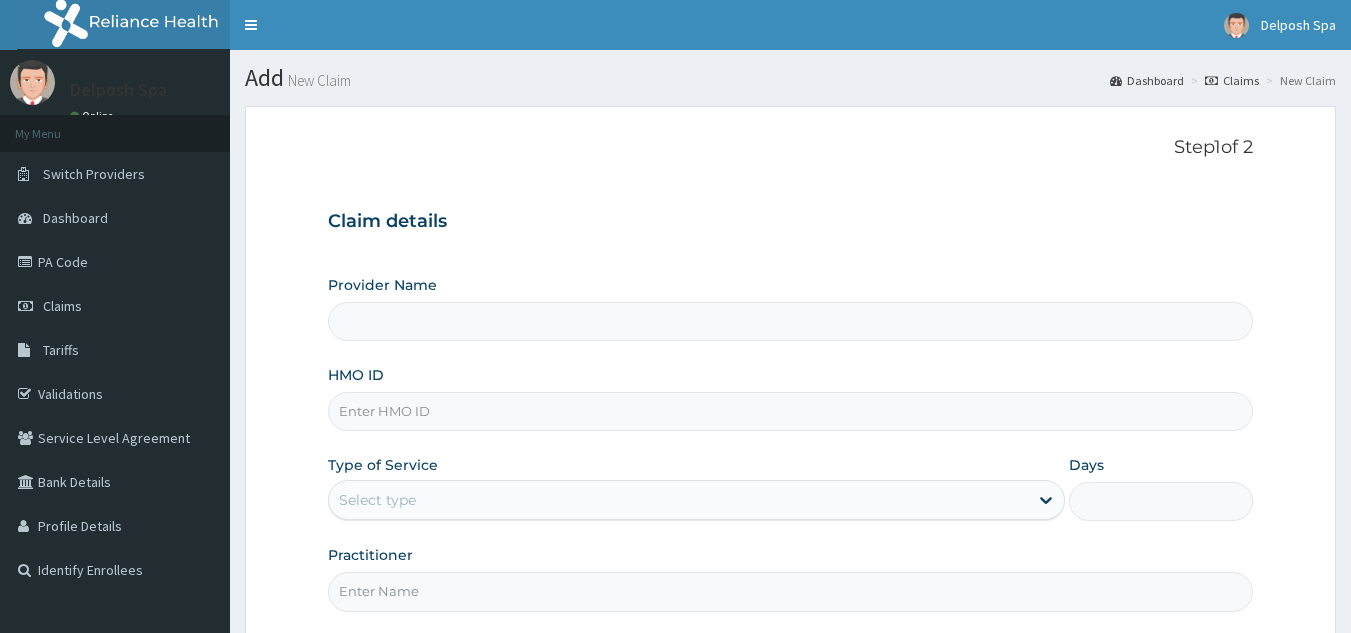 scroll, scrollTop: 0, scrollLeft: 0, axis: both 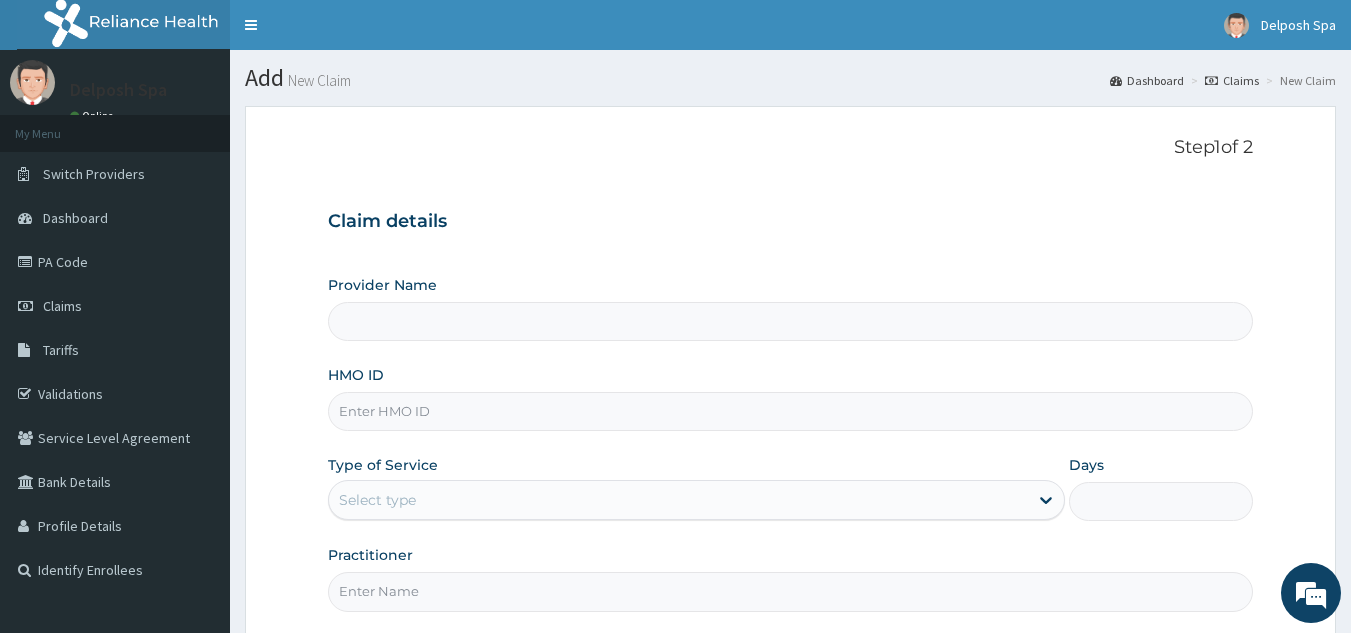 type on "Delposh Fitness Place" 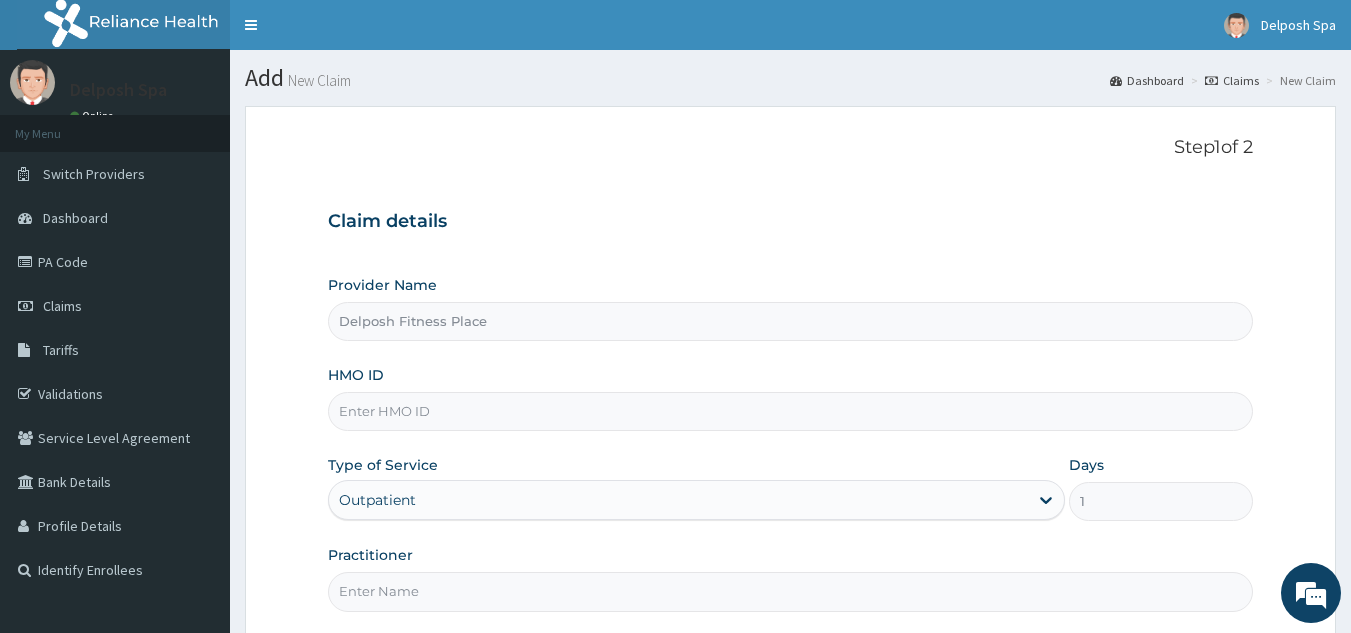 click on "HMO ID" at bounding box center [791, 411] 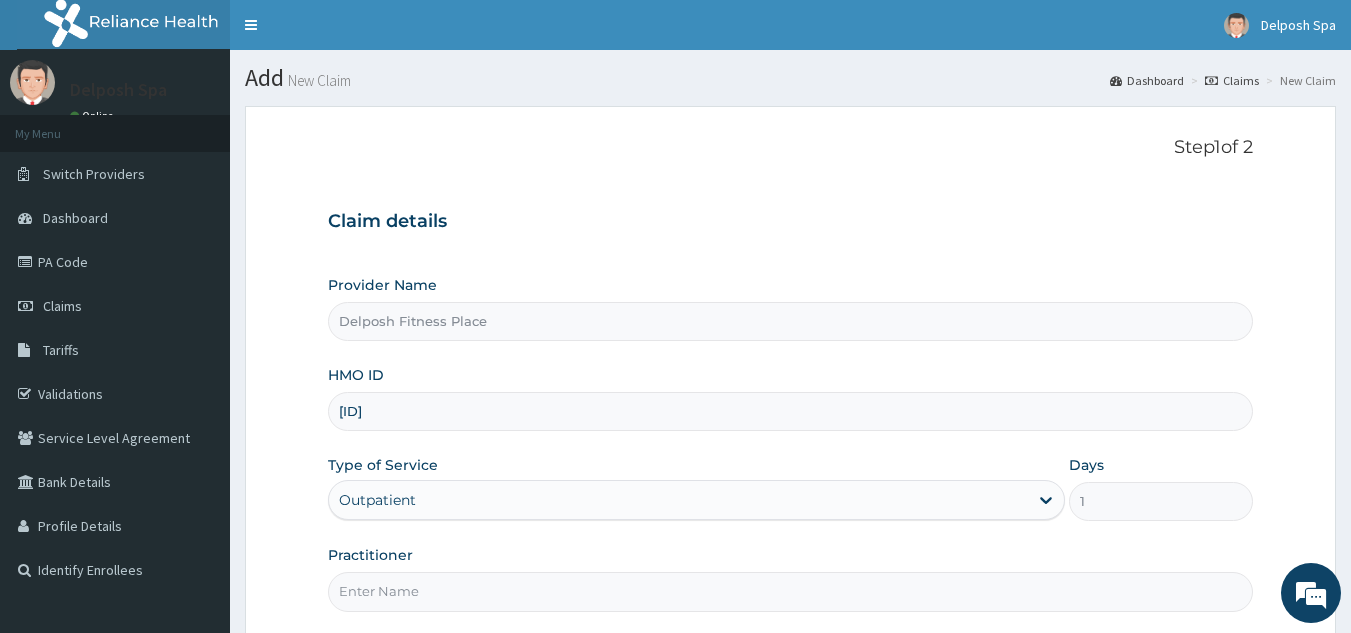 type on "WAK/10169/A" 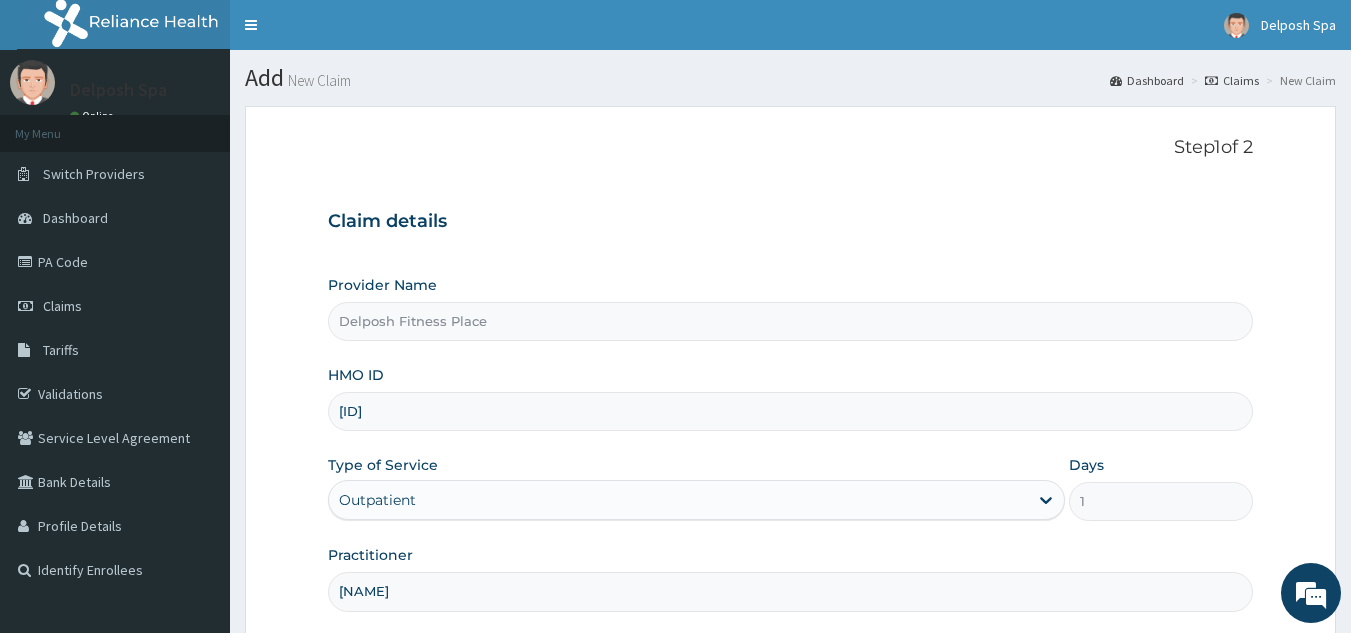 scroll, scrollTop: 0, scrollLeft: 0, axis: both 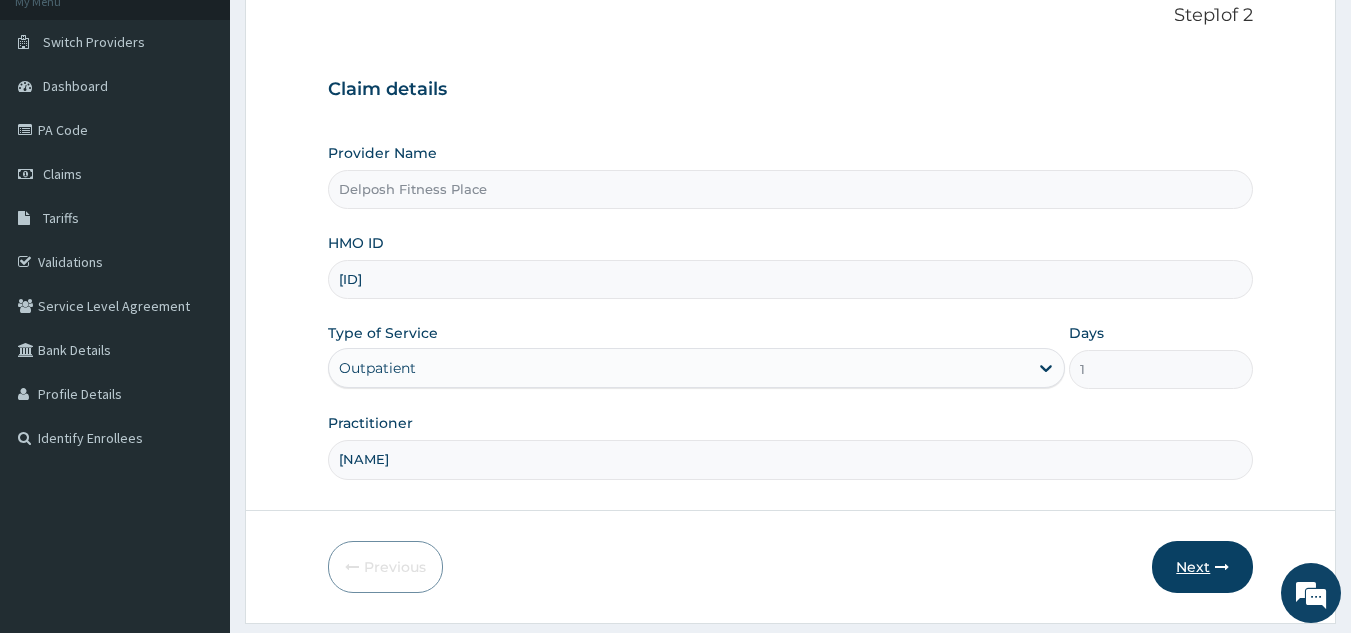 type on "[LAST]" 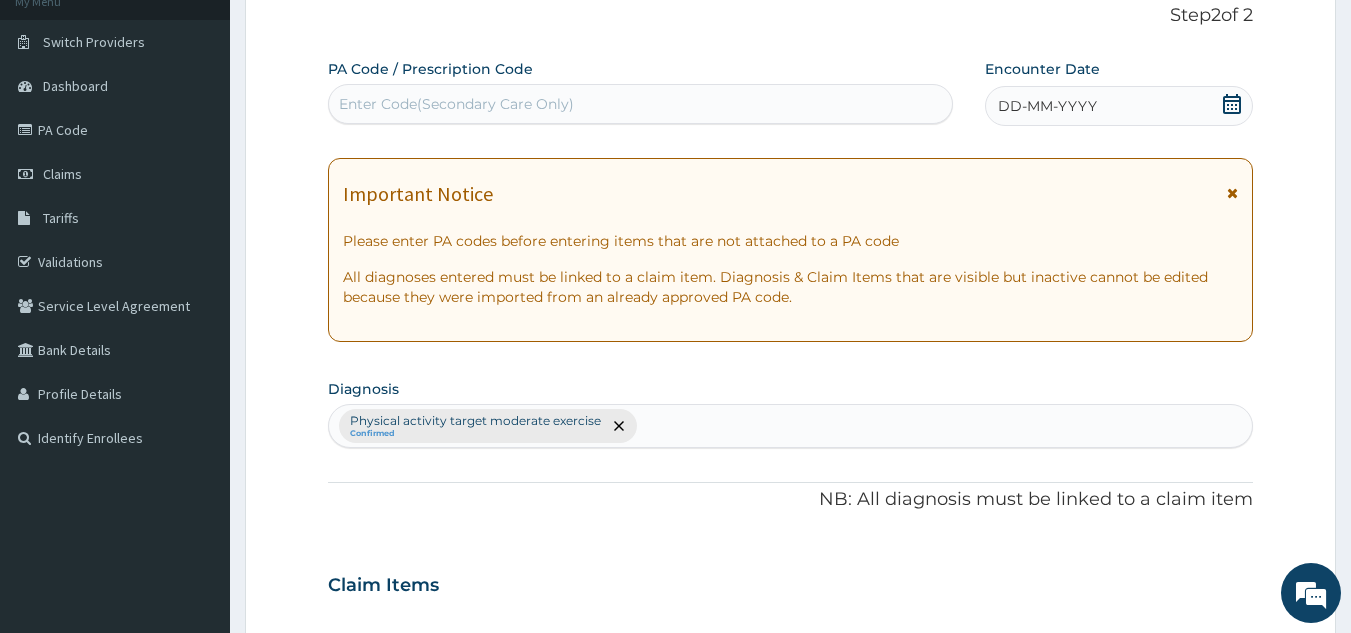 click on "Enter Code(Secondary Care Only)" at bounding box center [641, 104] 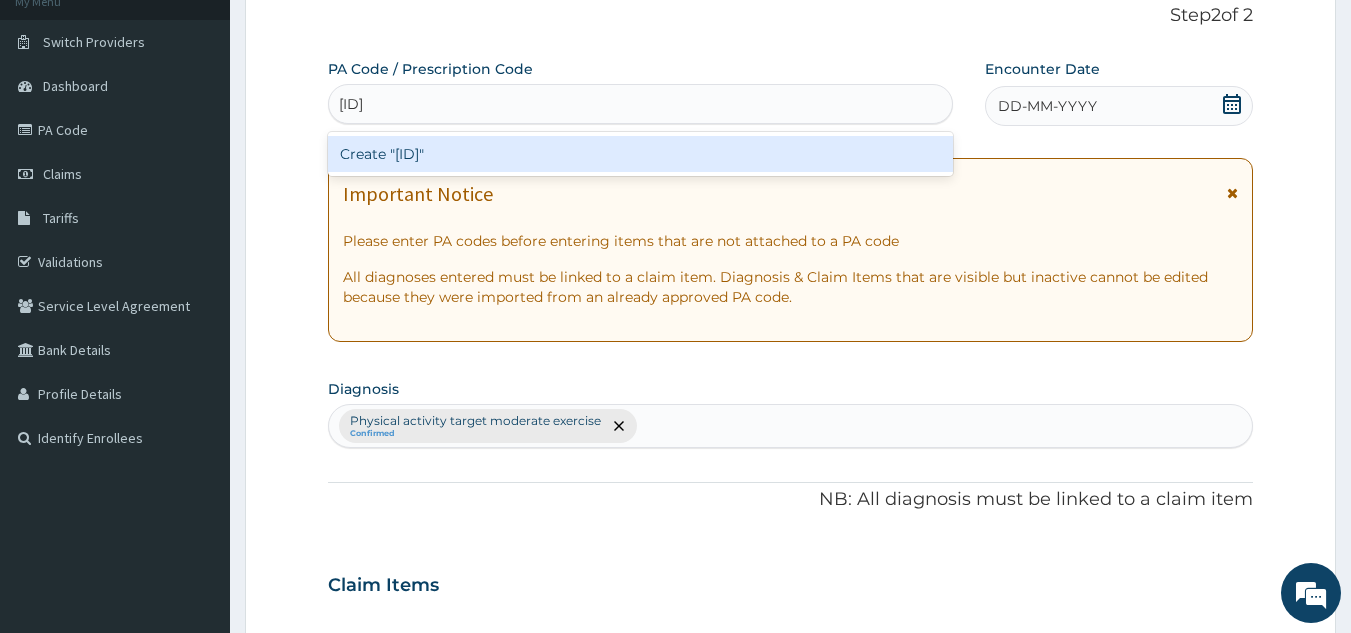 click on "Create "PA/F7BC37"" at bounding box center (641, 154) 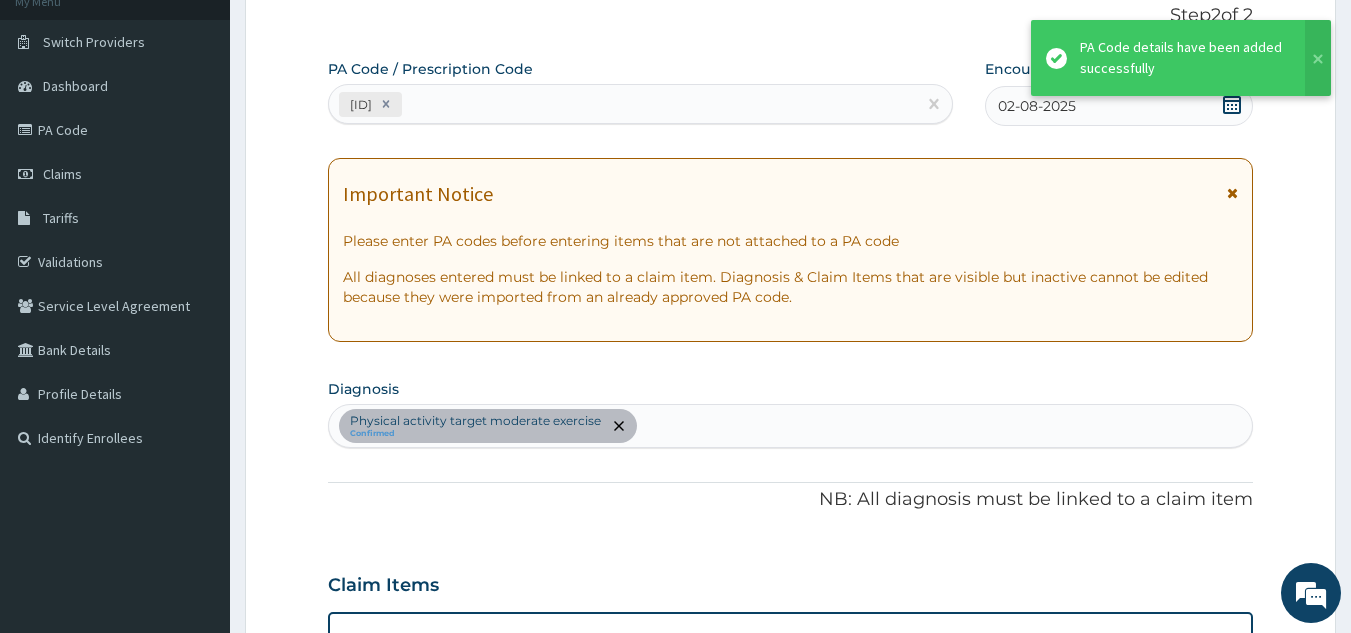 scroll, scrollTop: 516, scrollLeft: 0, axis: vertical 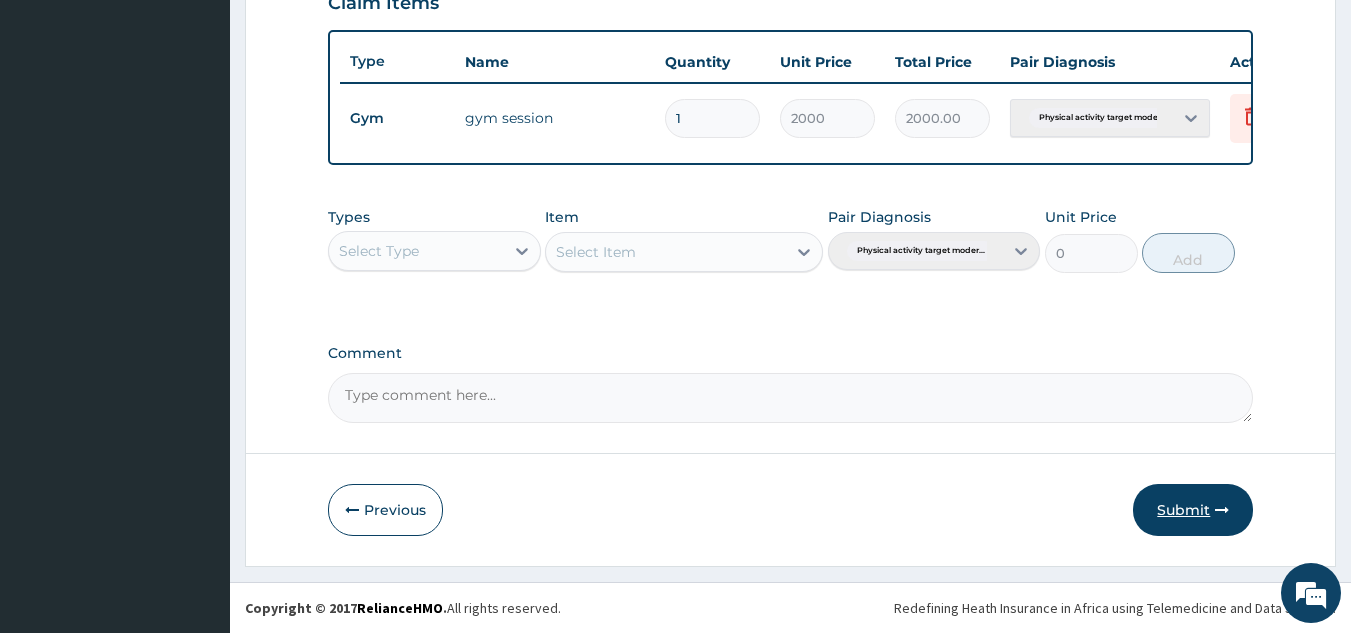 click on "Submit" at bounding box center [1193, 510] 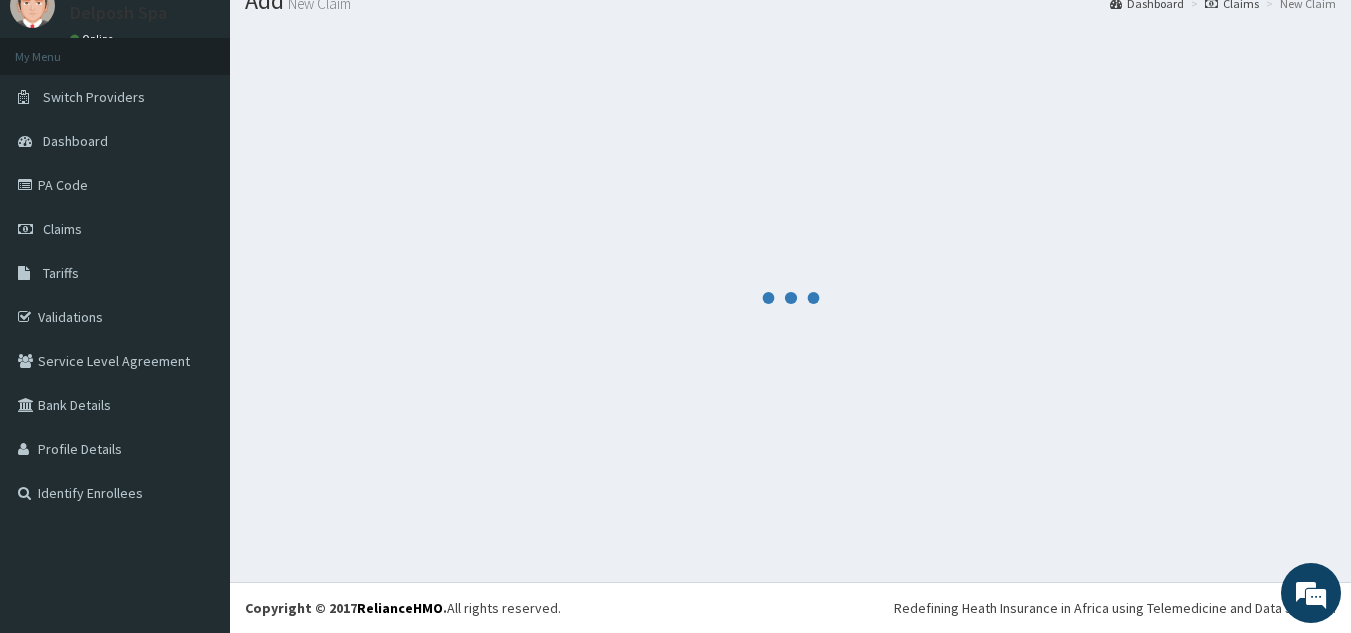 scroll, scrollTop: 729, scrollLeft: 0, axis: vertical 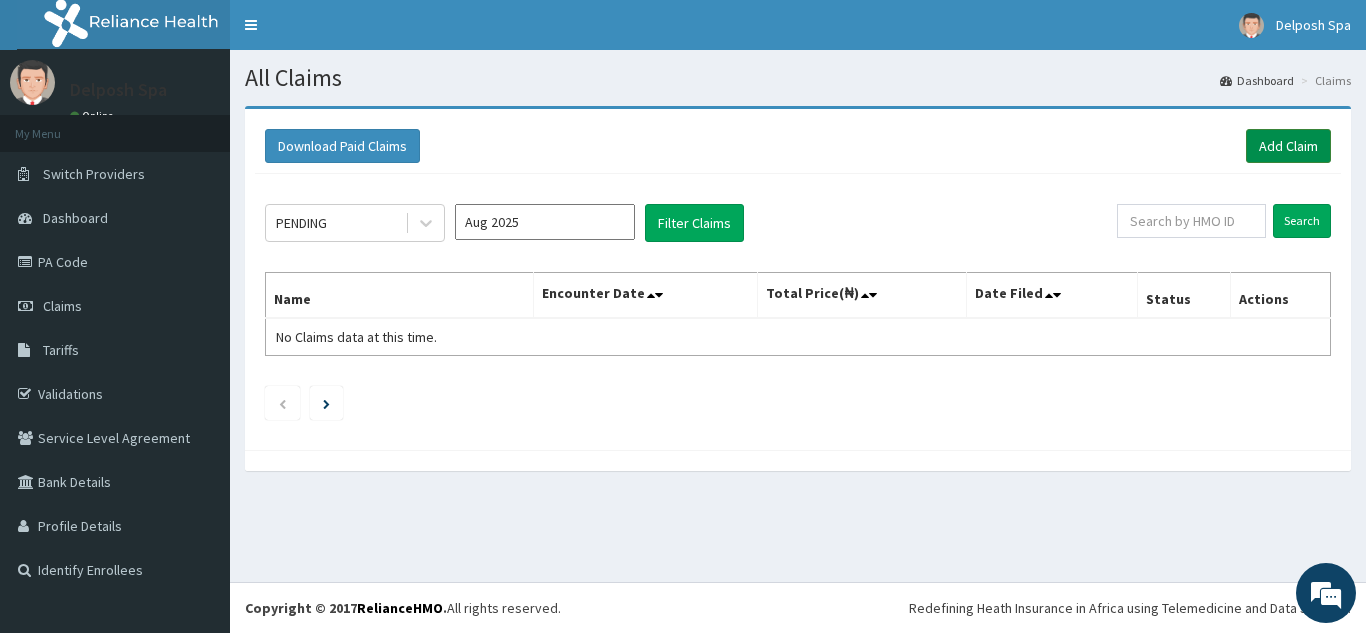 click on "Add Claim" at bounding box center (1288, 146) 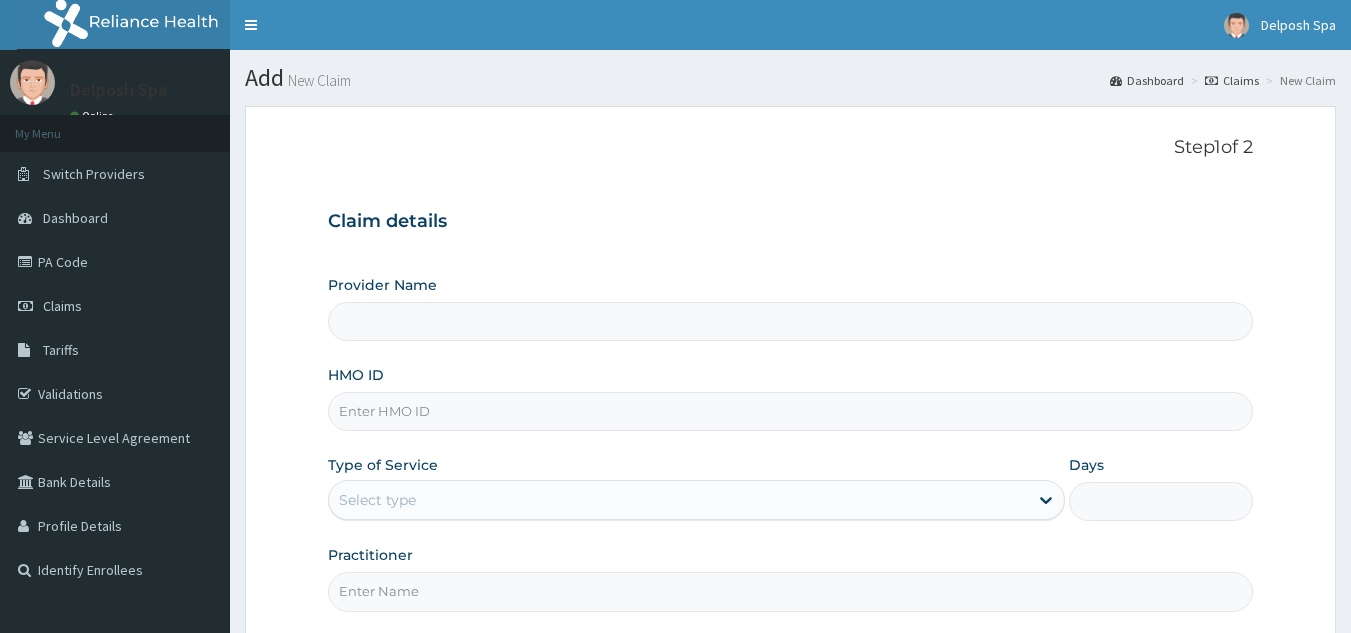 scroll, scrollTop: 0, scrollLeft: 0, axis: both 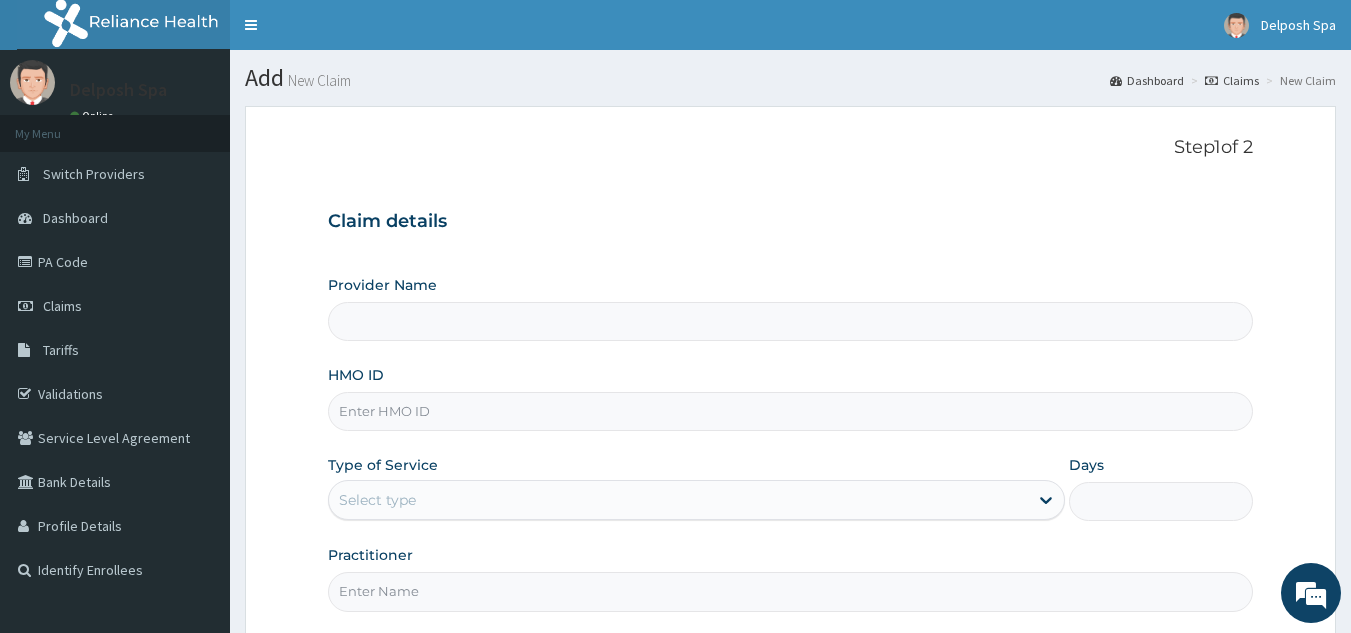 type on "Delposh Fitness Place" 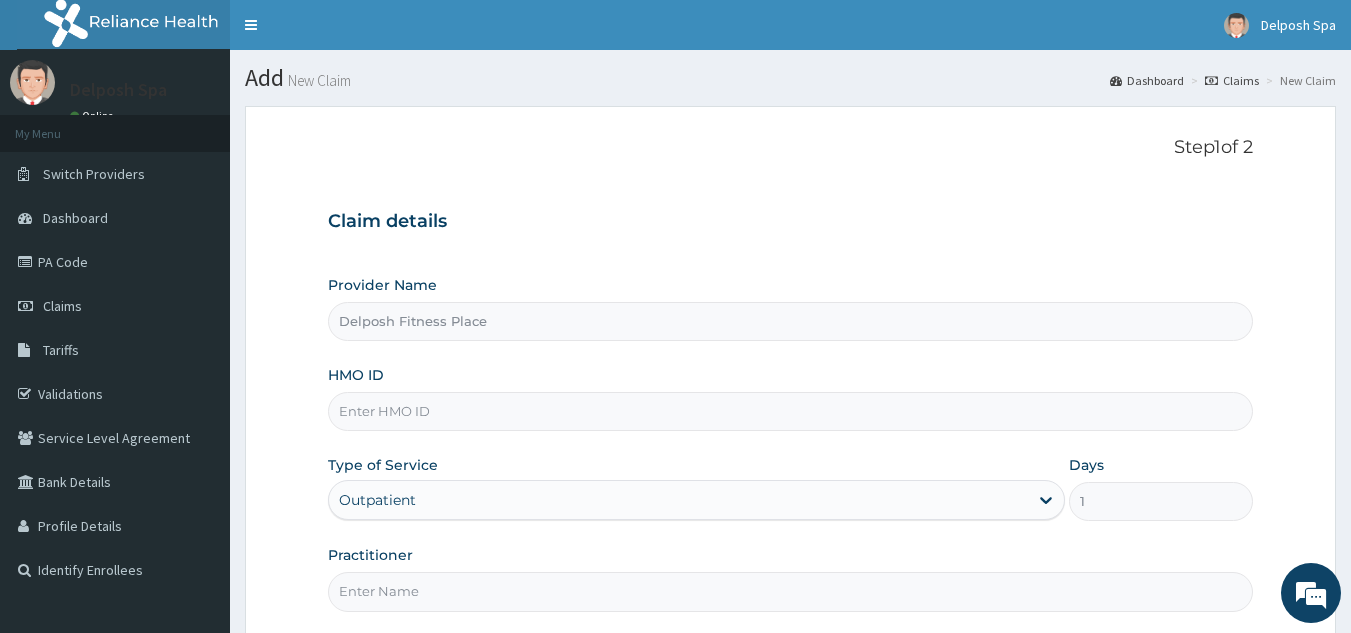 click on "HMO ID" at bounding box center [791, 411] 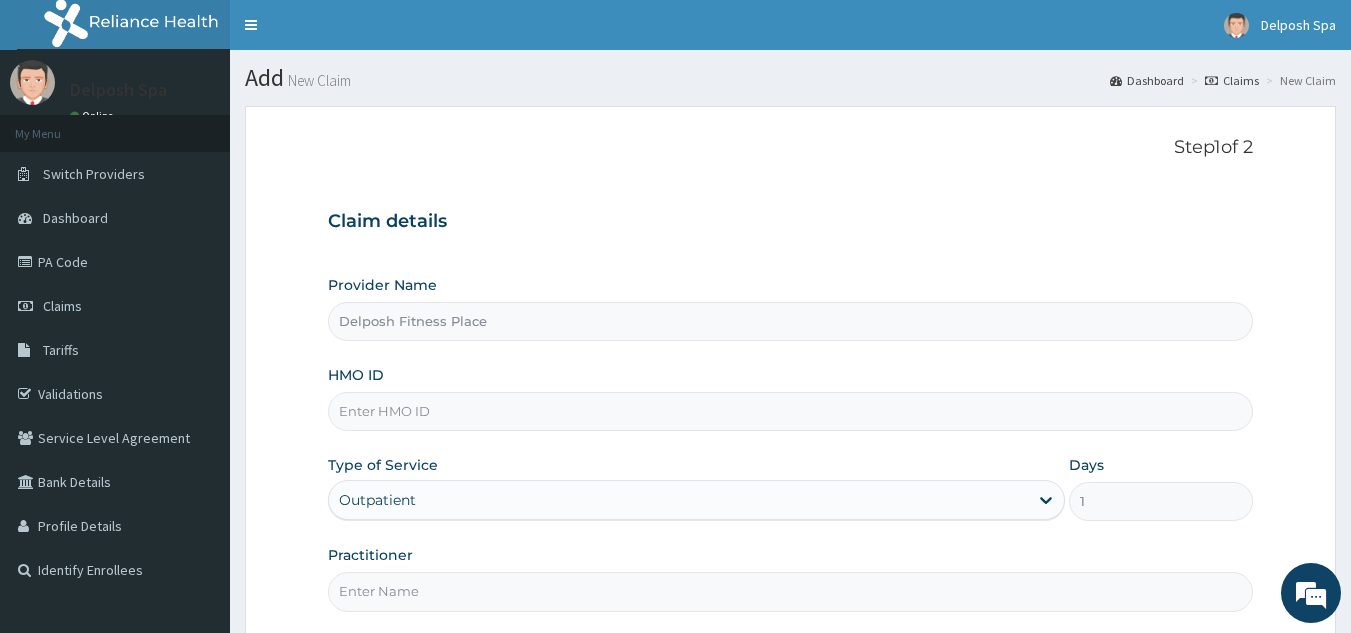 paste on "ENP/12085/A" 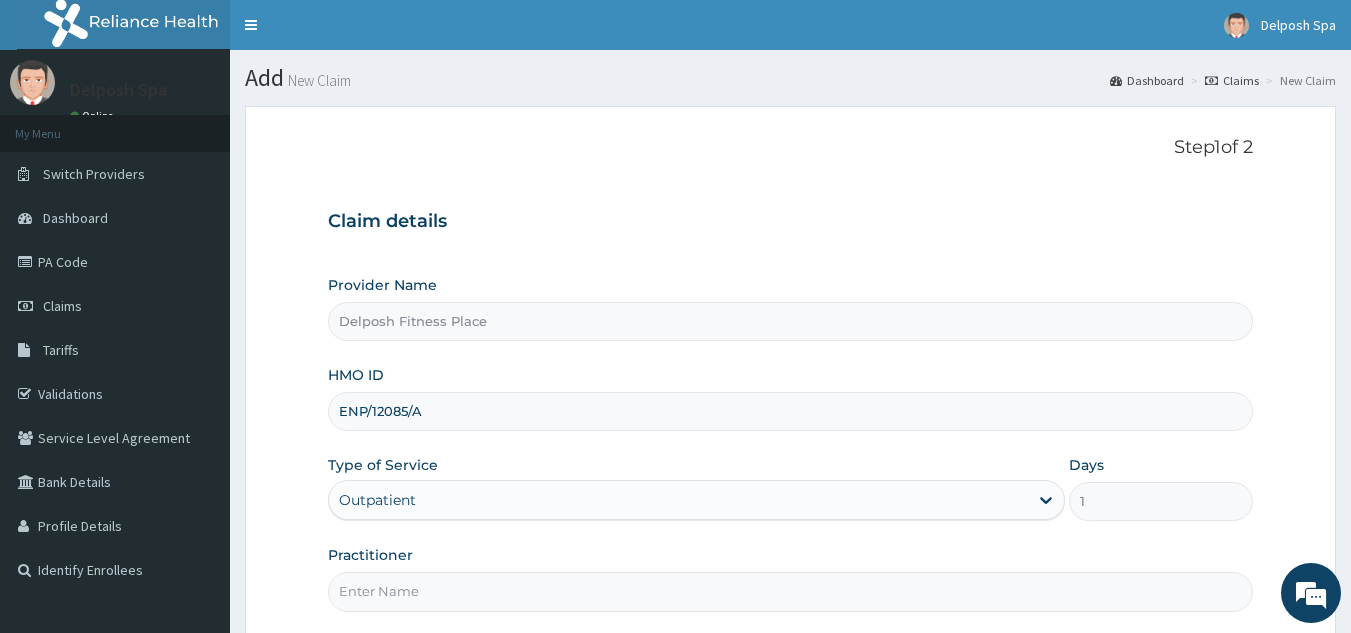 type on "ENP/12085/A" 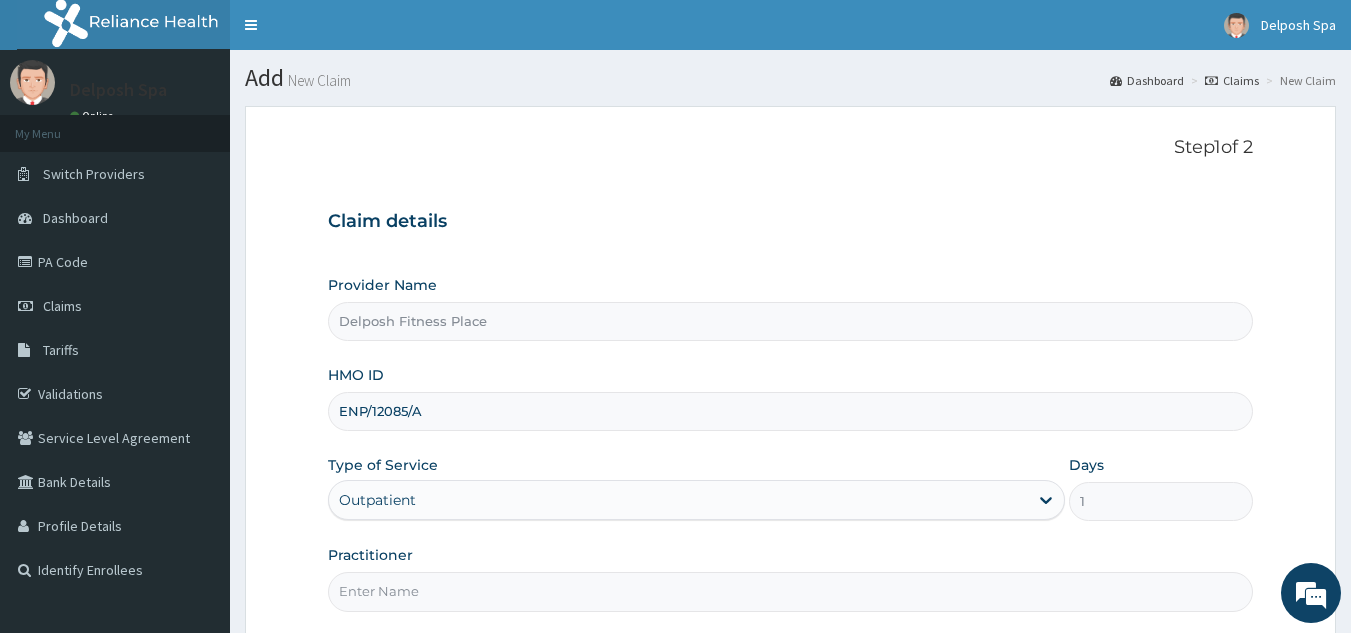 click on "Practitioner" at bounding box center (791, 591) 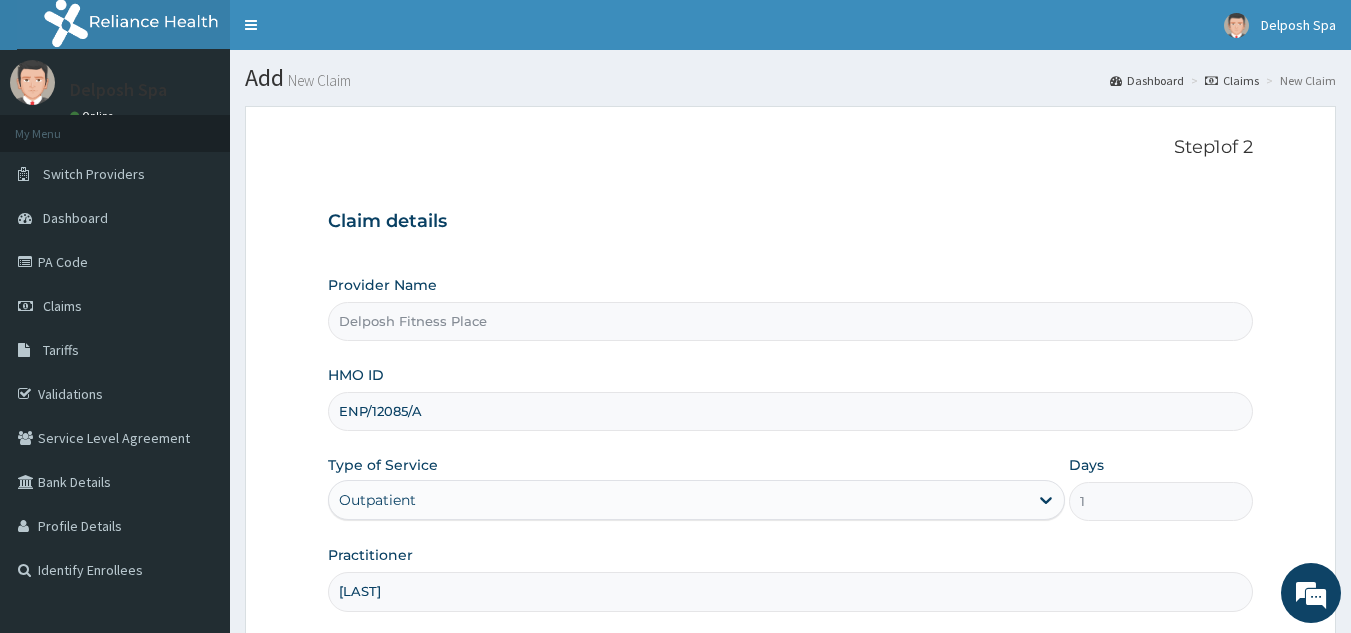 scroll, scrollTop: 0, scrollLeft: 0, axis: both 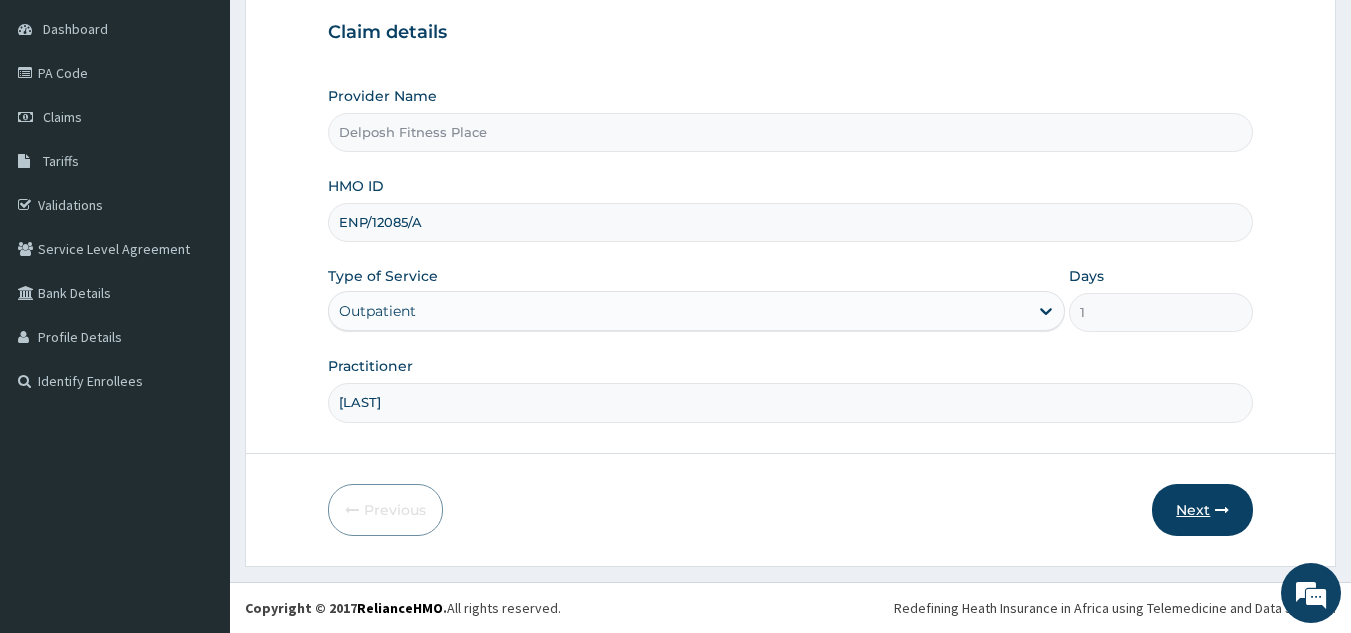 type on "[LAST]" 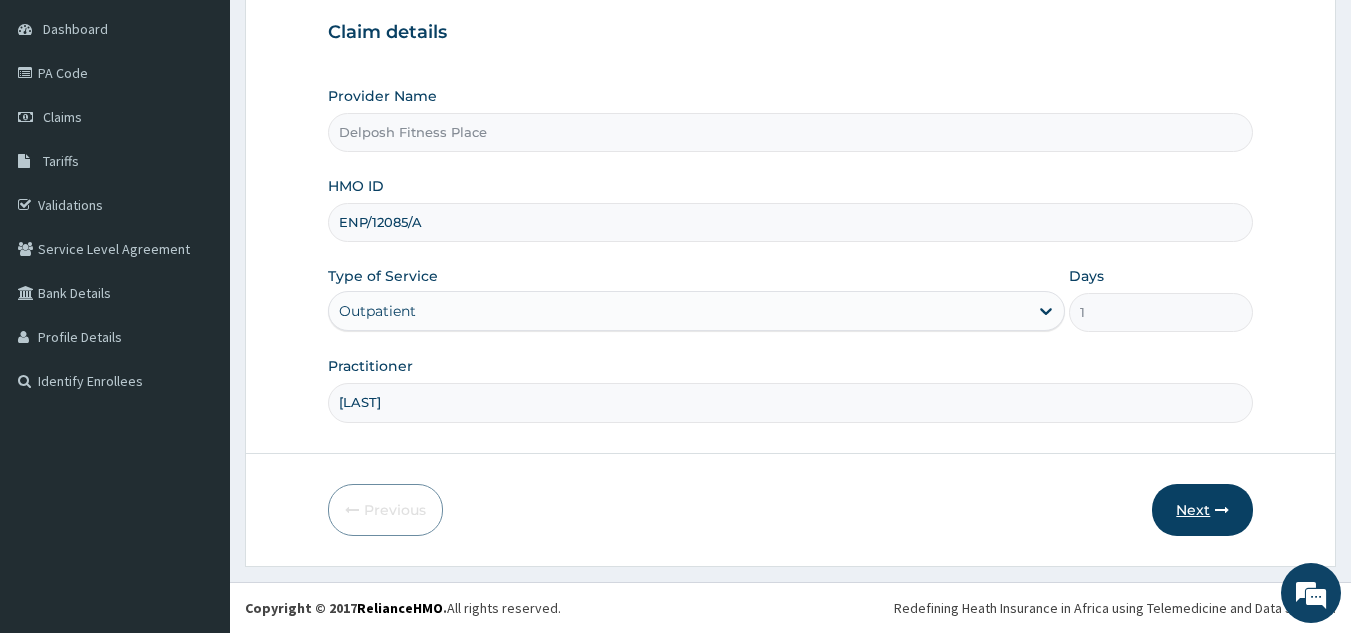 click on "Next" at bounding box center [1202, 510] 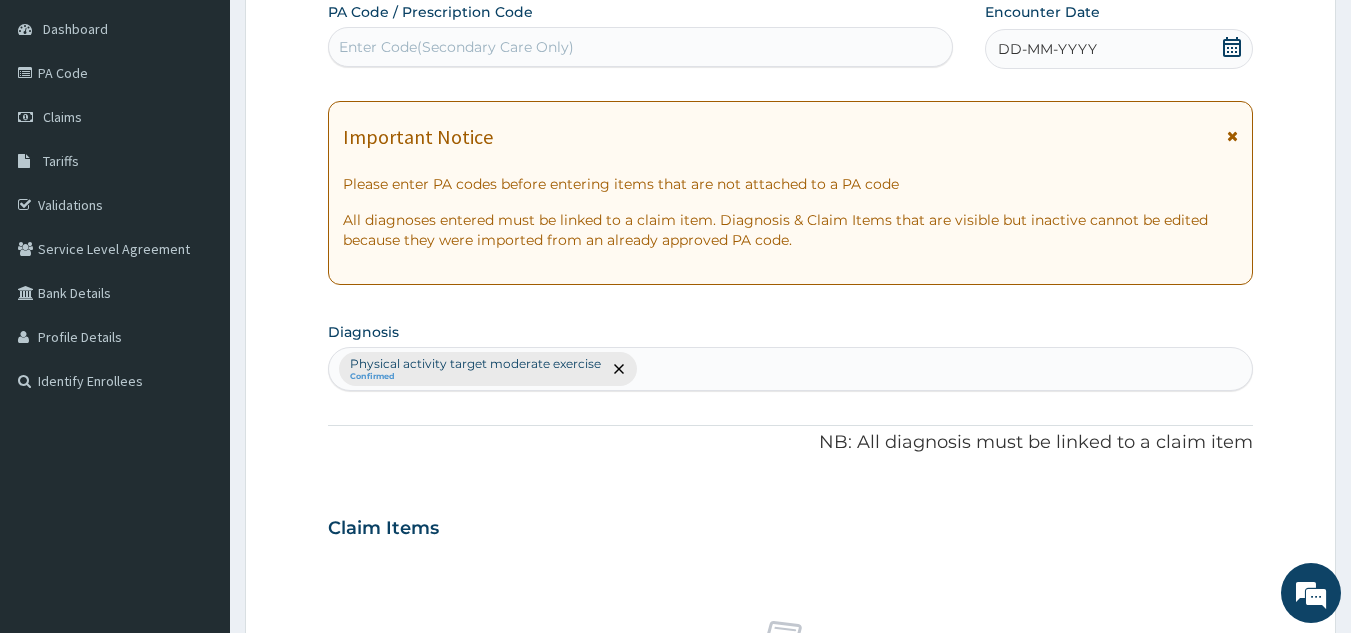 click on "Enter Code(Secondary Care Only)" at bounding box center (641, 47) 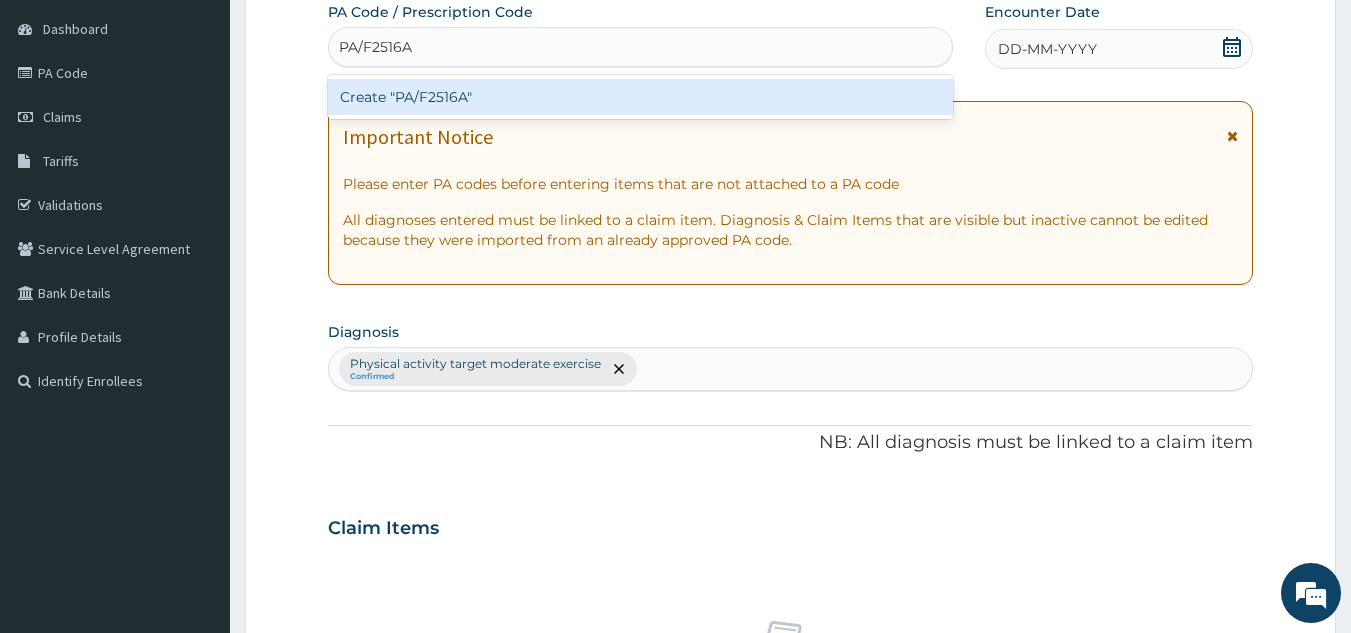 click on "Create "PA/F2516A"" at bounding box center [641, 97] 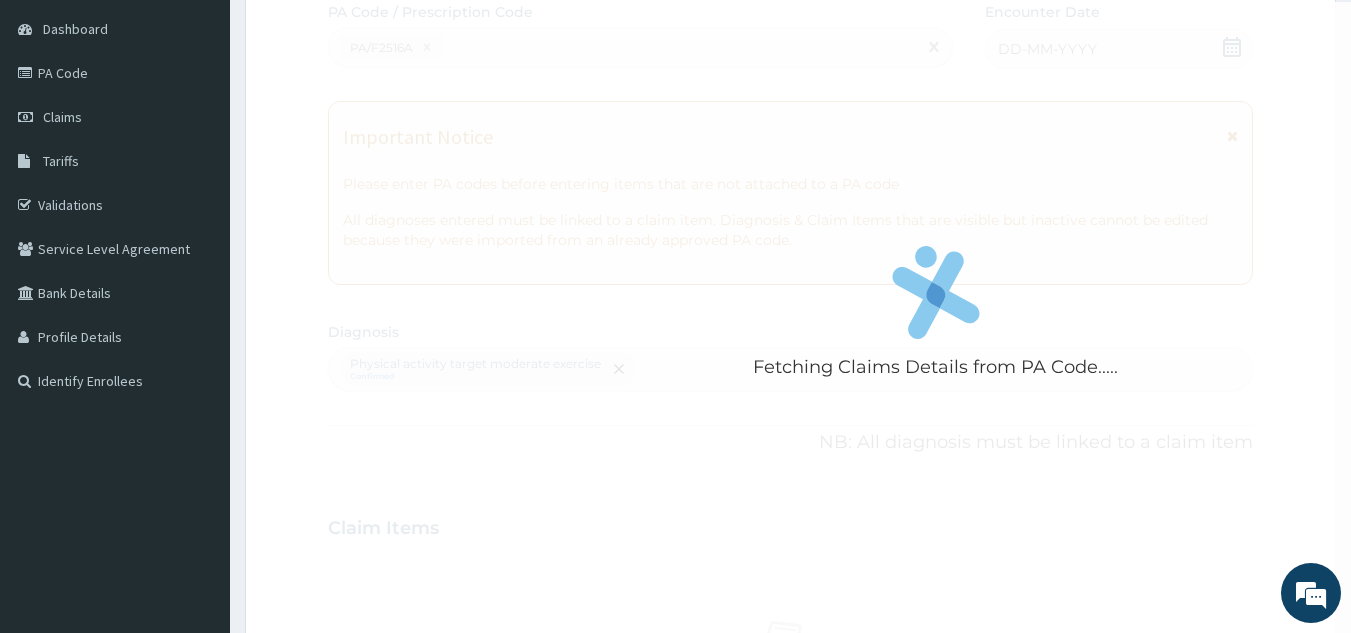 scroll, scrollTop: 219, scrollLeft: 0, axis: vertical 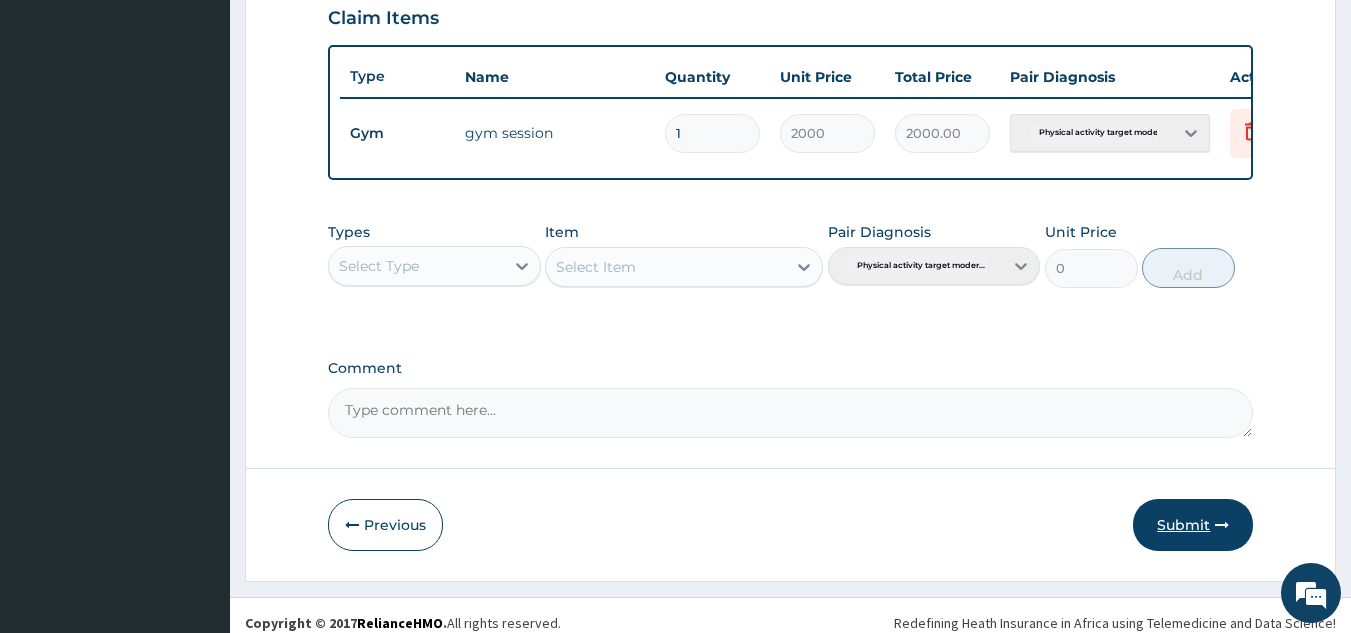 click on "Submit" at bounding box center [1193, 525] 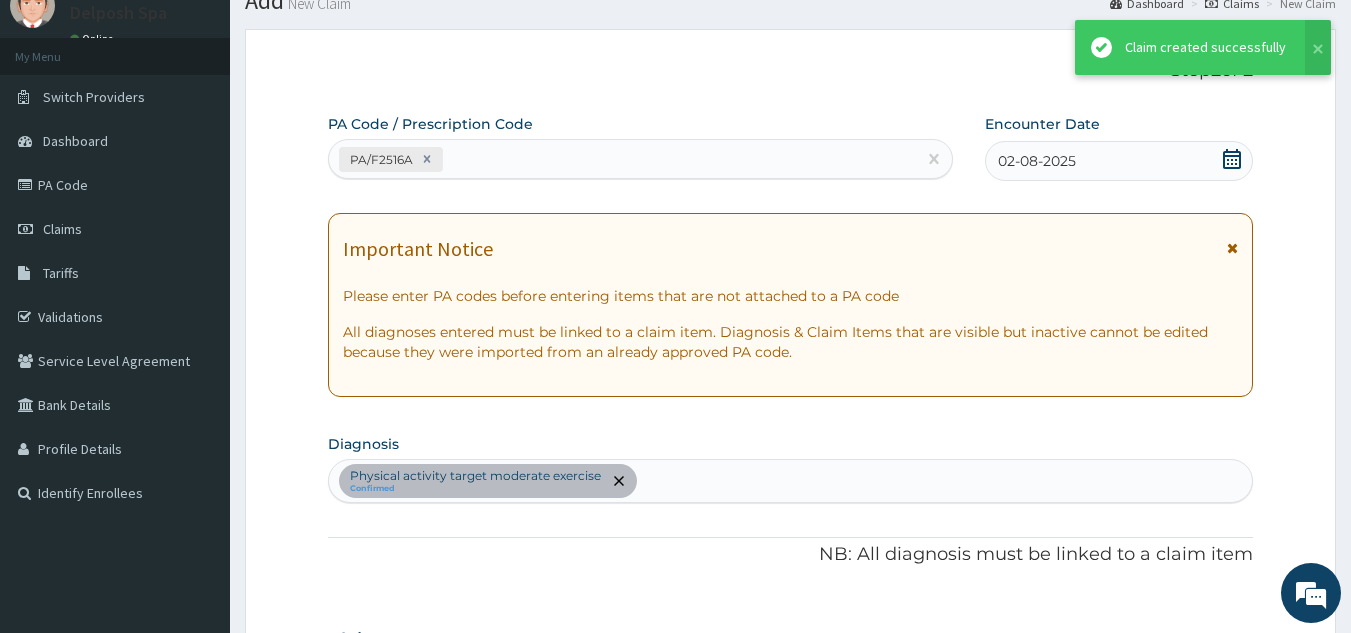scroll, scrollTop: 699, scrollLeft: 0, axis: vertical 